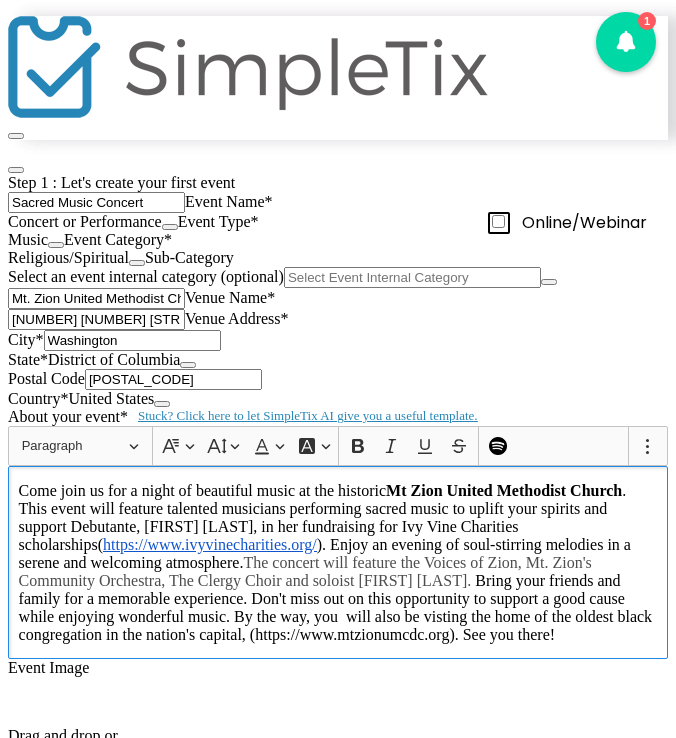 scroll, scrollTop: 654, scrollLeft: 0, axis: vertical 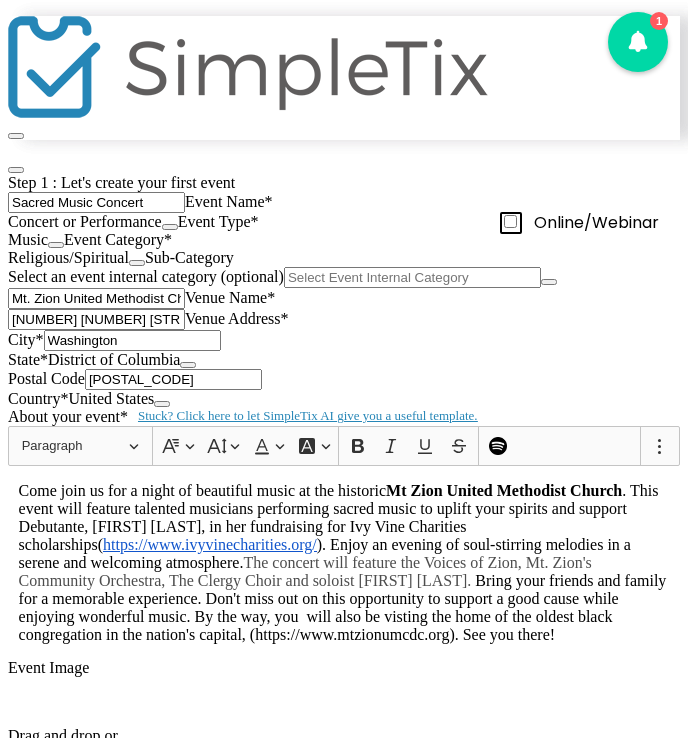click on "Done" 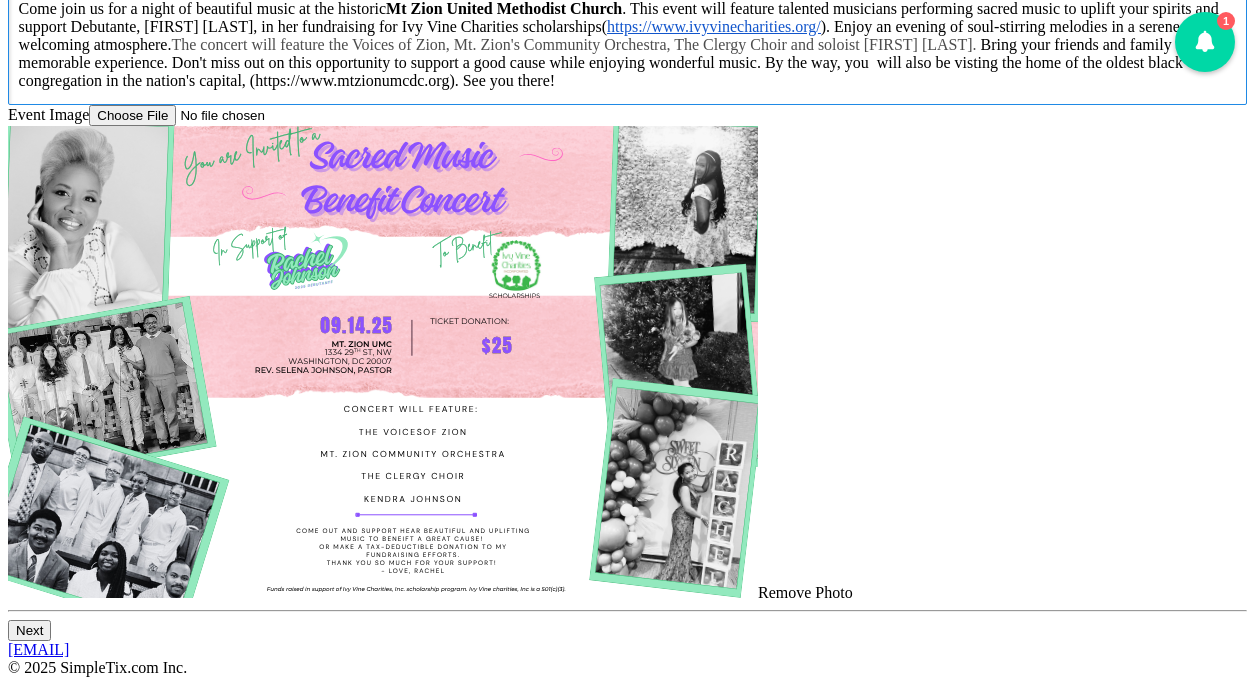 scroll, scrollTop: 804, scrollLeft: 0, axis: vertical 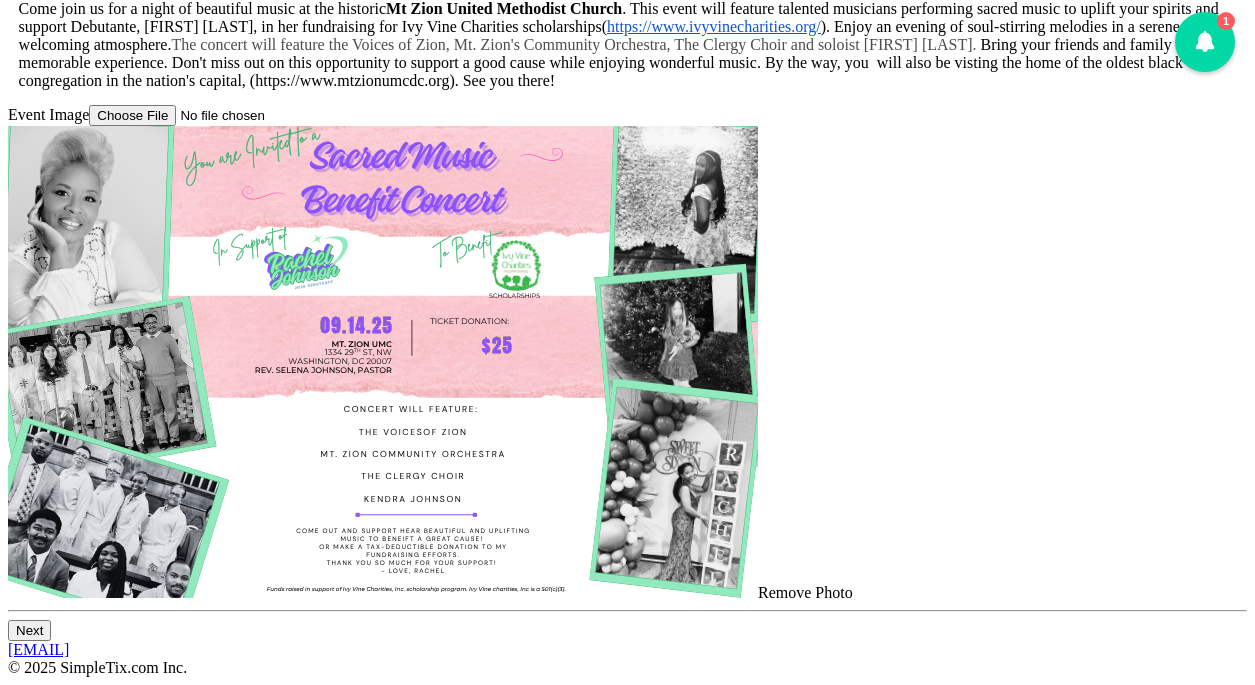 click on "Next" 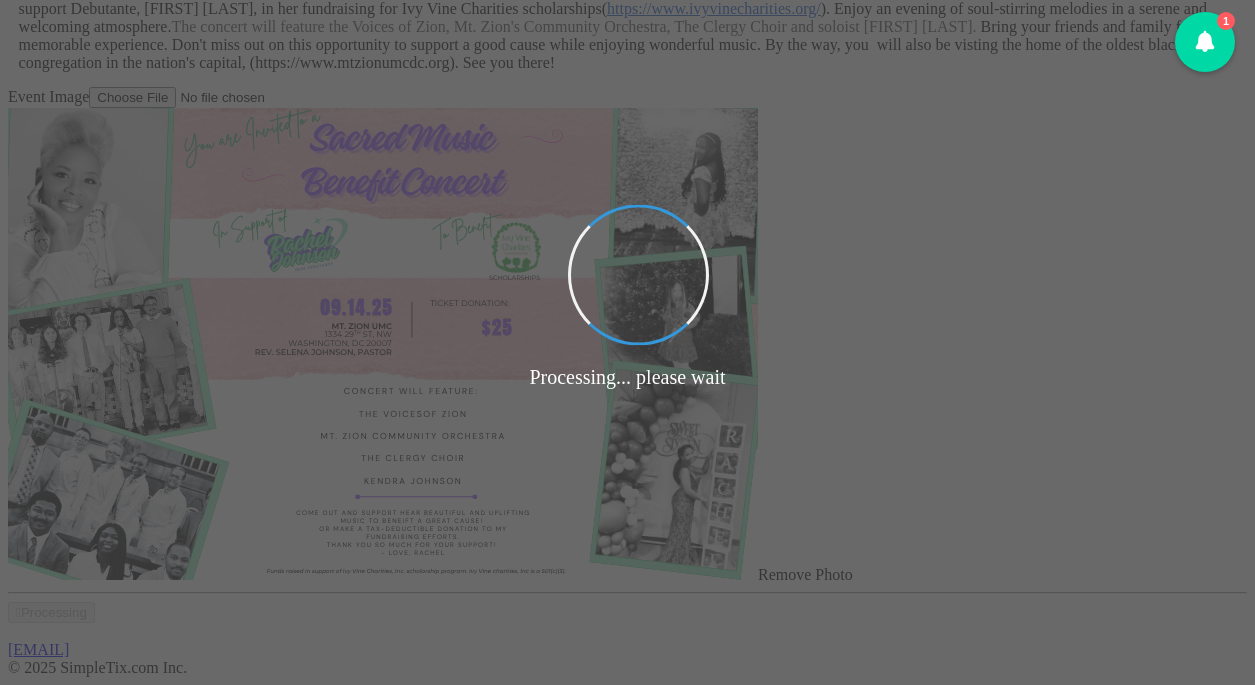 scroll, scrollTop: 0, scrollLeft: 0, axis: both 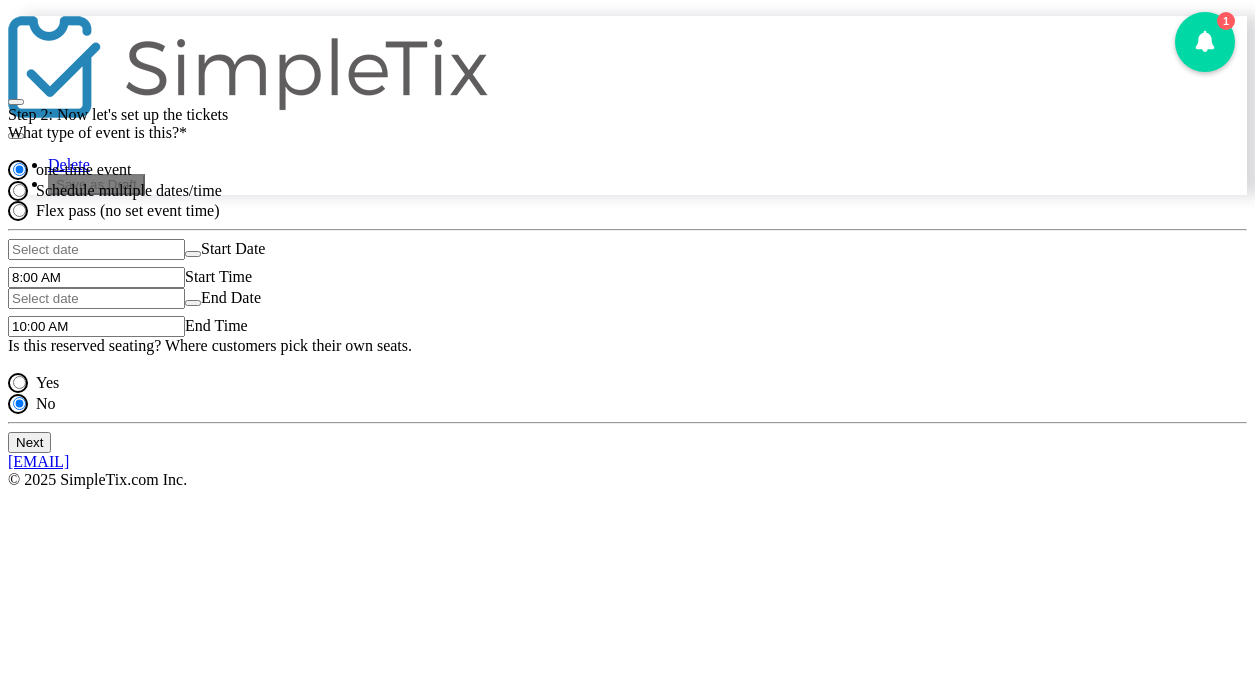 type on "month/day/year" 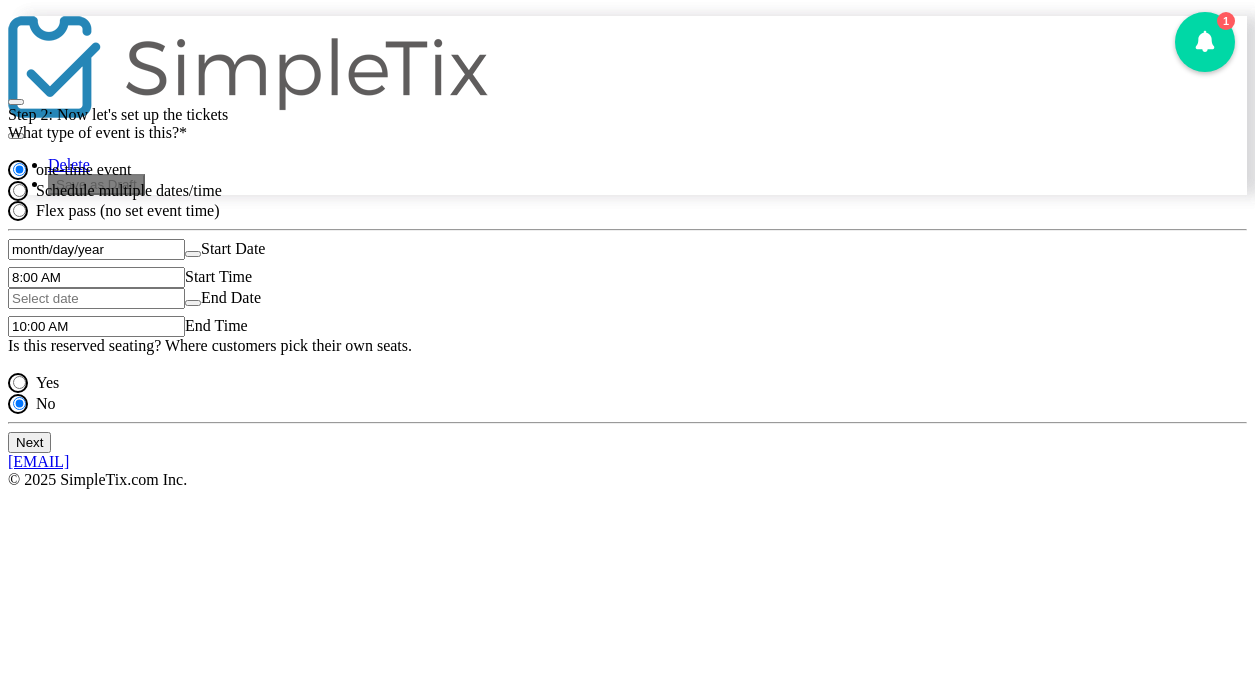 click on "month/day/year" at bounding box center [96, 249] 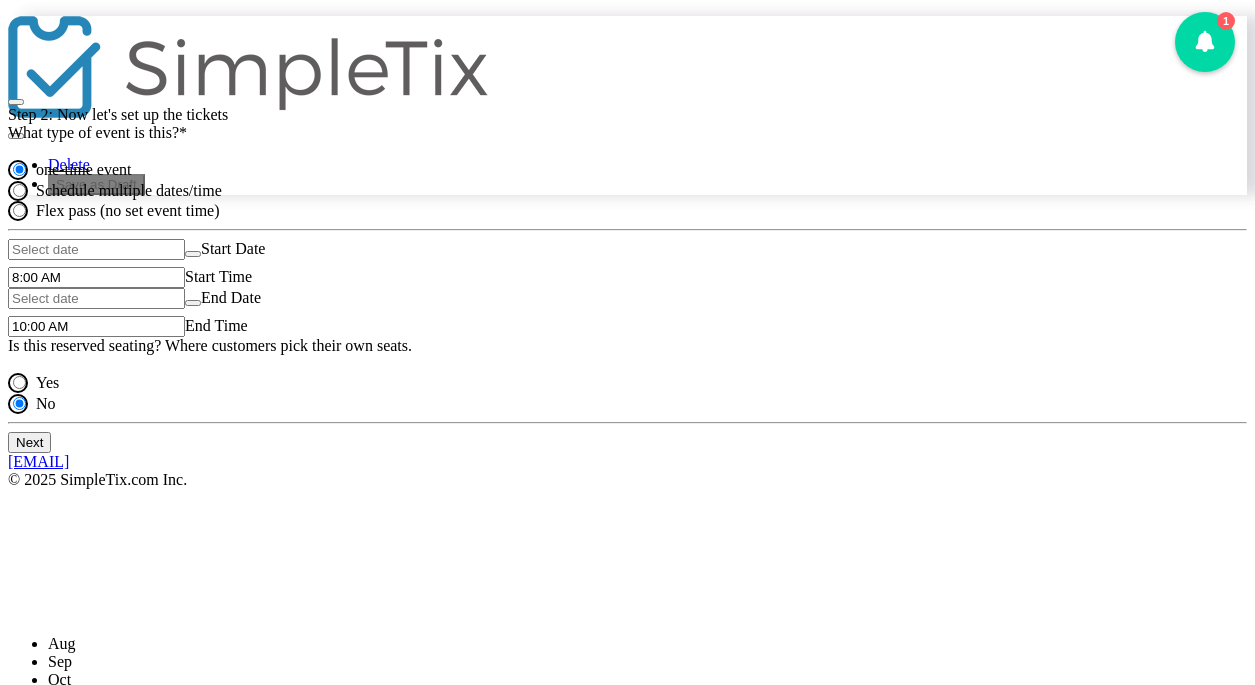 scroll, scrollTop: 13, scrollLeft: 0, axis: vertical 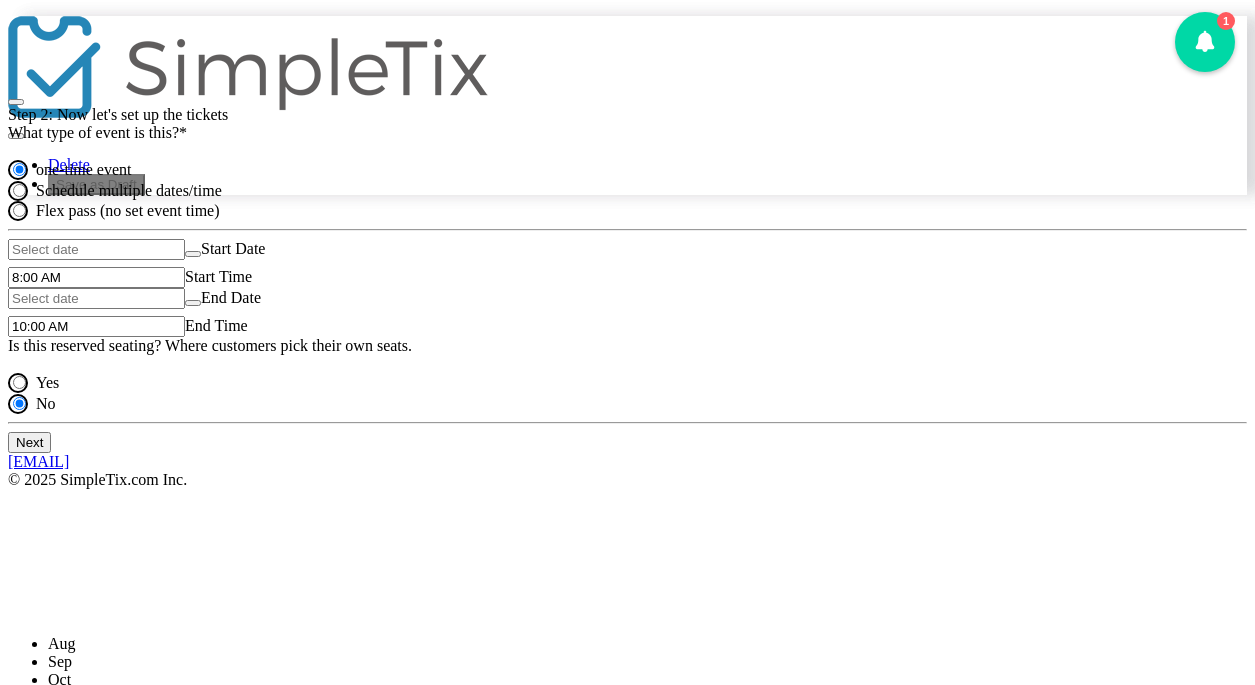 click on "Sep" at bounding box center (60, 661) 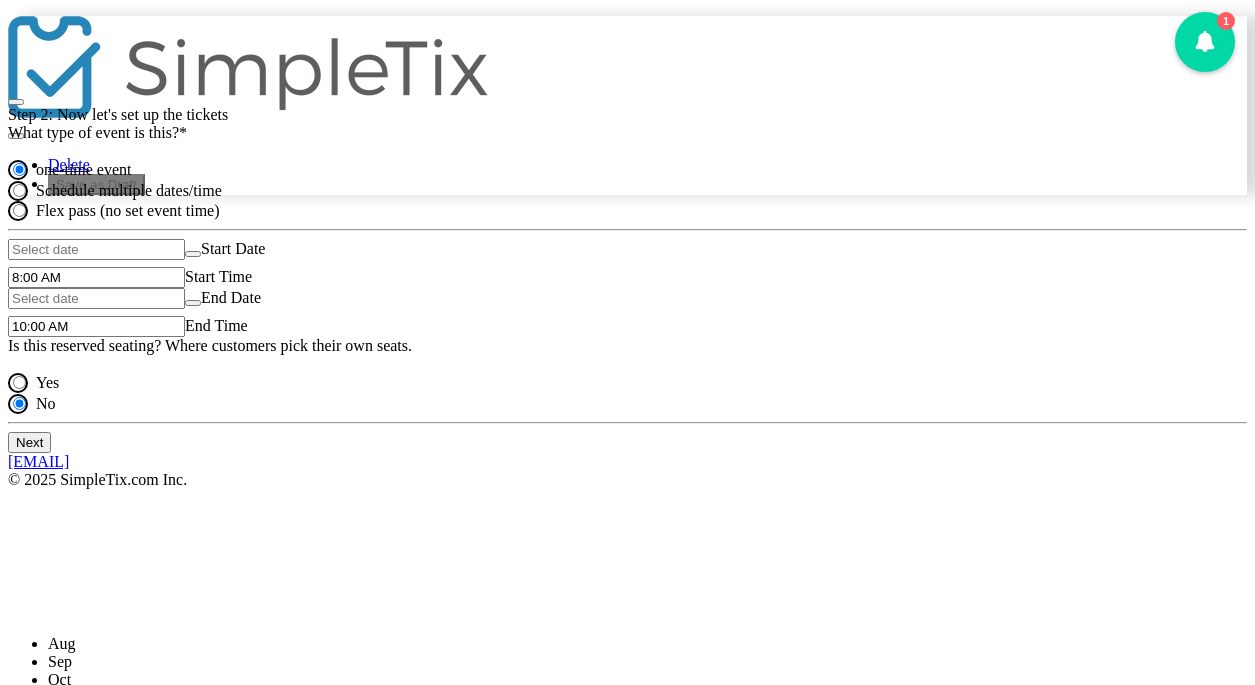 type on "[MM]/[DD]/[YYYY]" 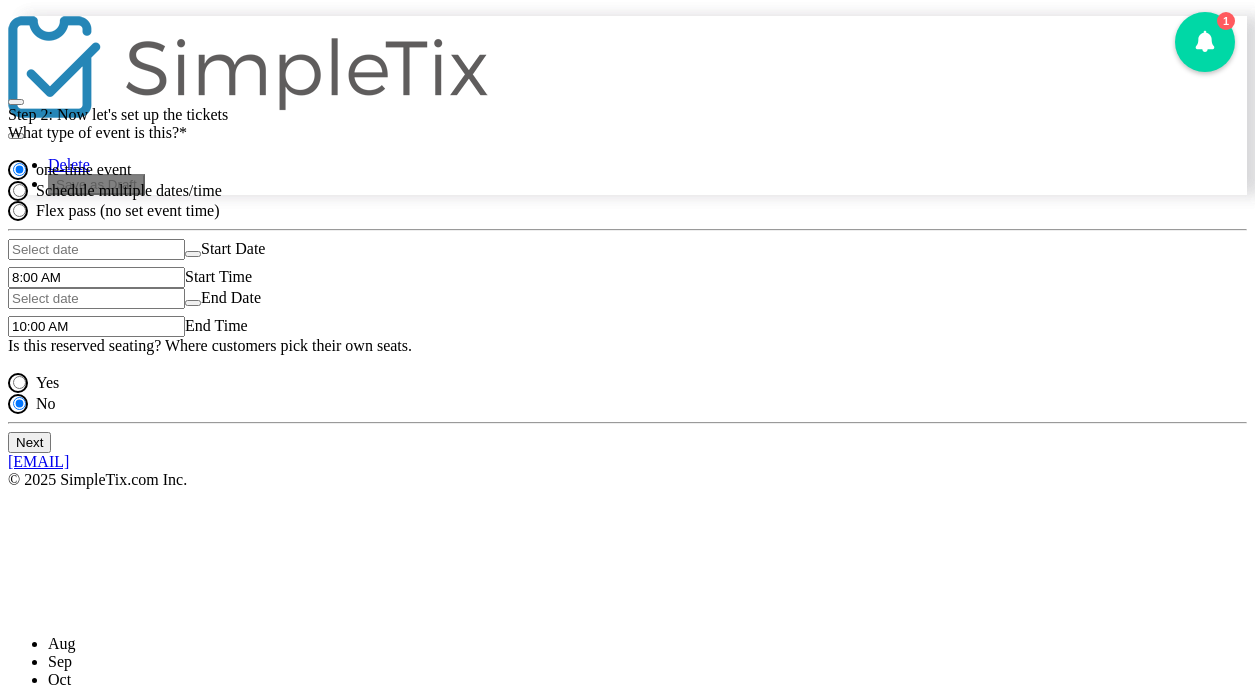 type on "[MM]/[DD]/[YYYY]" 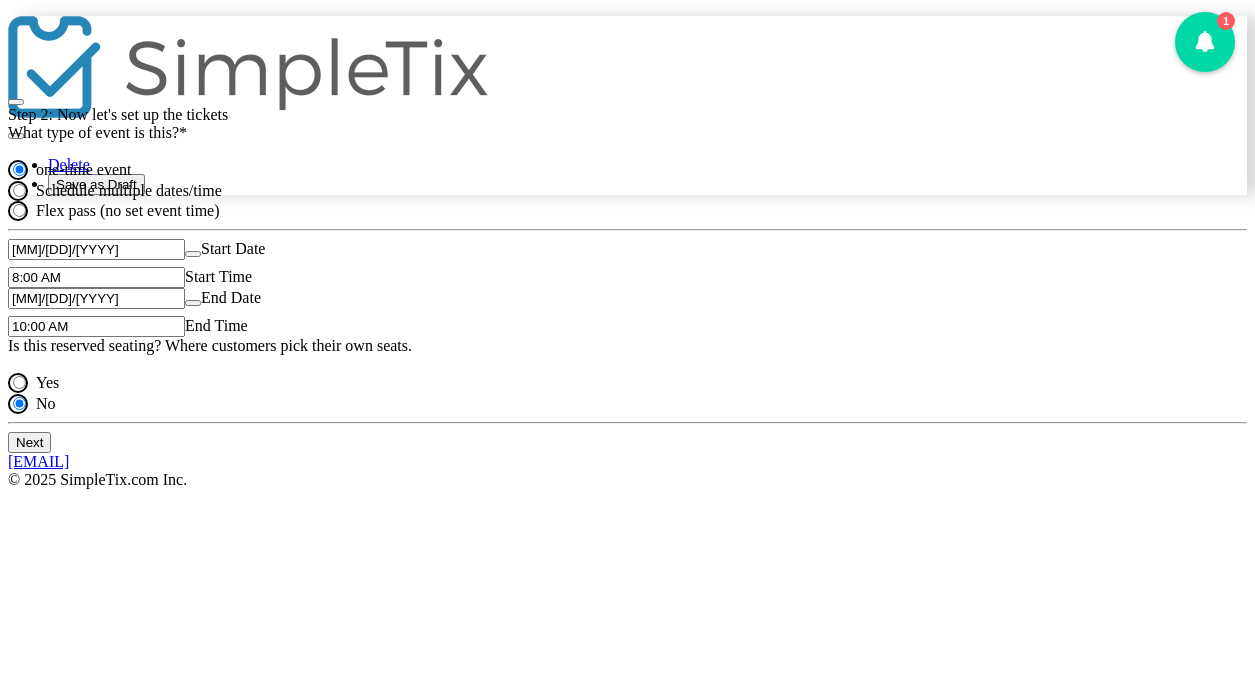 scroll, scrollTop: 657, scrollLeft: 0, axis: vertical 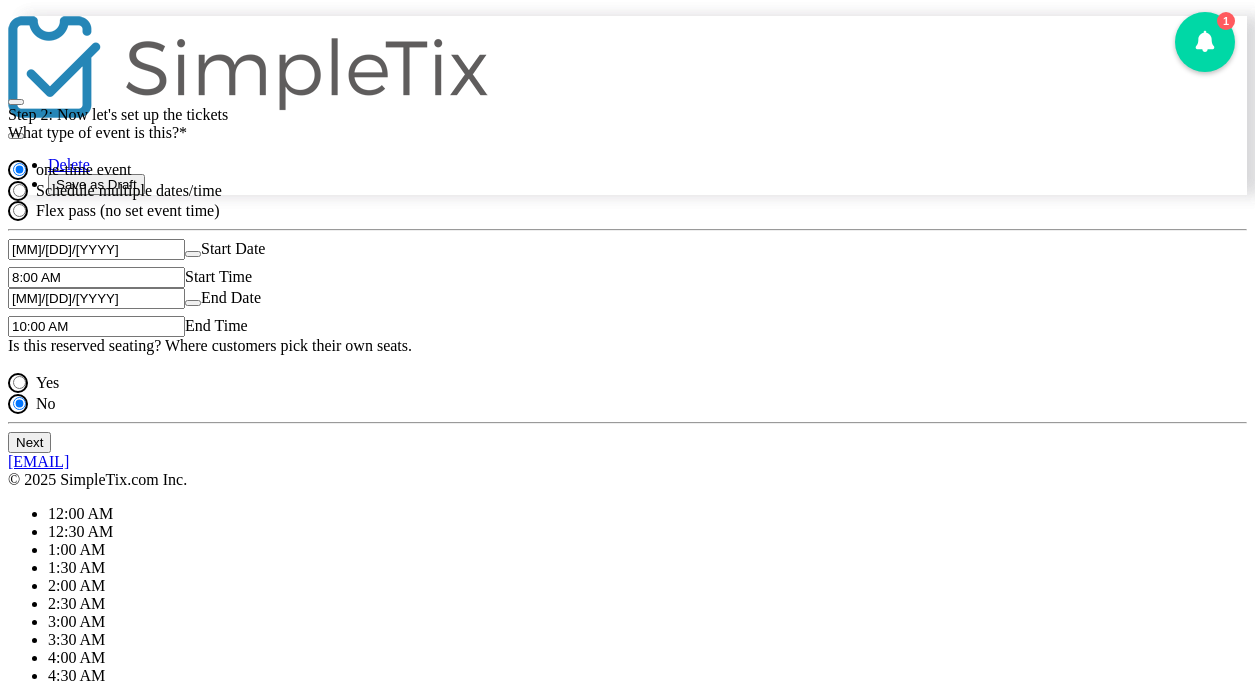 click on "8:00 AM" 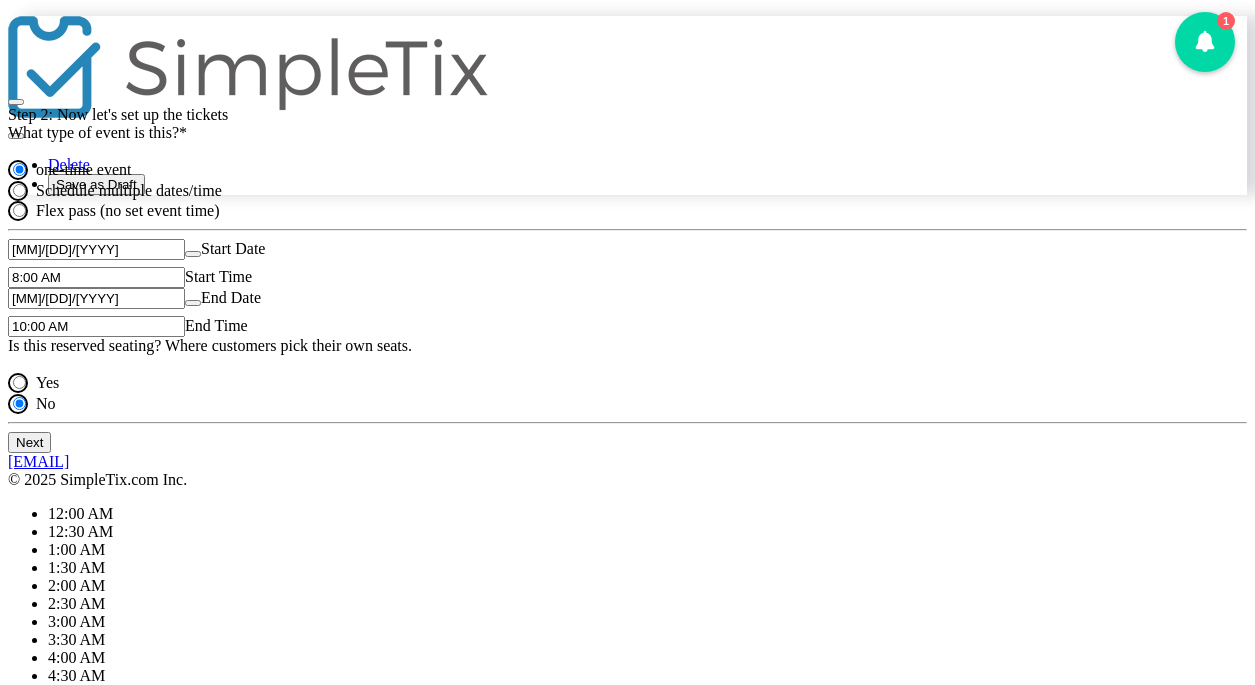 scroll, scrollTop: 1492, scrollLeft: 0, axis: vertical 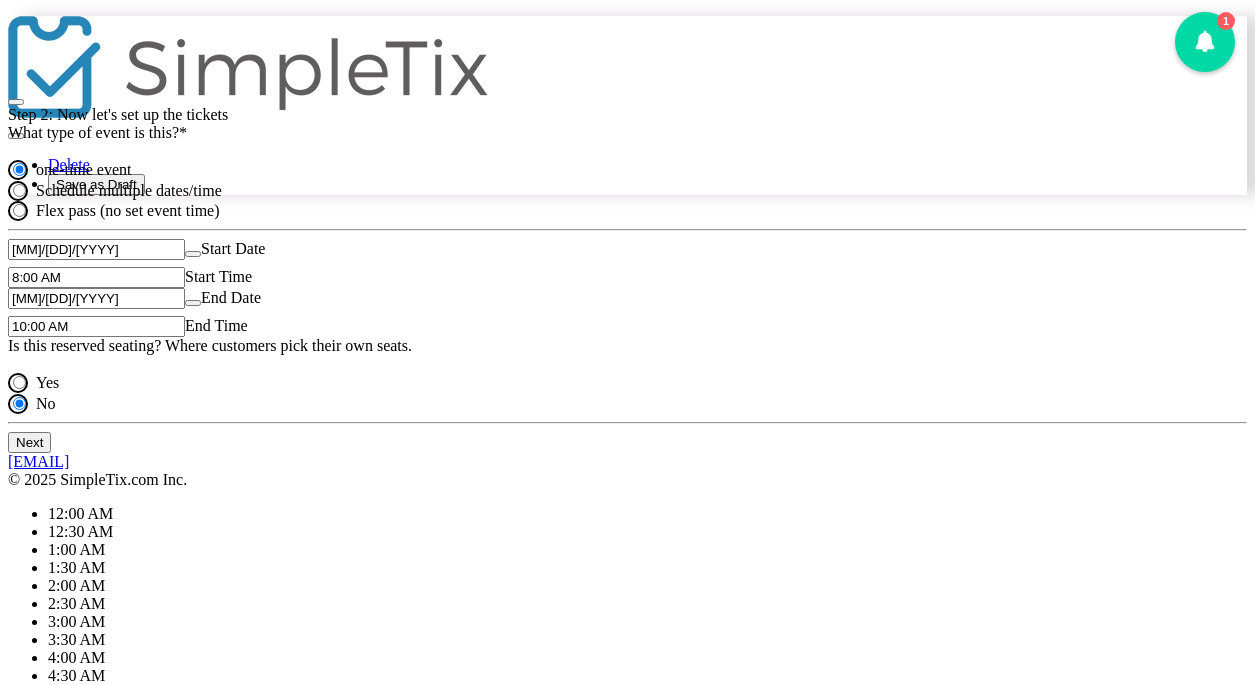 click on "5:00 PM" at bounding box center [76, 1125] 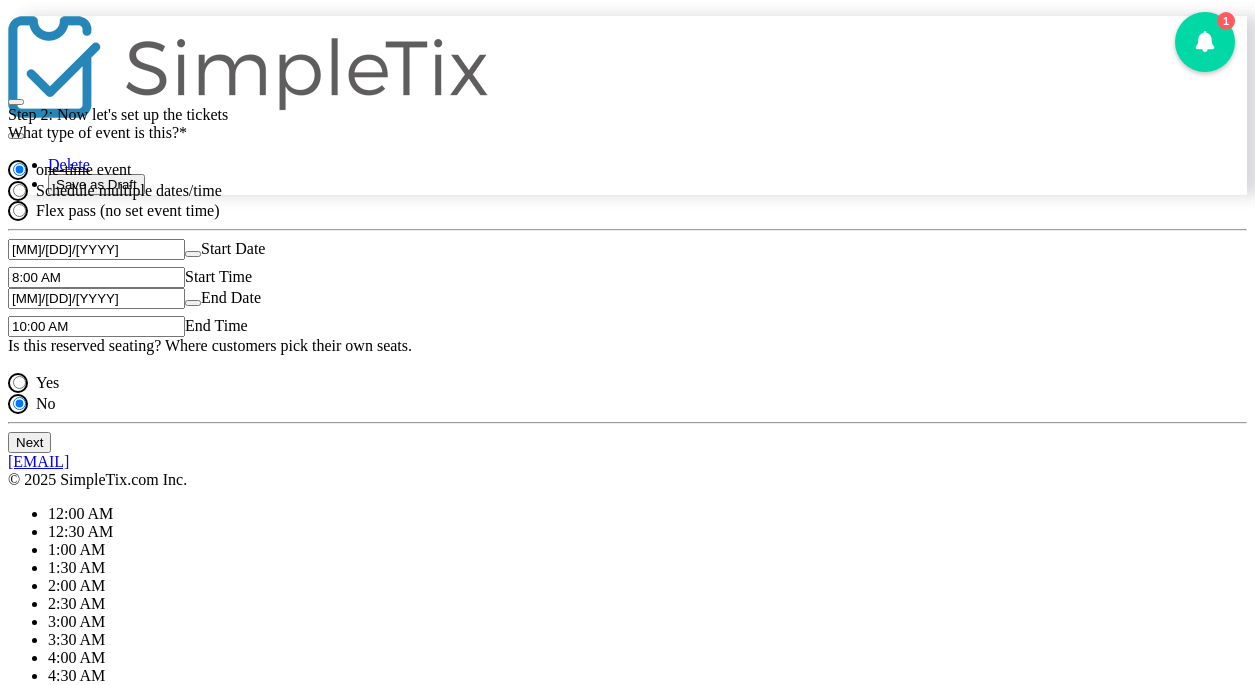 type on "5:00 PM" 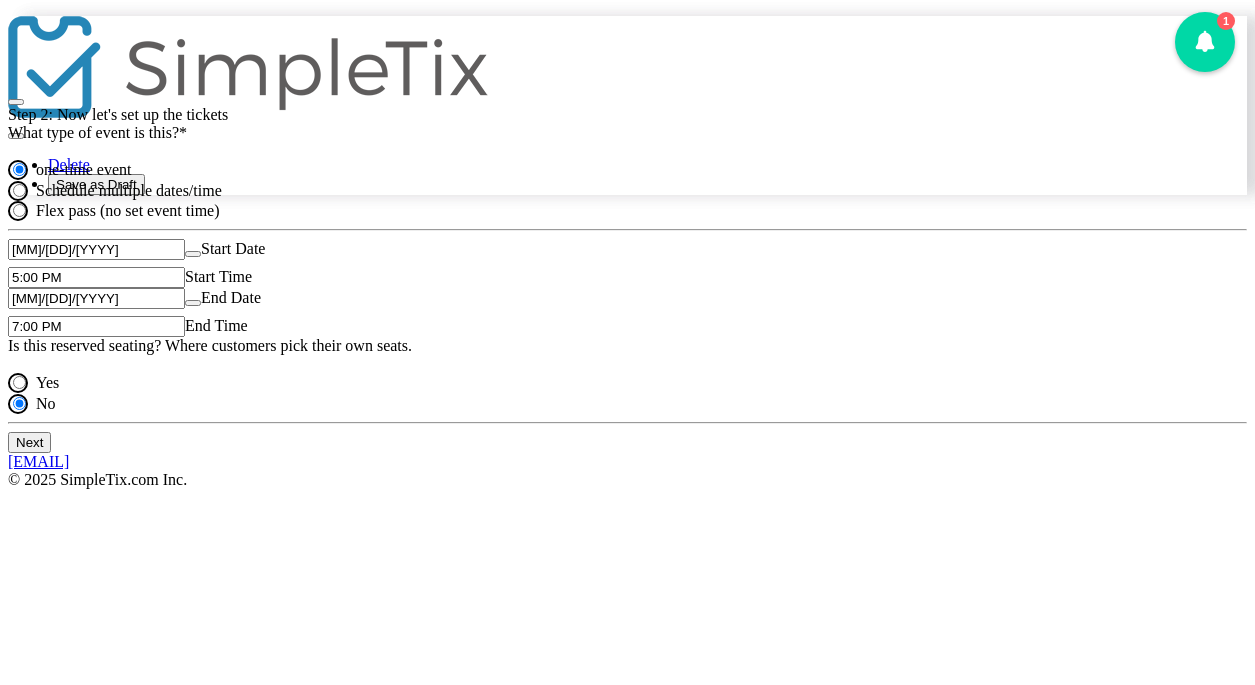 click on "7:00 PM" 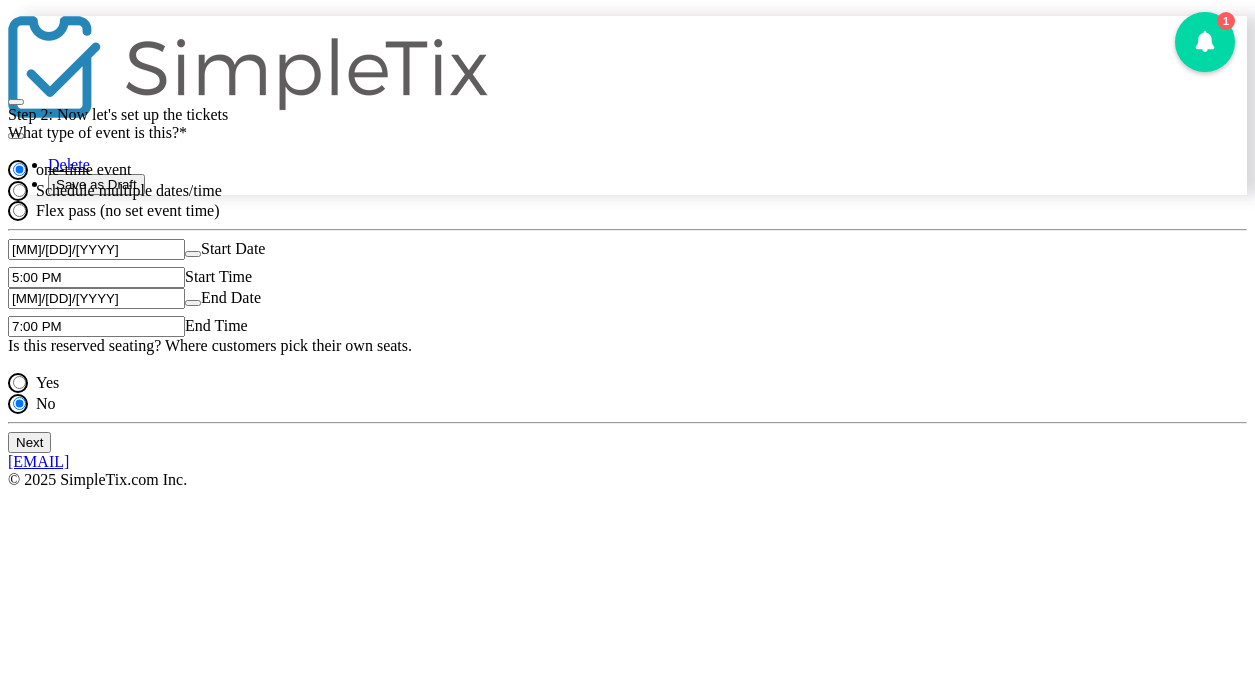 scroll, scrollTop: 1669, scrollLeft: 0, axis: vertical 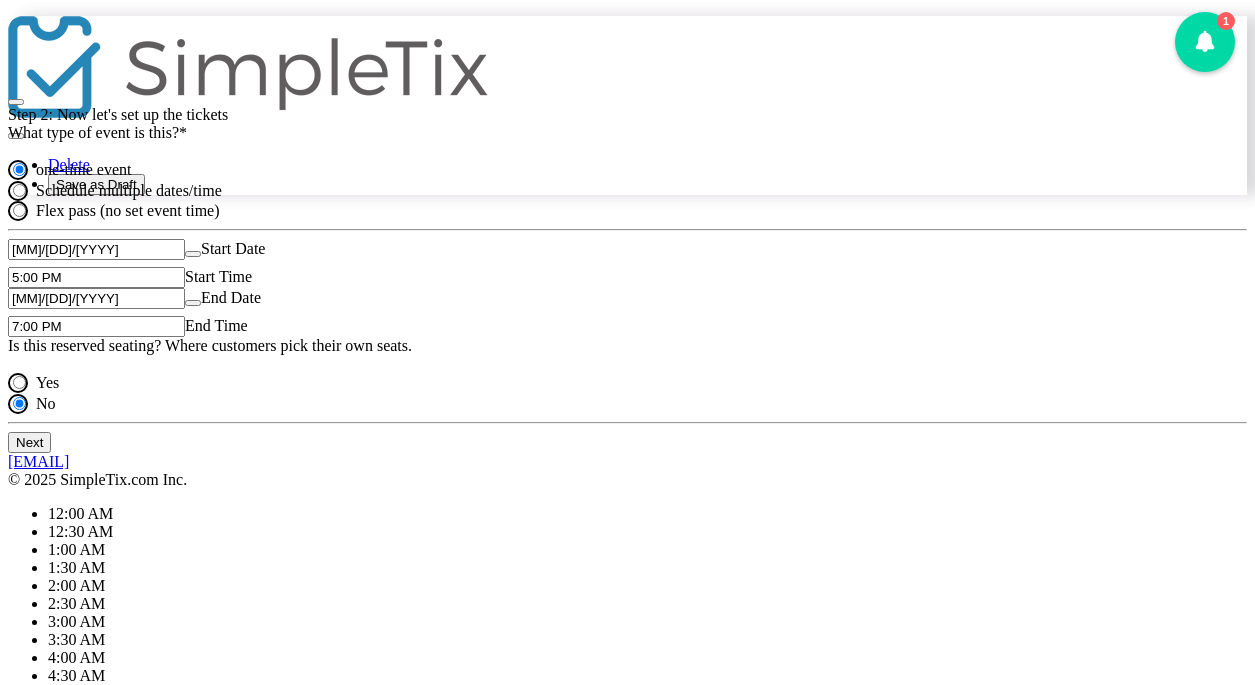 click on "7:00 PM" 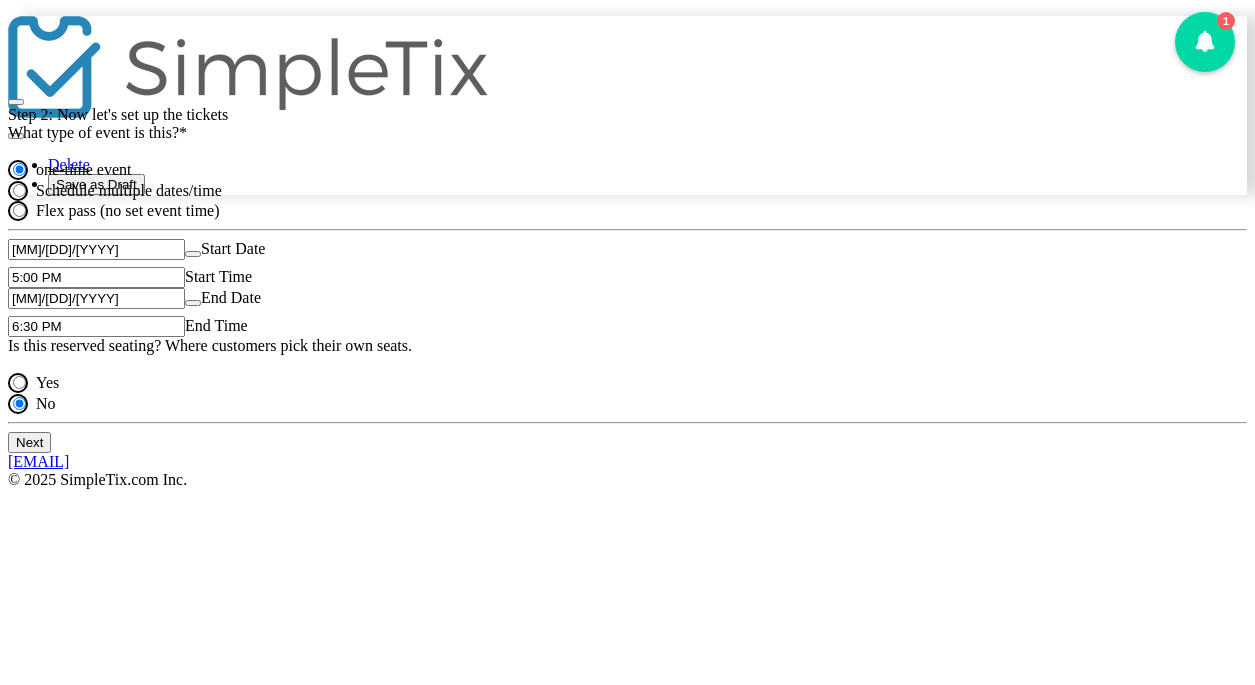 click on "Next" 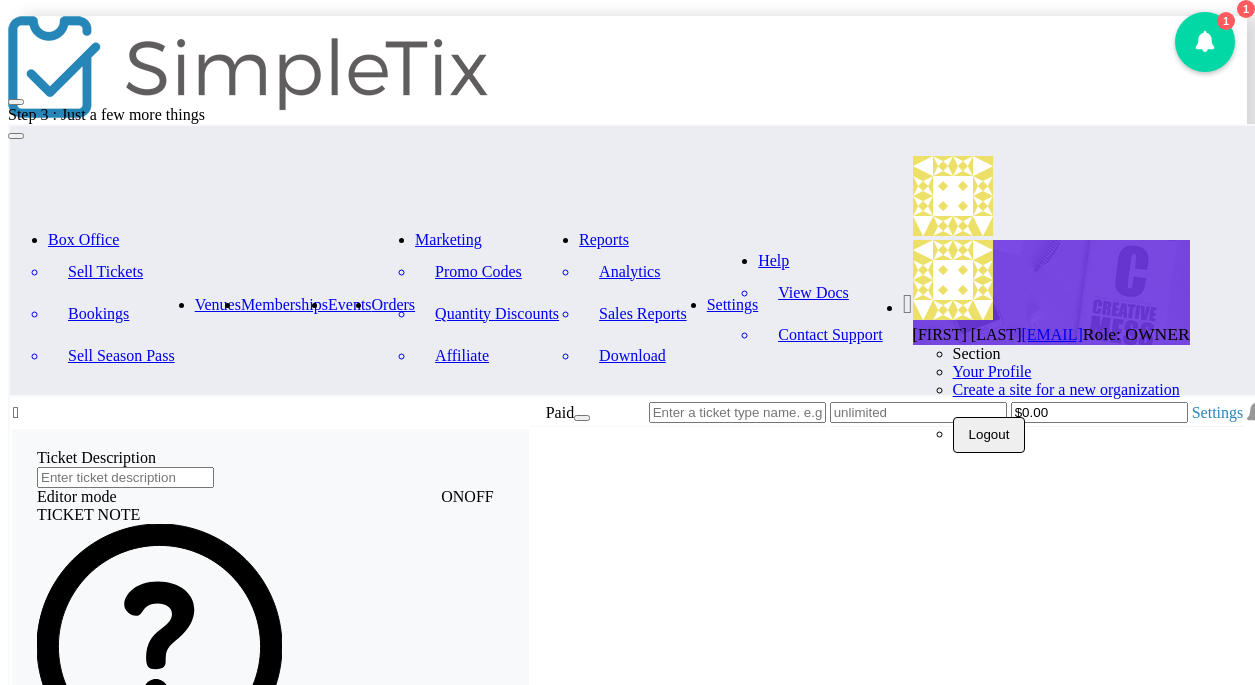 click at bounding box center (96, 2193) 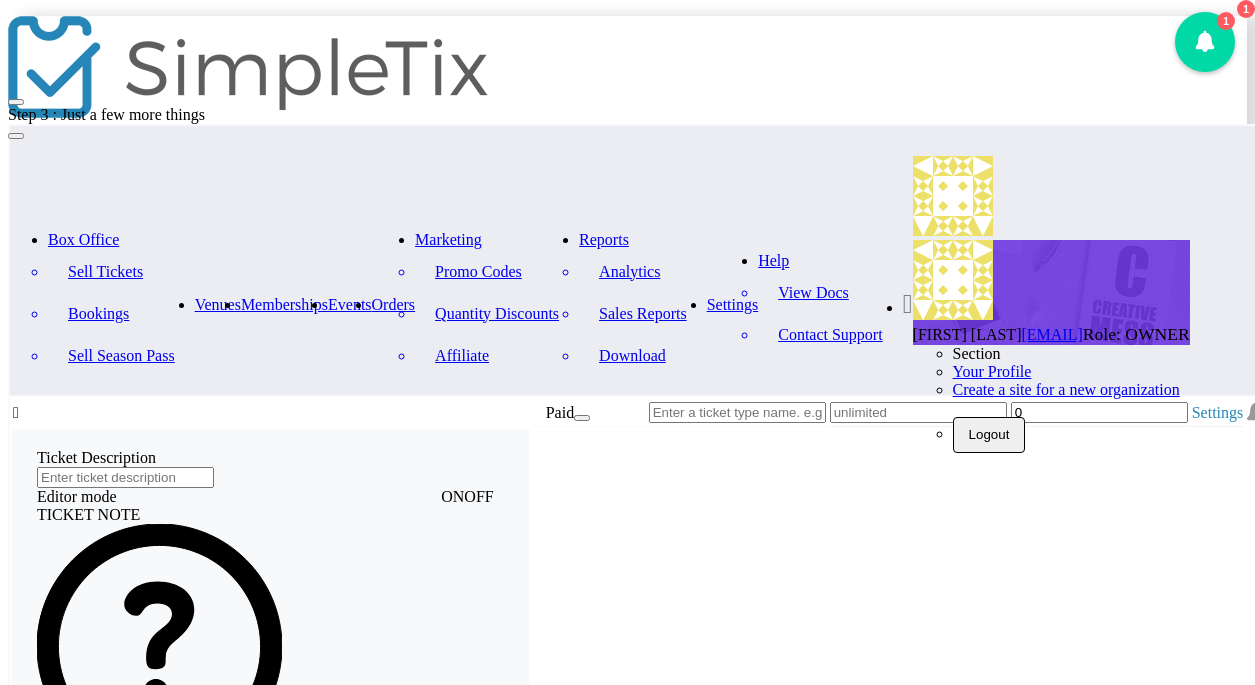 click on "0" at bounding box center [1099, 412] 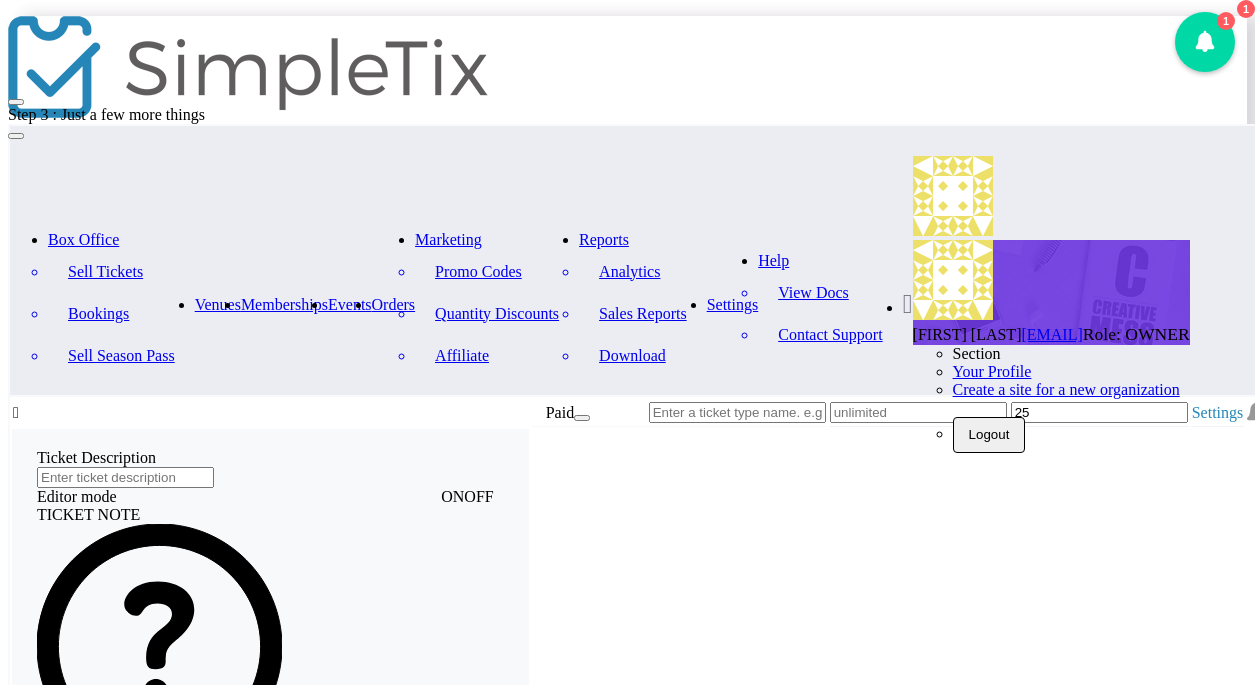 type on "$25.00" 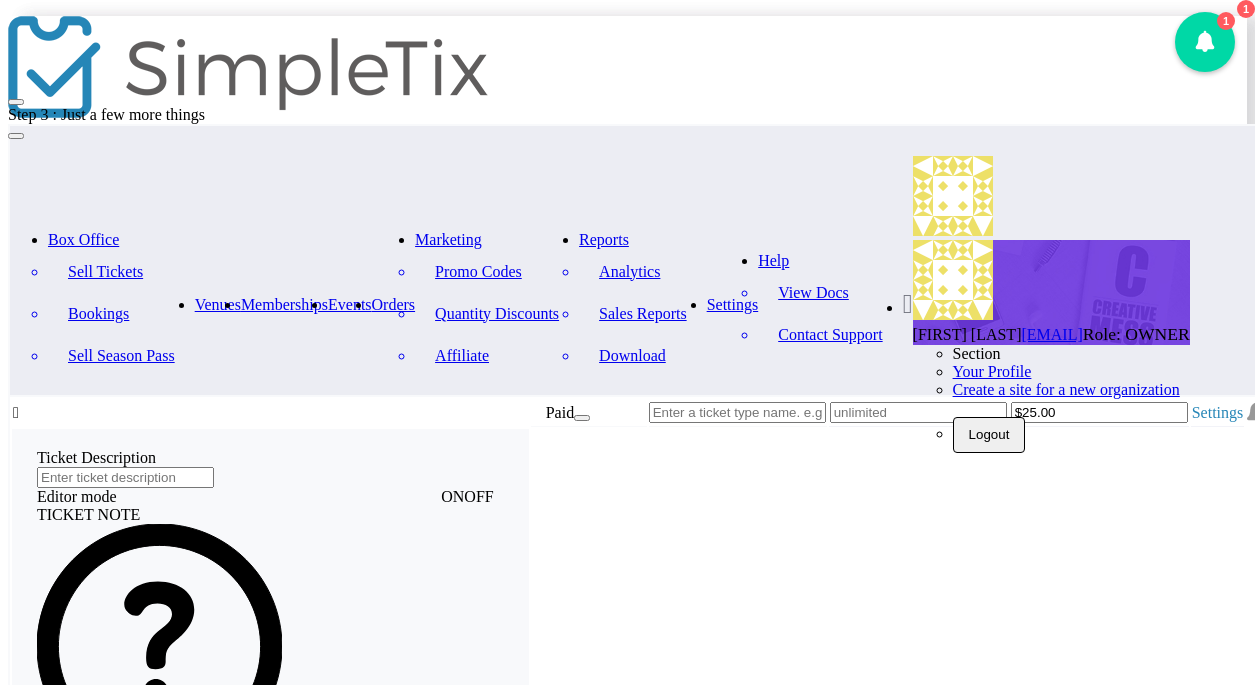 click on "Done" 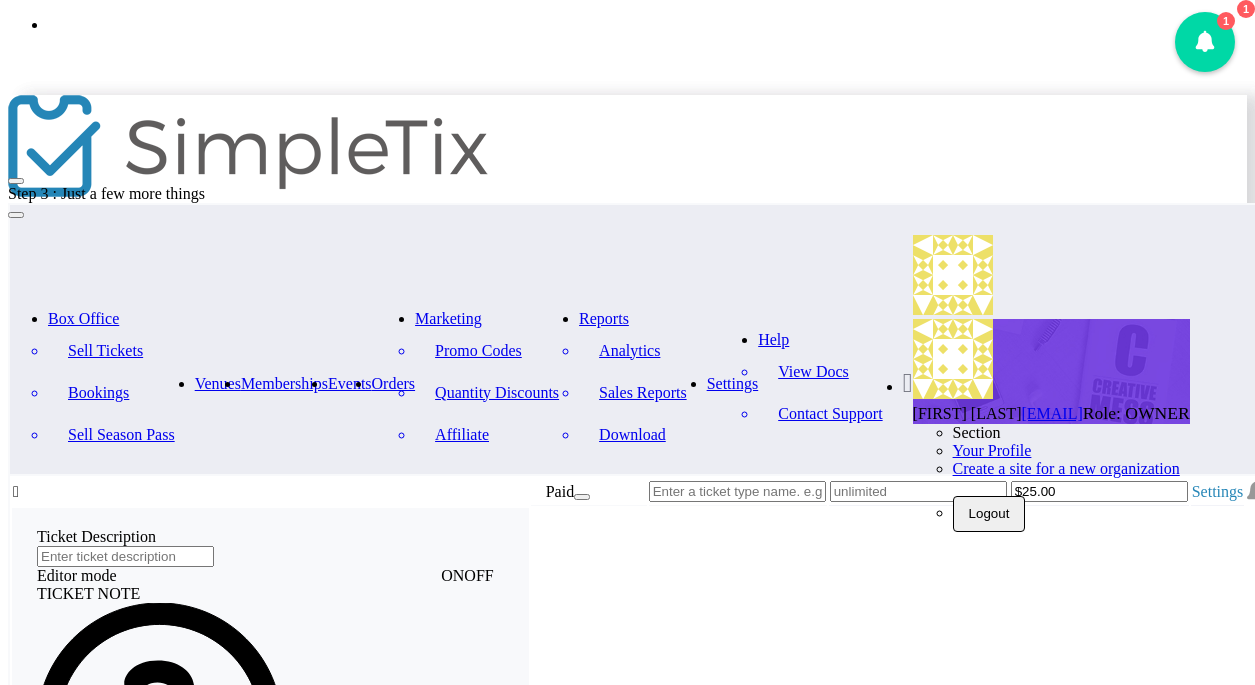 click at bounding box center [582, 497] 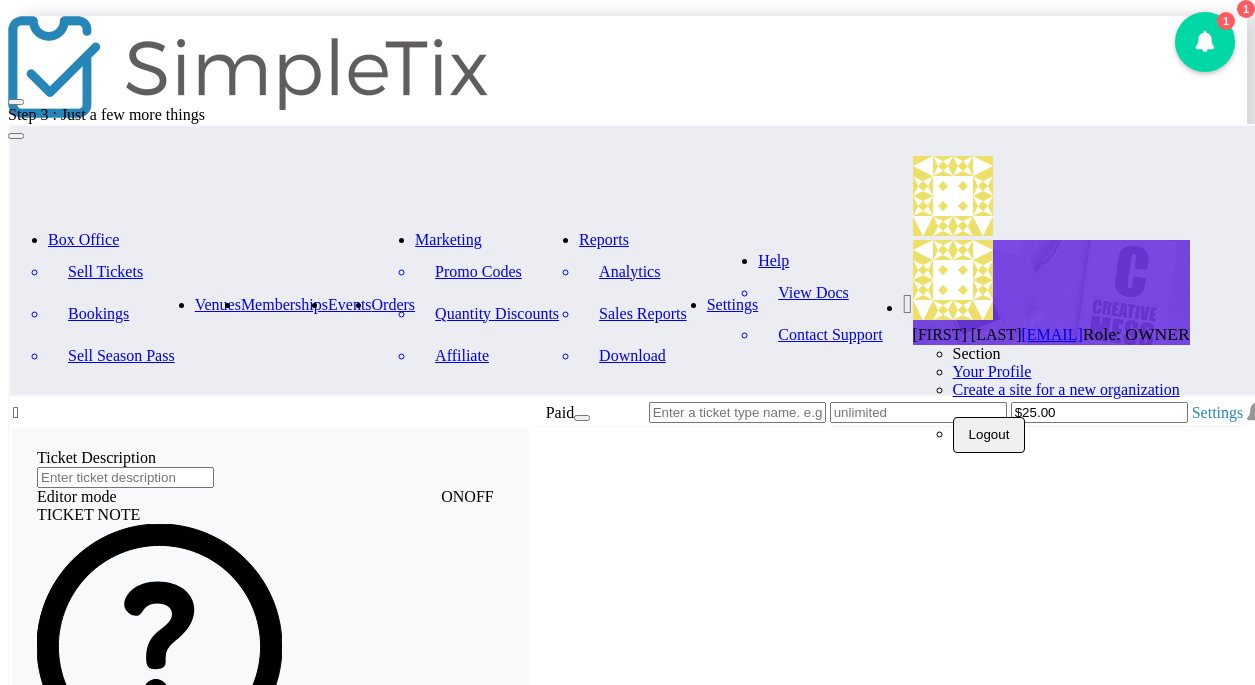 click on "Paid" at bounding box center (647, 2403) 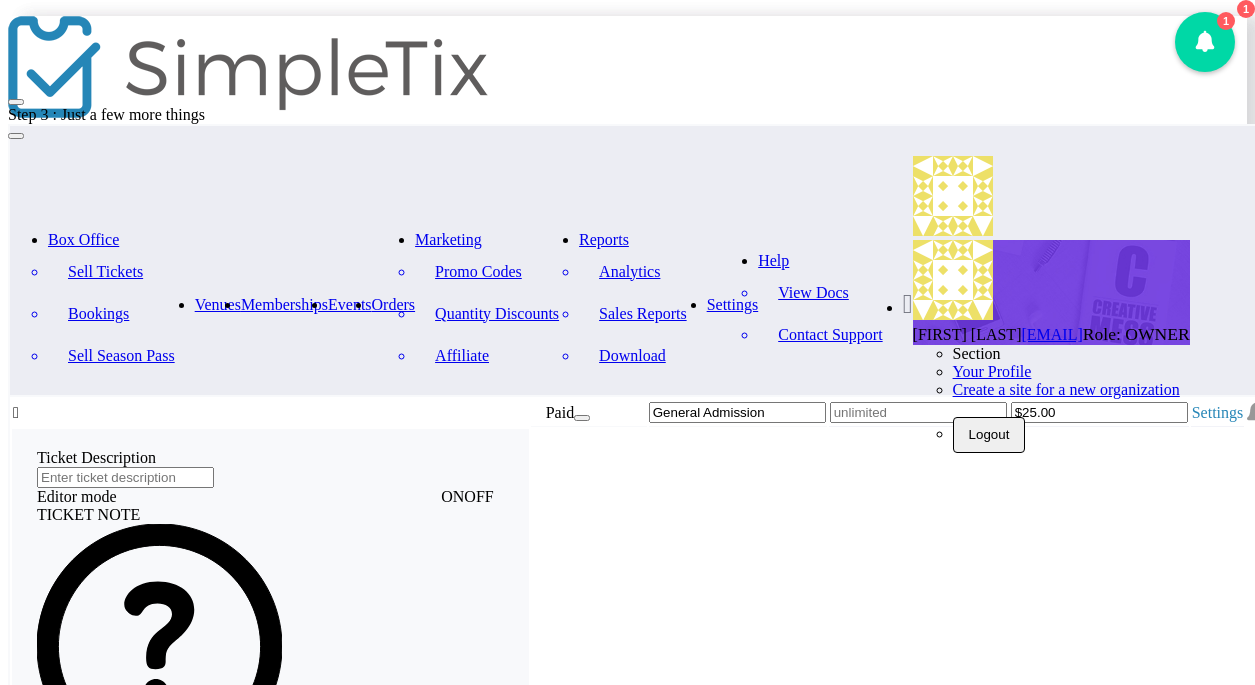 type on "General Admission" 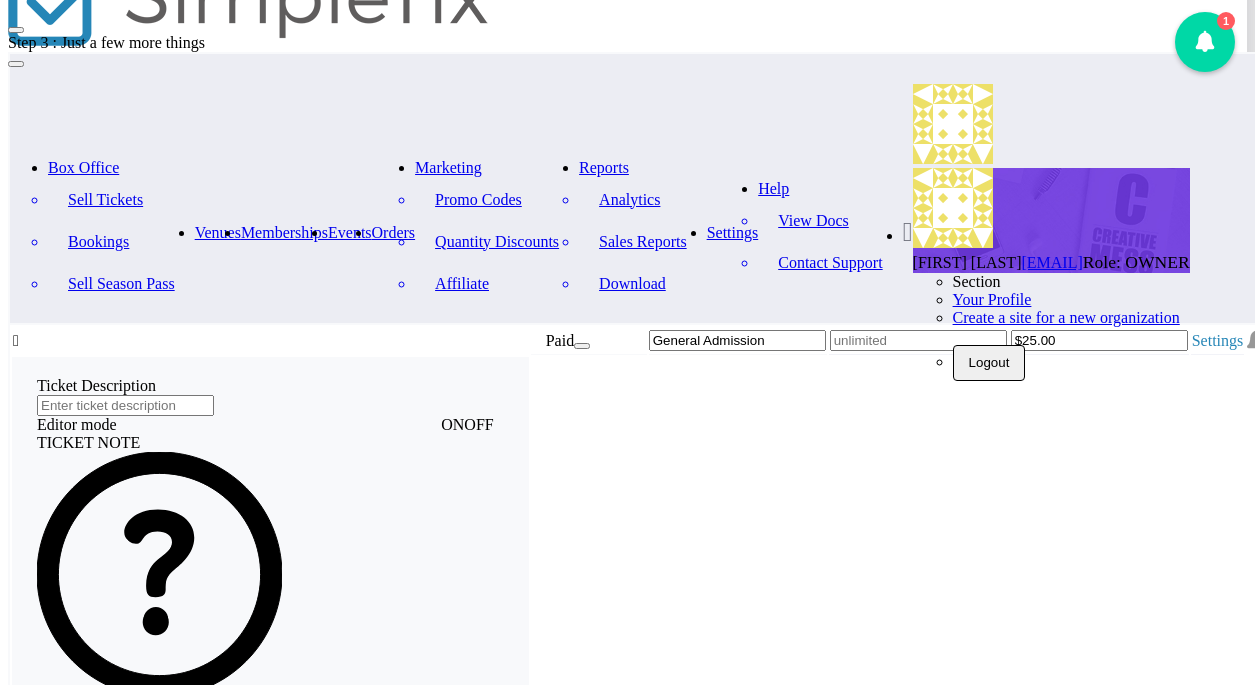 scroll, scrollTop: 71, scrollLeft: 0, axis: vertical 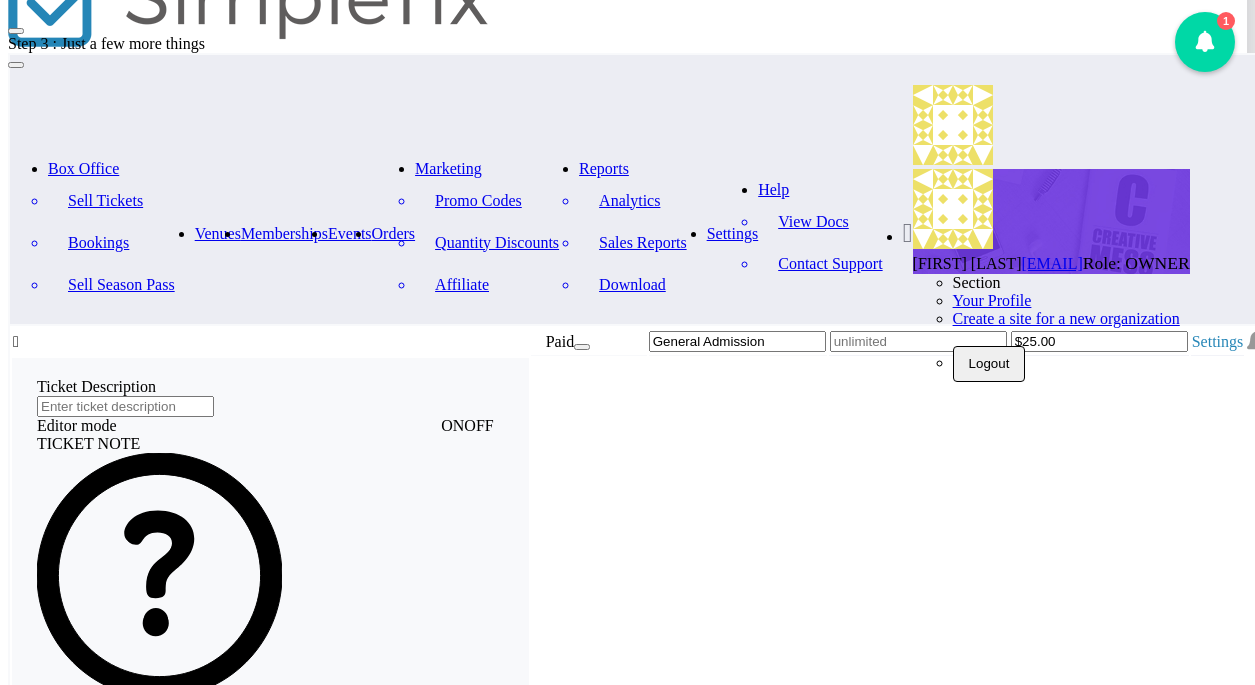 click at bounding box center (582, 2091) 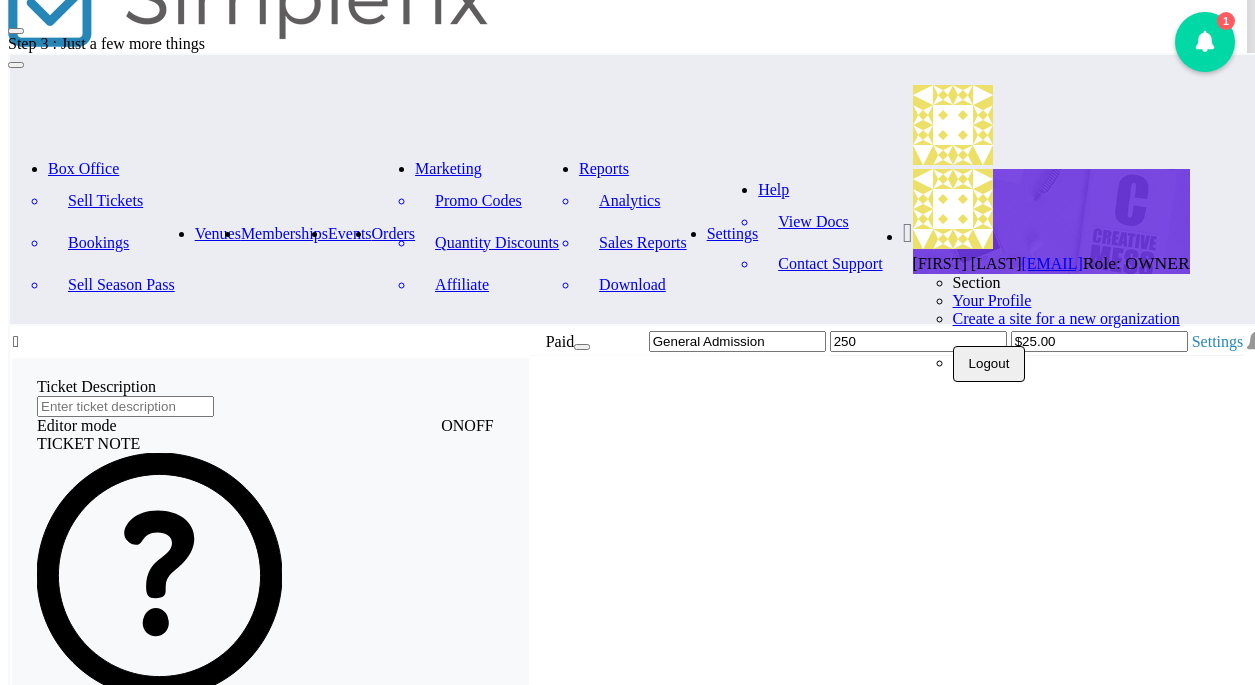 type on "250" 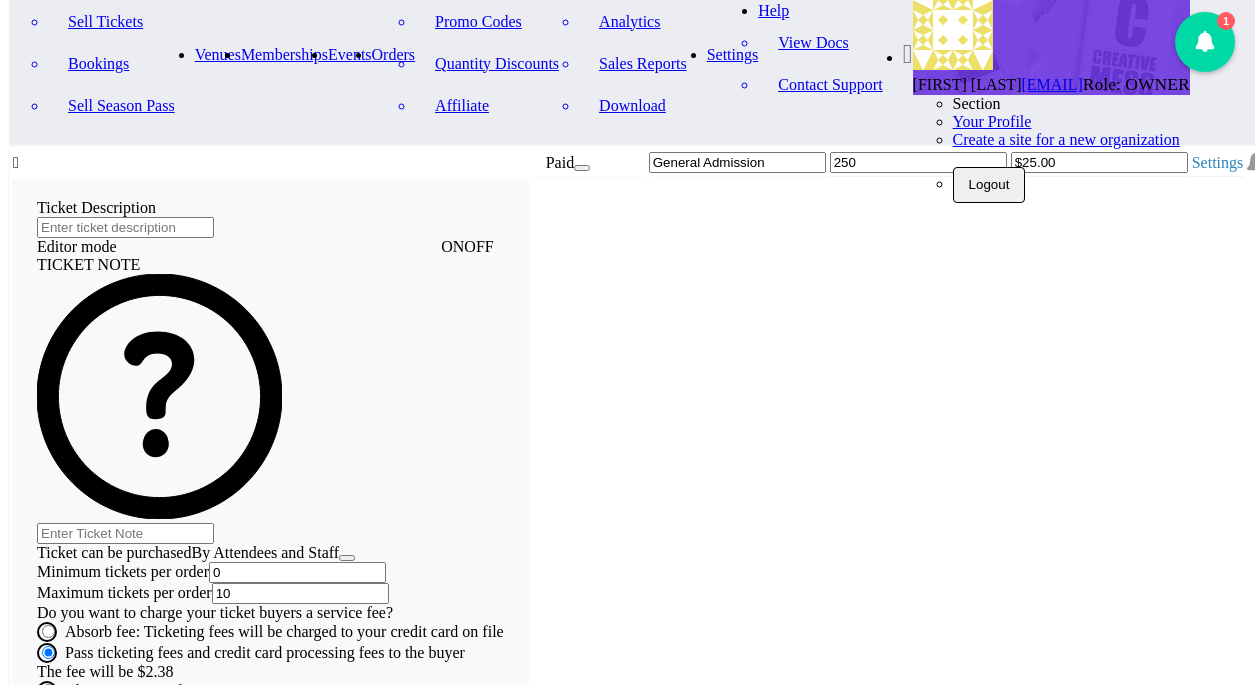 scroll, scrollTop: 298, scrollLeft: 0, axis: vertical 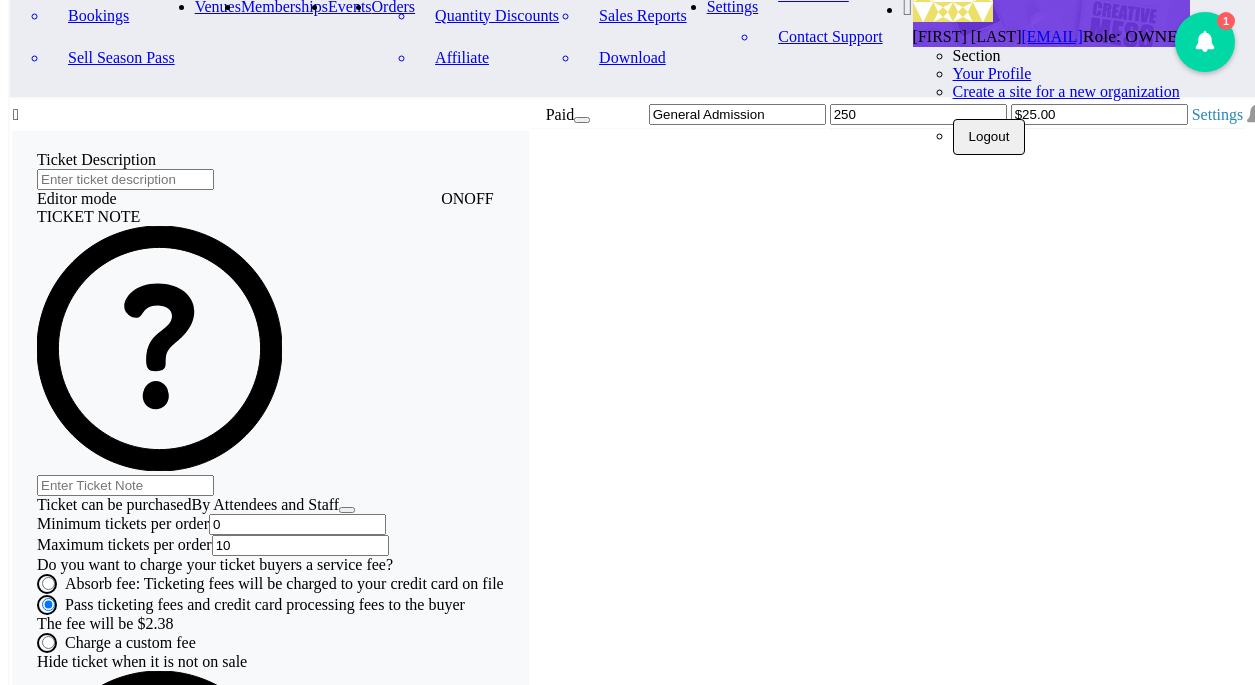 drag, startPoint x: 453, startPoint y: 636, endPoint x: 283, endPoint y: 631, distance: 170.07352 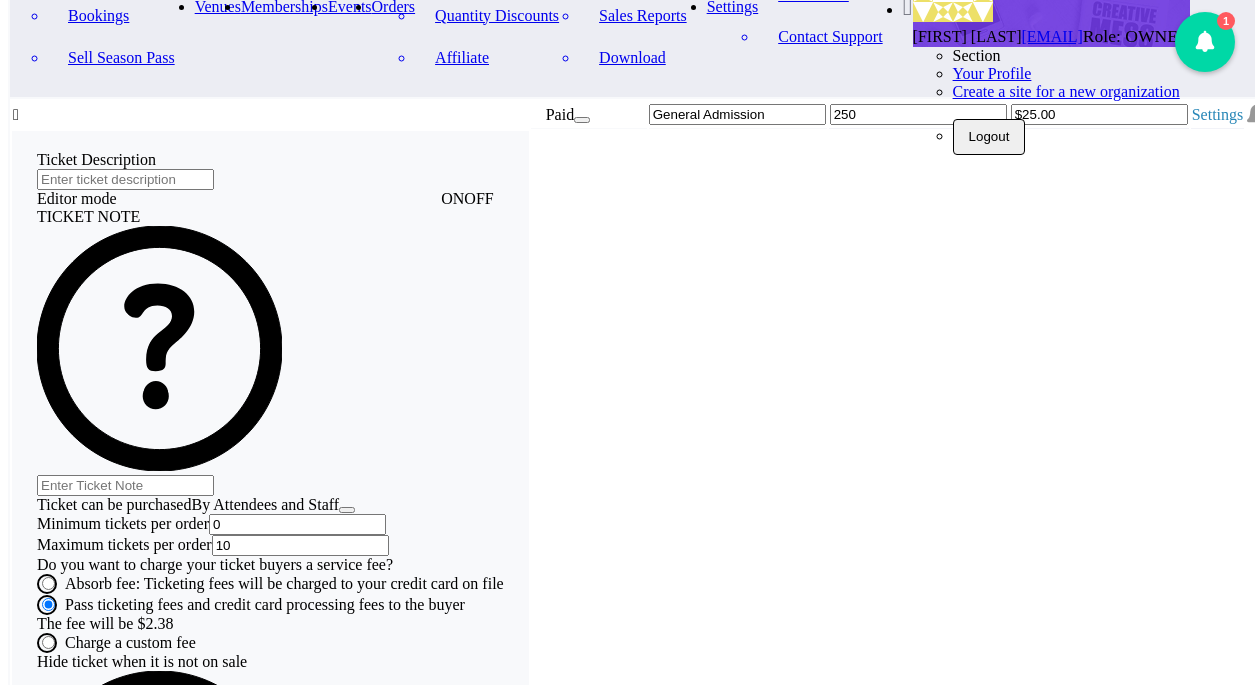 click on "[WEBSITE]  © [YEAR] SimpleTix.com Inc.   About   Privacy   T&C   Purchase" 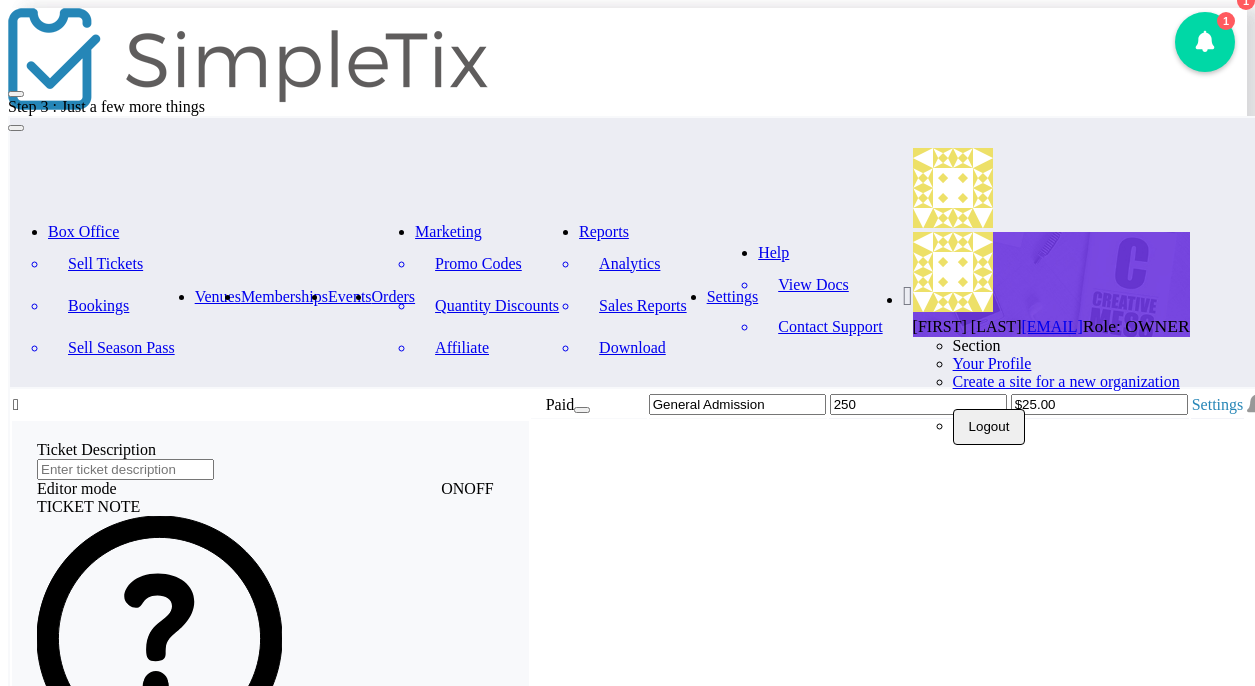 scroll, scrollTop: 0, scrollLeft: 0, axis: both 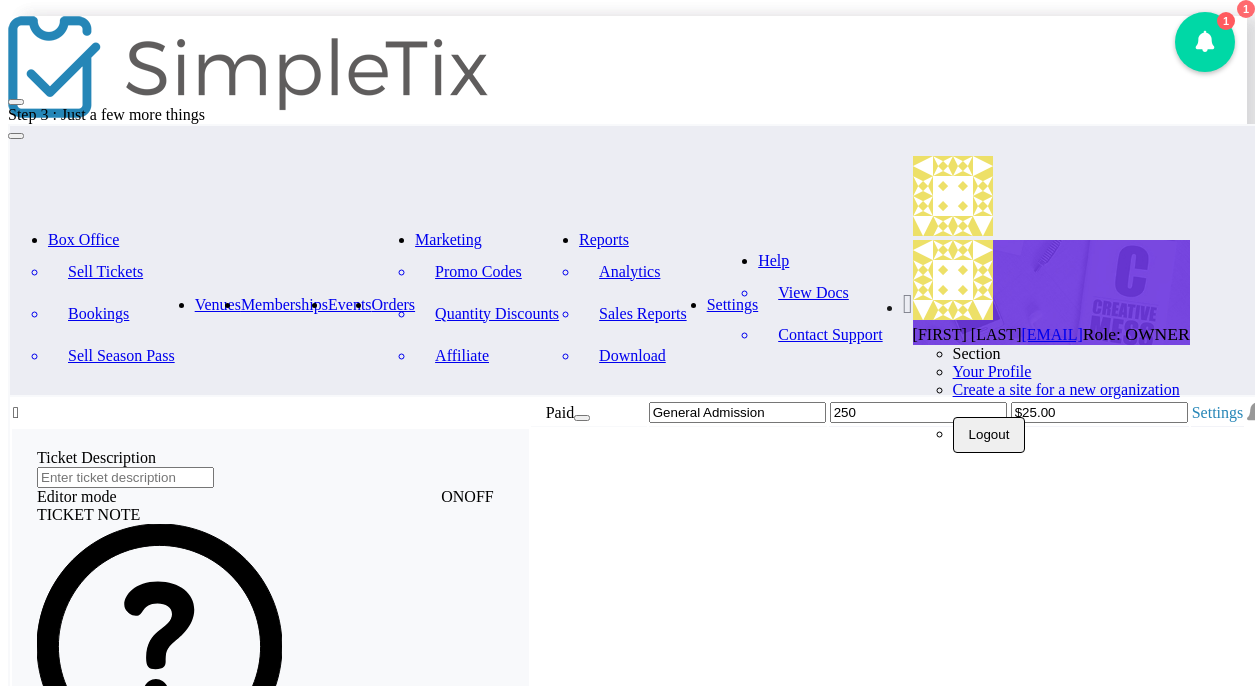 click at bounding box center [908, 304] 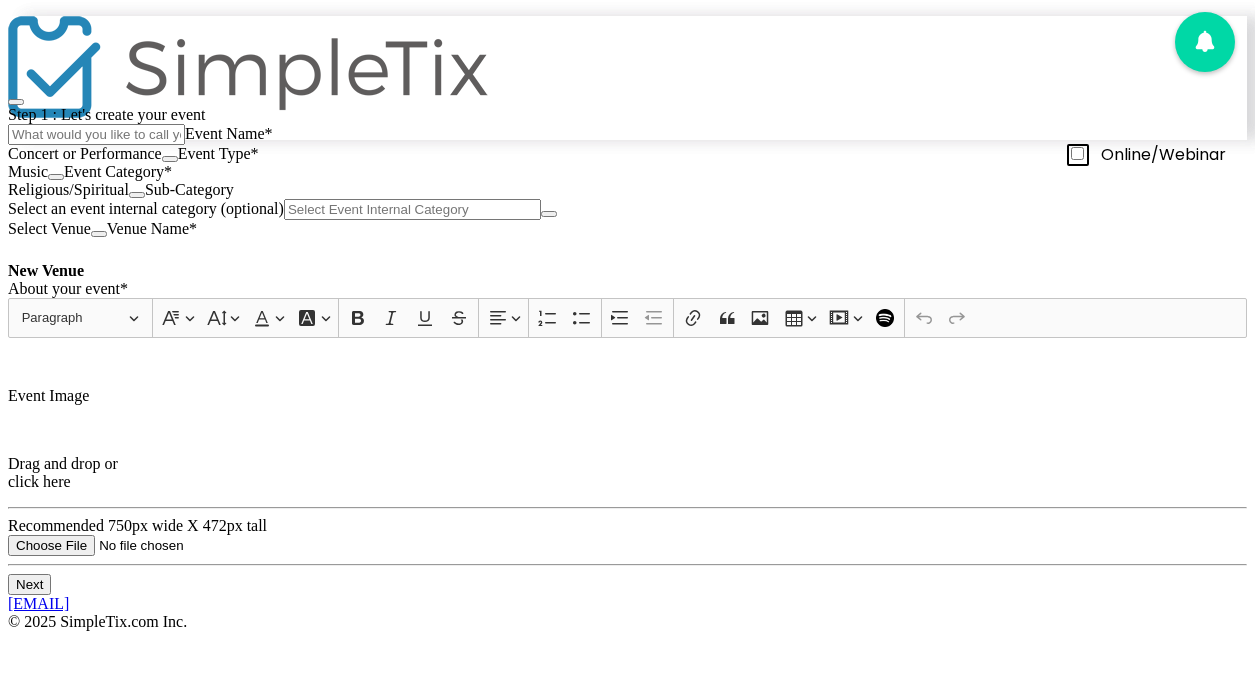scroll, scrollTop: 17, scrollLeft: 0, axis: vertical 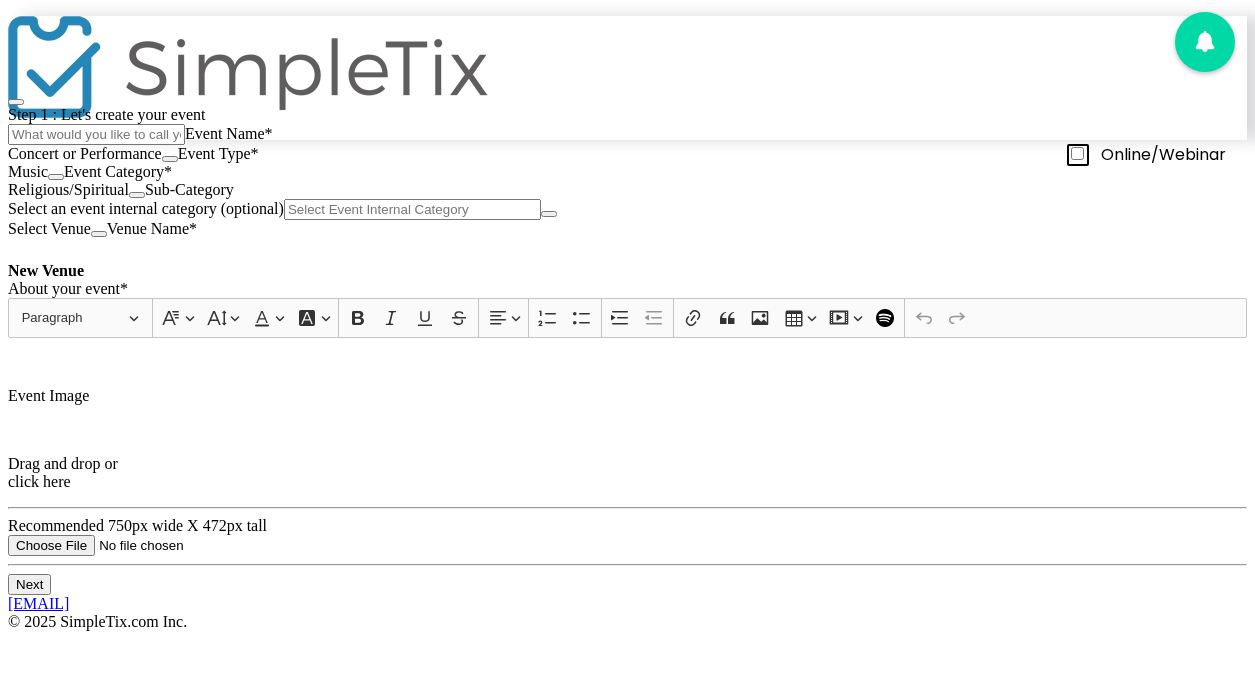 click 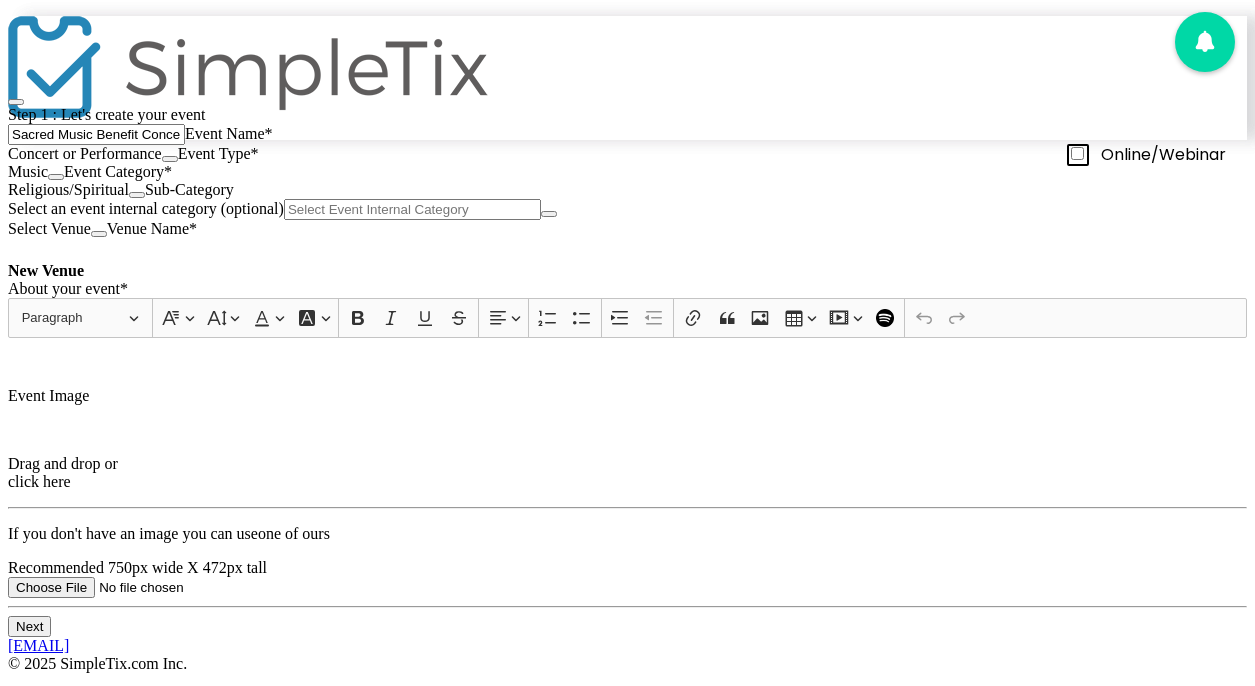 type on "Sacred Music Benefit Concert" 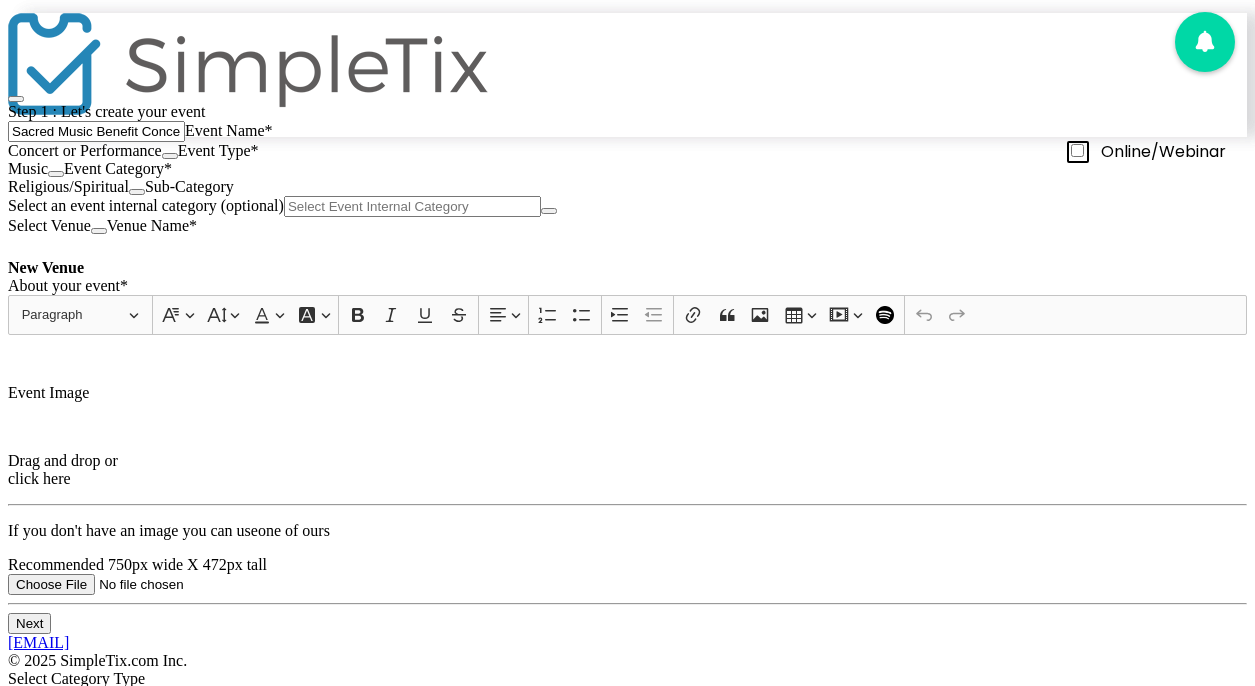scroll, scrollTop: 40, scrollLeft: 0, axis: vertical 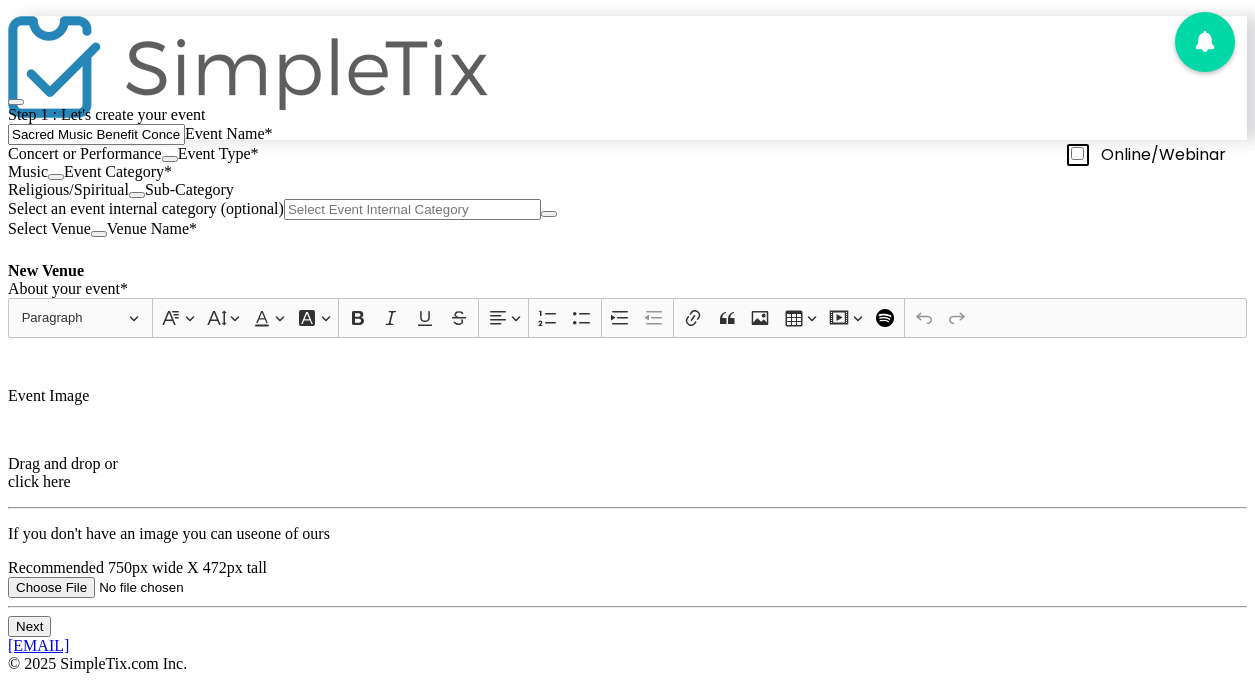 click on "Select Venue" at bounding box center (49, 228) 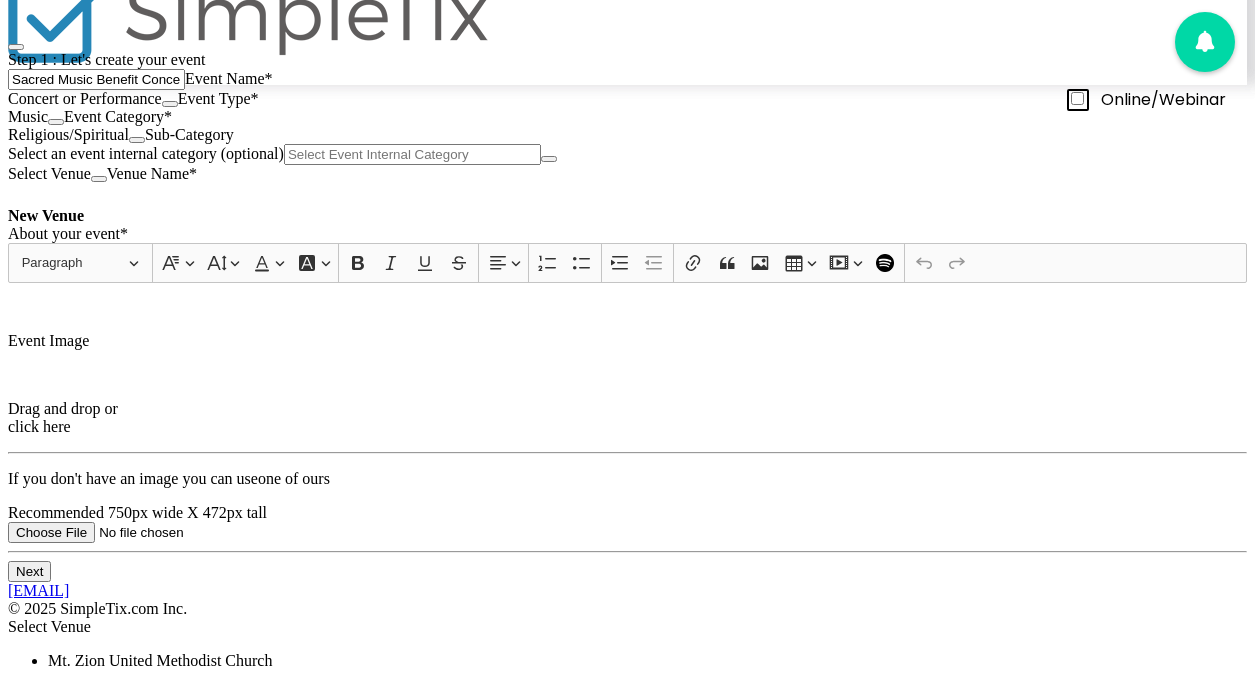 click on "Mt. Zion United Methodist Church" at bounding box center (160, 660) 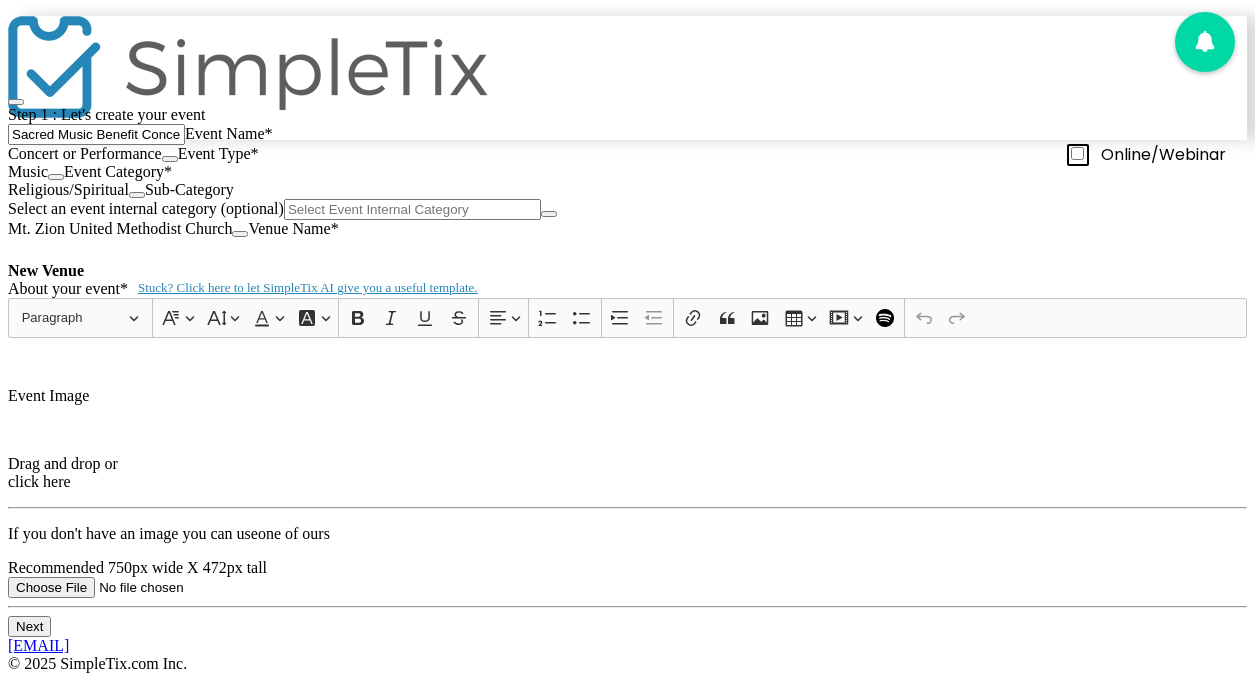click 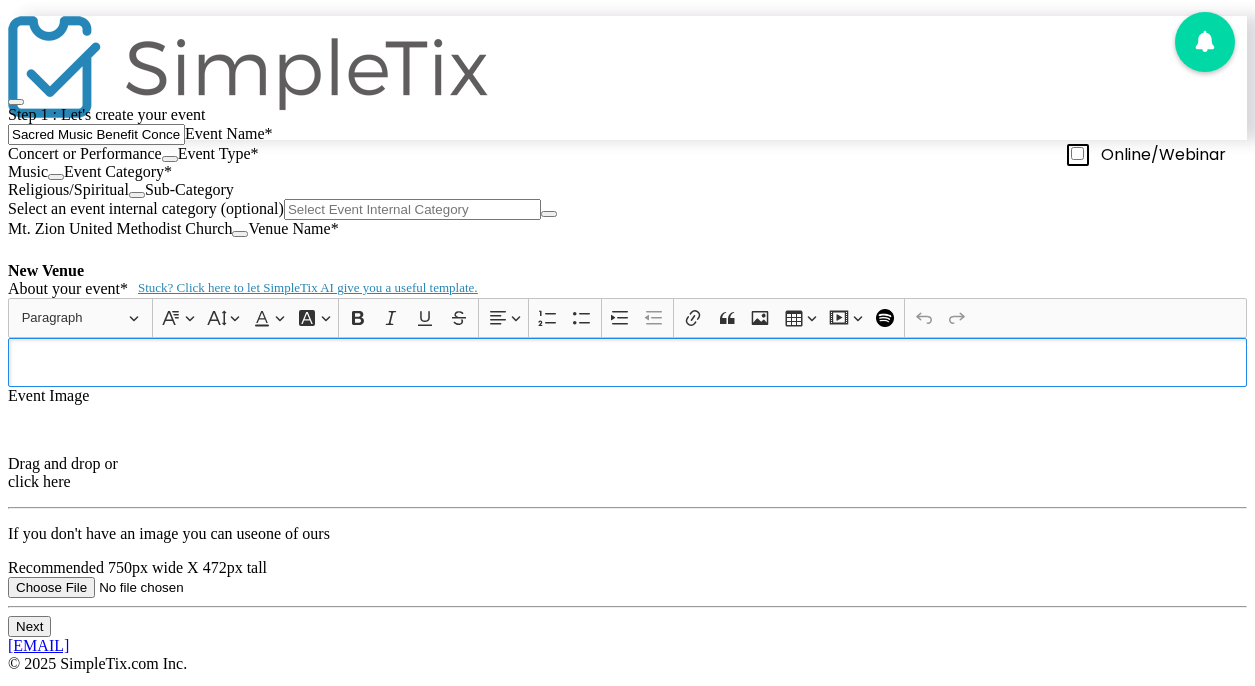 scroll, scrollTop: 398, scrollLeft: 0, axis: vertical 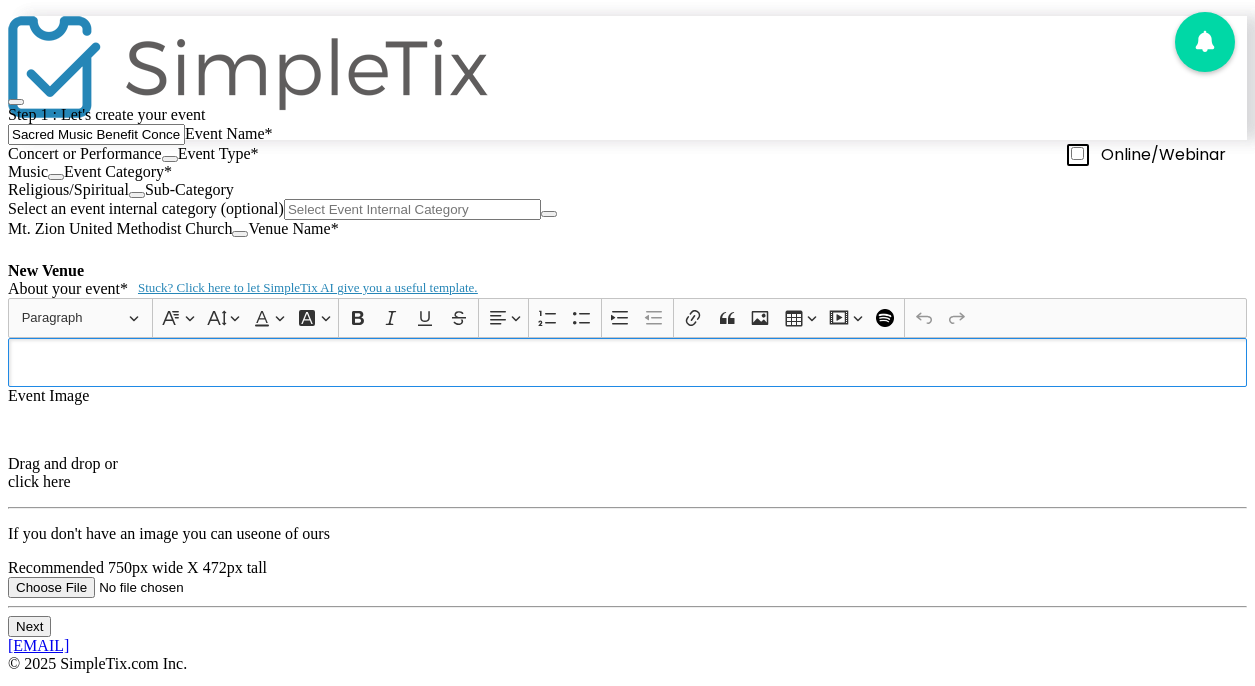 click 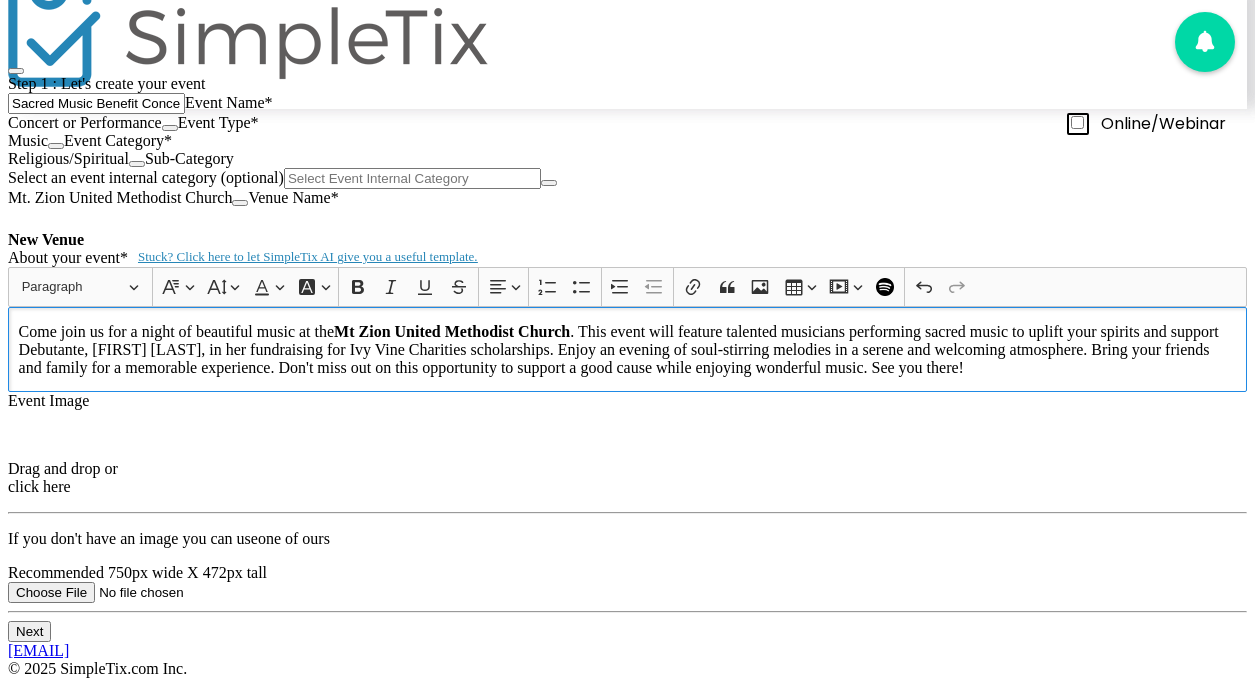 click on "Come join us for a night of beautiful music at the  Mt Zion United Methodist Church . This event will feature talented musicians performing sacred music to uplift your spirits and support Debutante, [FIRST] [LAST], in her fundraising for Ivy Vine Charities scholarships. Enjoy an evening of soul-stirring melodies in a serene and welcoming atmosphere. Bring your friends and family for a memorable experience. Don't miss out on this opportunity to support a good cause while enjoying wonderful music. See you there!" 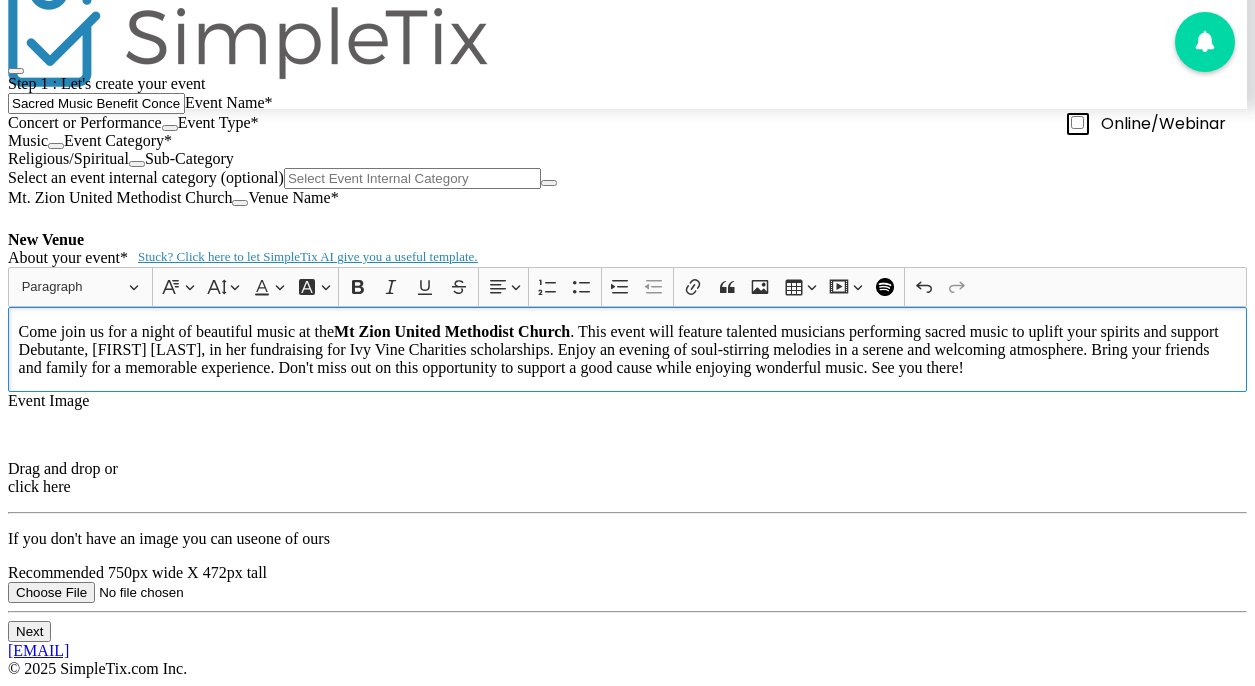type 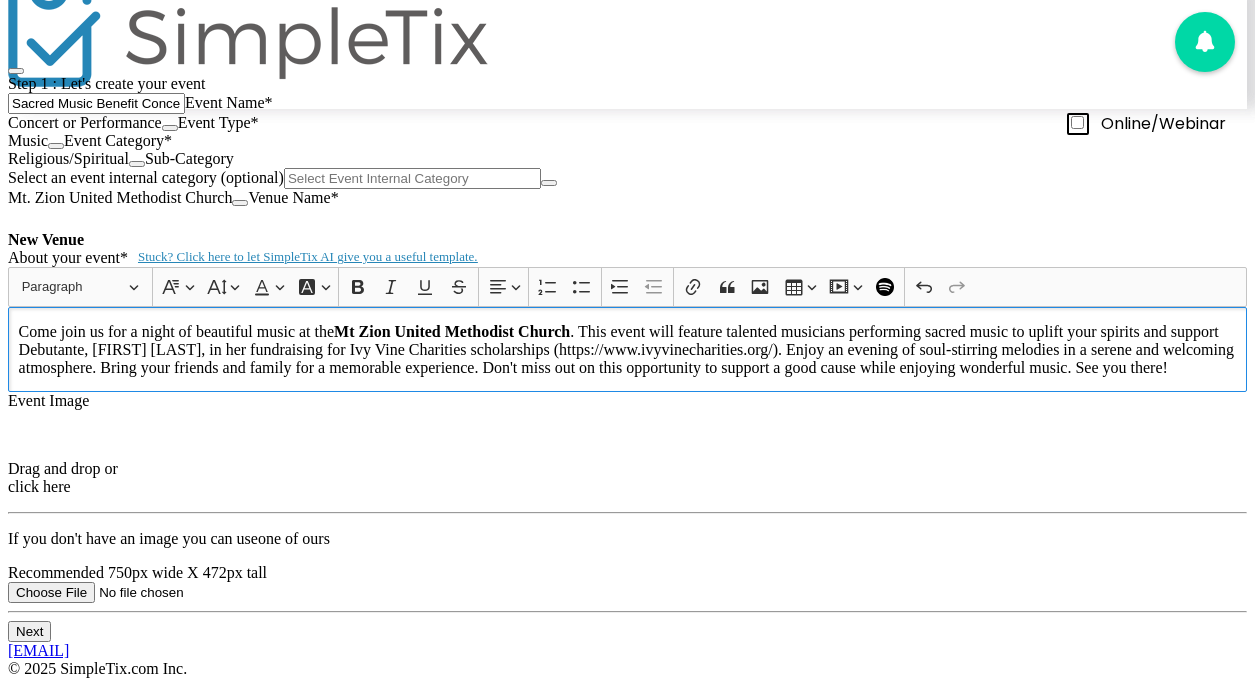 scroll, scrollTop: 393, scrollLeft: 0, axis: vertical 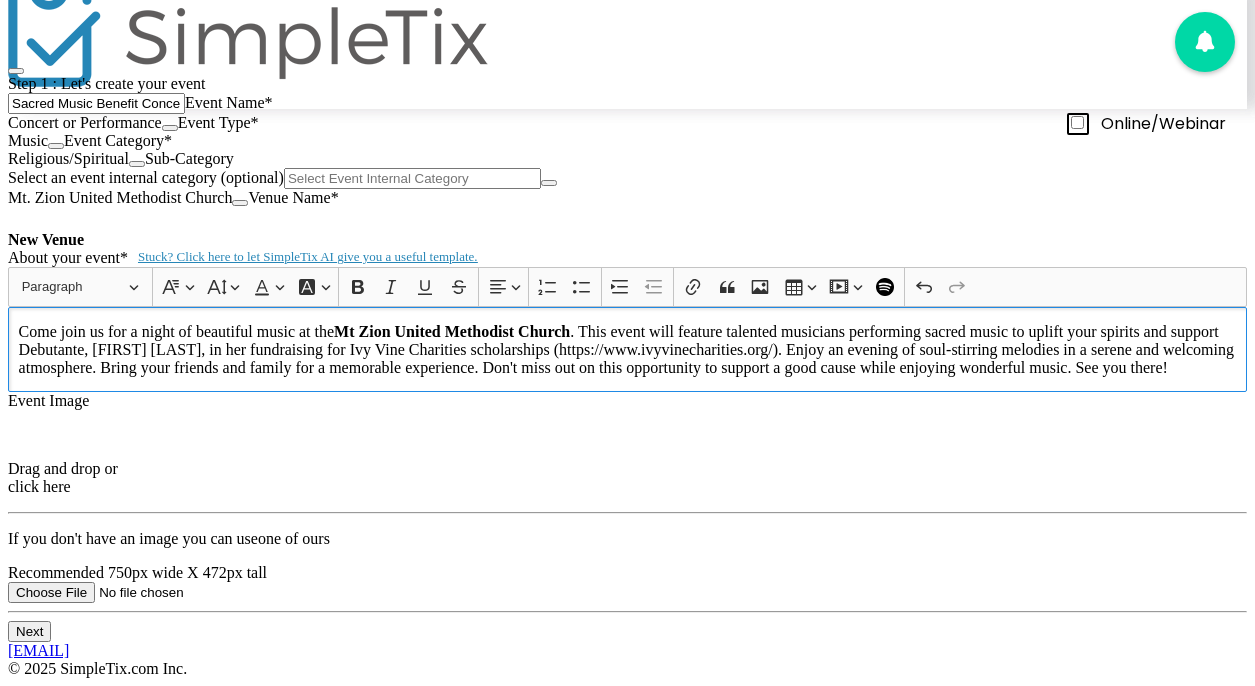 click on "Come join us for a night of beautiful music at the  Mt Zion United Methodist Church . This event will feature talented musicians performing sacred music to uplift your spirits and support Debutante, [FIRST] [LAST], in her fundraising for Ivy Vine Charities scholarships (https://www.ivyvinecharities.org/). Enjoy an evening of soul-stirring melodies in a serene and welcoming atmosphere. Bring your friends and family for a memorable experience. Don't miss out on this opportunity to support a good cause while enjoying wonderful music. See you there!" 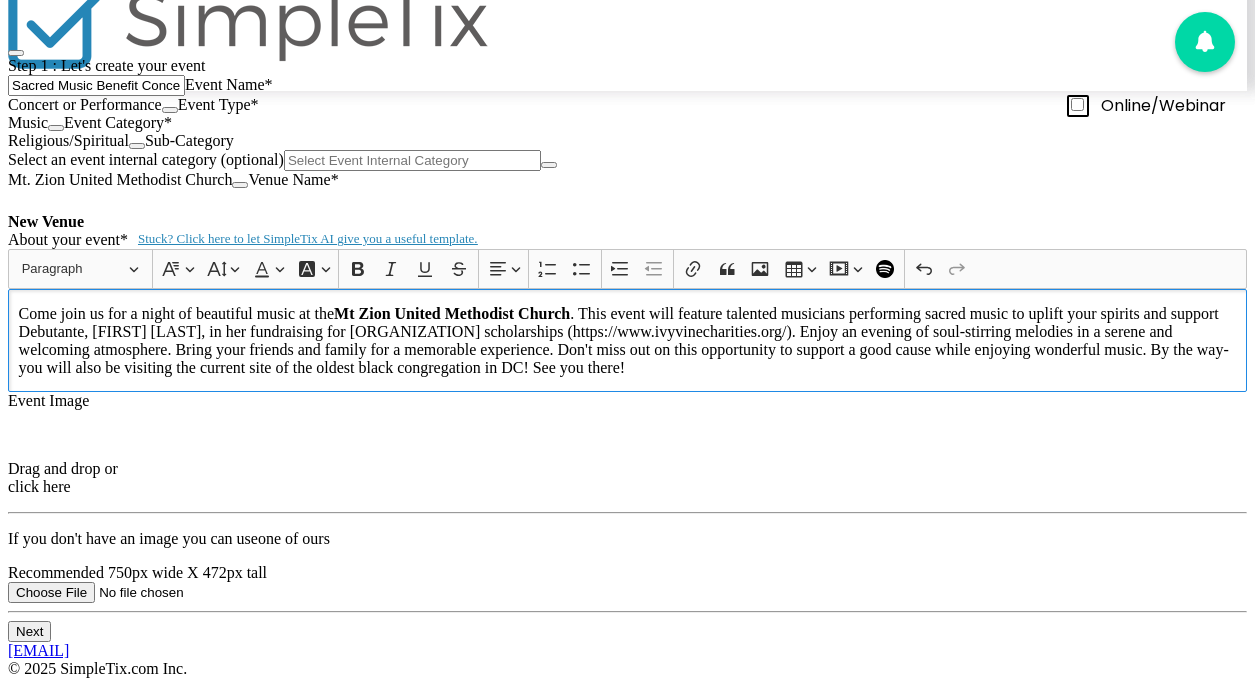 click on "Come join us for a night of beautiful music at the  Mt Zion United Methodist Church . This event will feature talented musicians performing sacred music to uplift your spirits and support Debutante, [FIRST] [LAST], in her fundraising for Ivy Vine Charities scholarships (https://www.ivyvinecharities.org/). Enjoy an evening of soul-stirring melodies in a serene and welcoming atmosphere. Bring your friends and family for a memorable experience. Don't miss out on this opportunity to support a good cause while enjoying wonderful music. By the way- you will also be visiting the current site of the oldest black congregation in DC! See you there!" 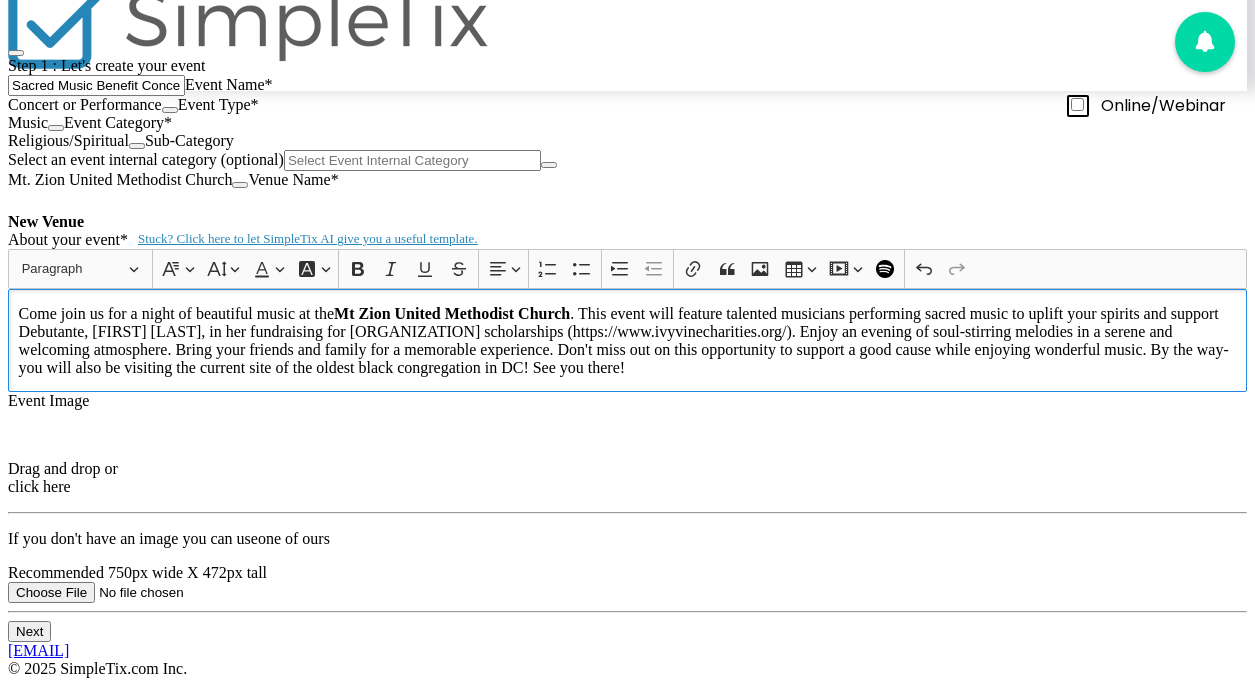 scroll, scrollTop: 394, scrollLeft: 0, axis: vertical 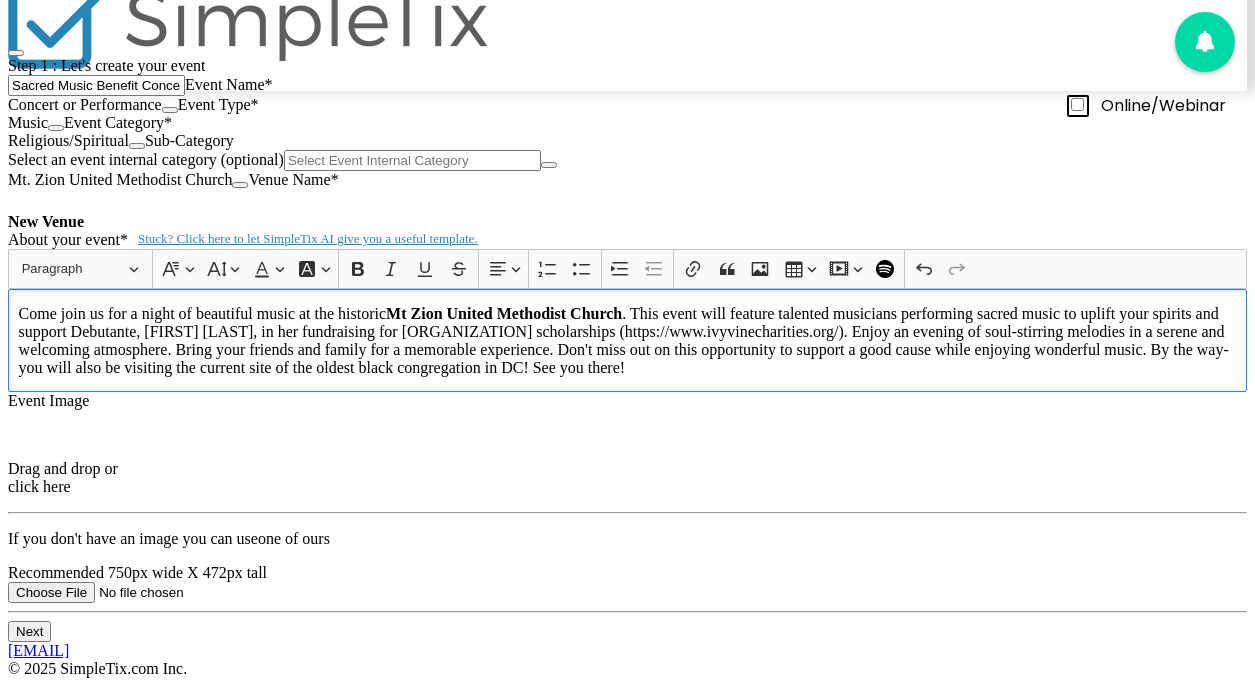 click on "Come join us for a night of beautiful music at the historic  Mt Zion United Methodist Church . This event will feature talented musicians performing sacred music to uplift your spirits and support Debutante, [FIRST] [LAST], in her fundraising for Ivy Vine Charities scholarships (https://www.ivyvinecharities.org/). Enjoy an evening of soul-stirring melodies in a serene and welcoming atmosphere. Bring your friends and family for a memorable experience. Don't miss out on this opportunity to support a good cause while enjoying wonderful music. By the way- you will also be visiting the current site of the oldest black congregation in [CITY]! See you there!" 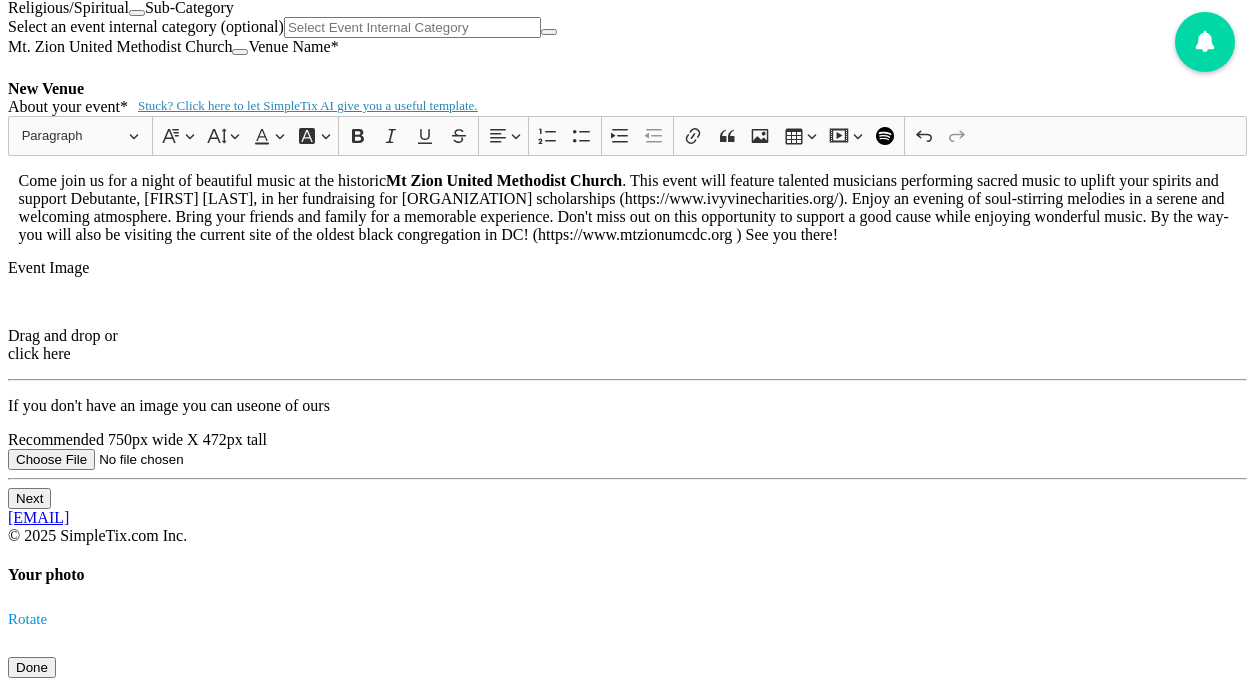 scroll, scrollTop: 0, scrollLeft: 0, axis: both 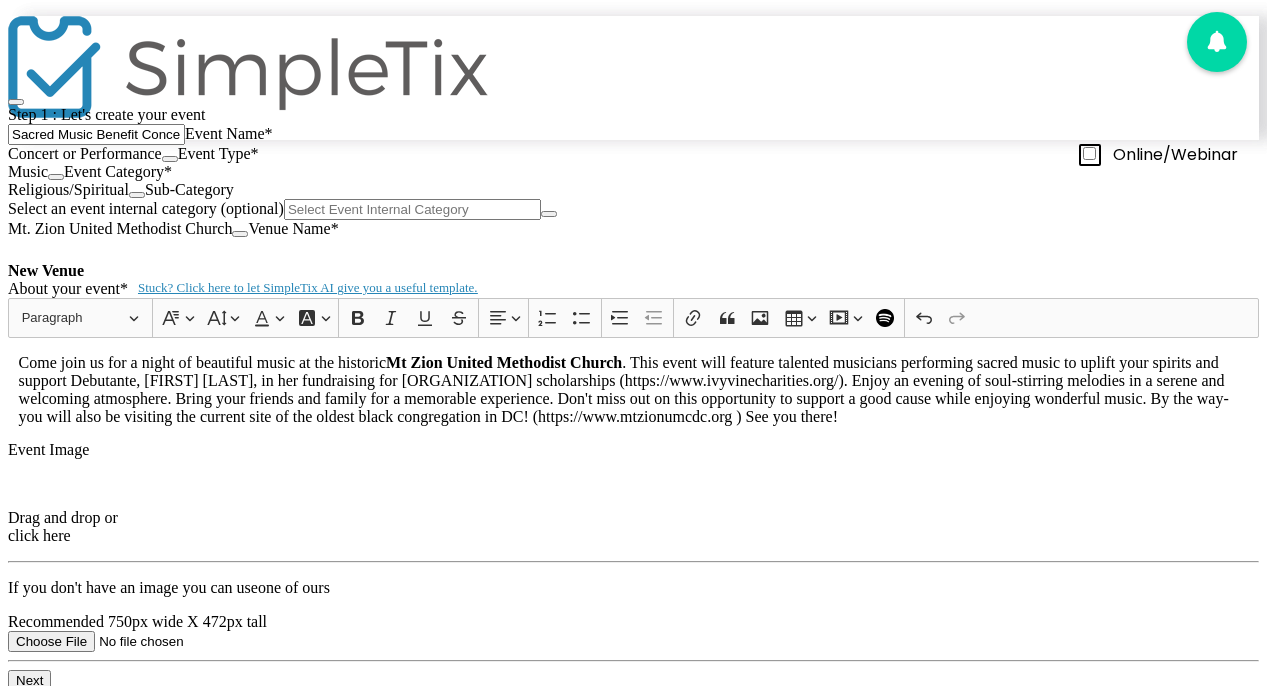 click on "Done" 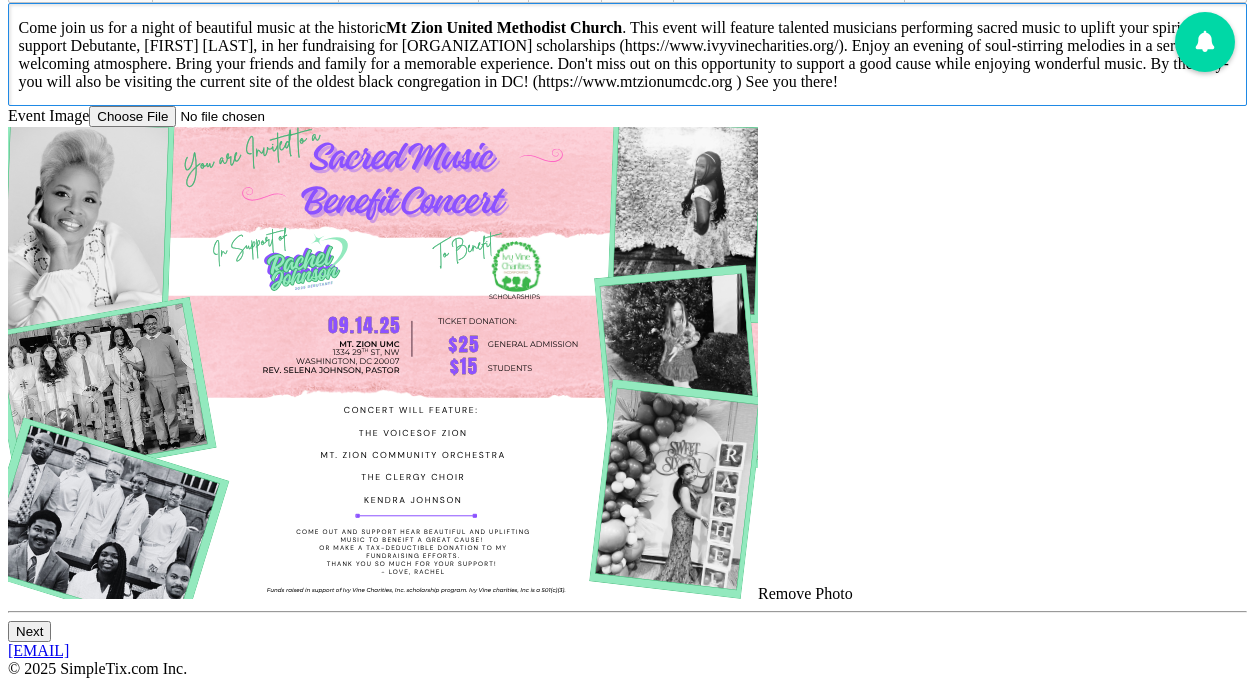 scroll, scrollTop: 683, scrollLeft: 0, axis: vertical 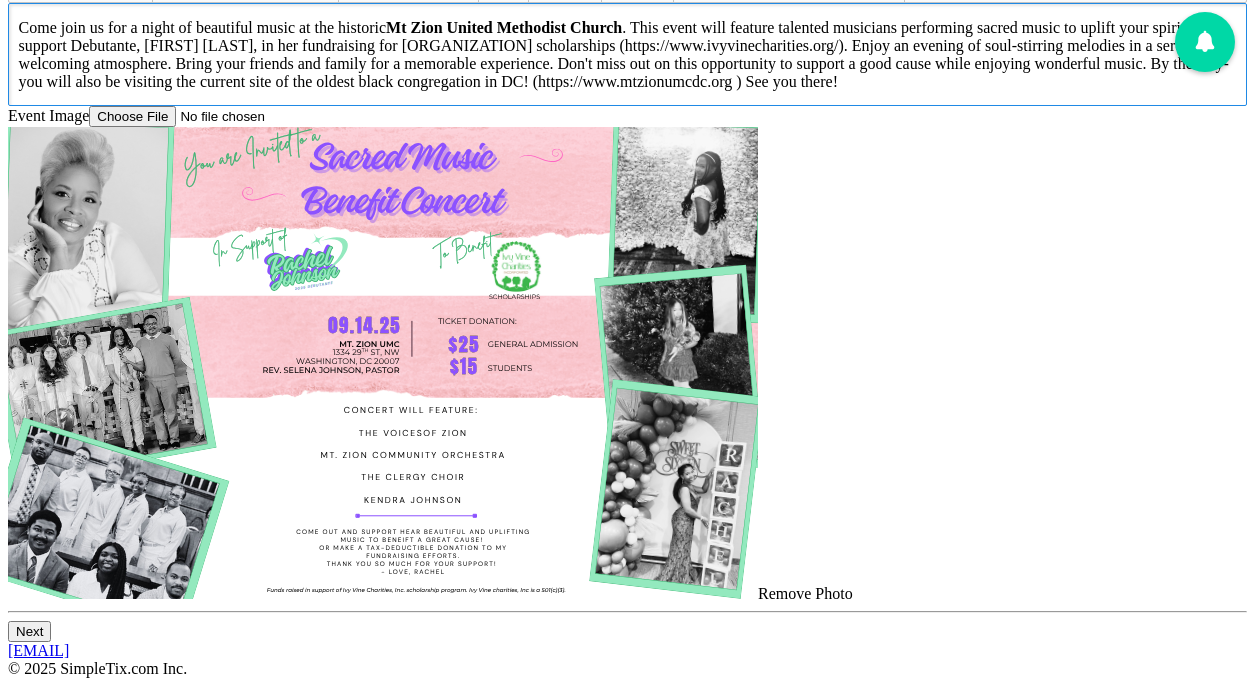 click on "Next" 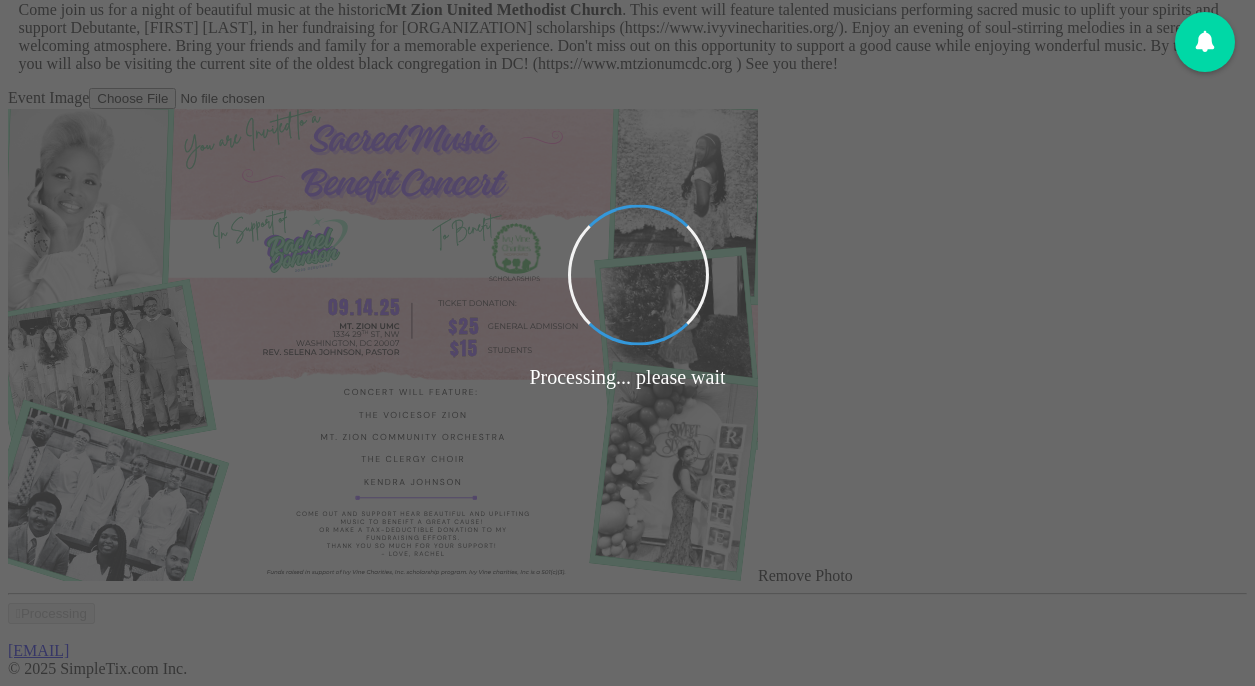 scroll, scrollTop: 0, scrollLeft: 0, axis: both 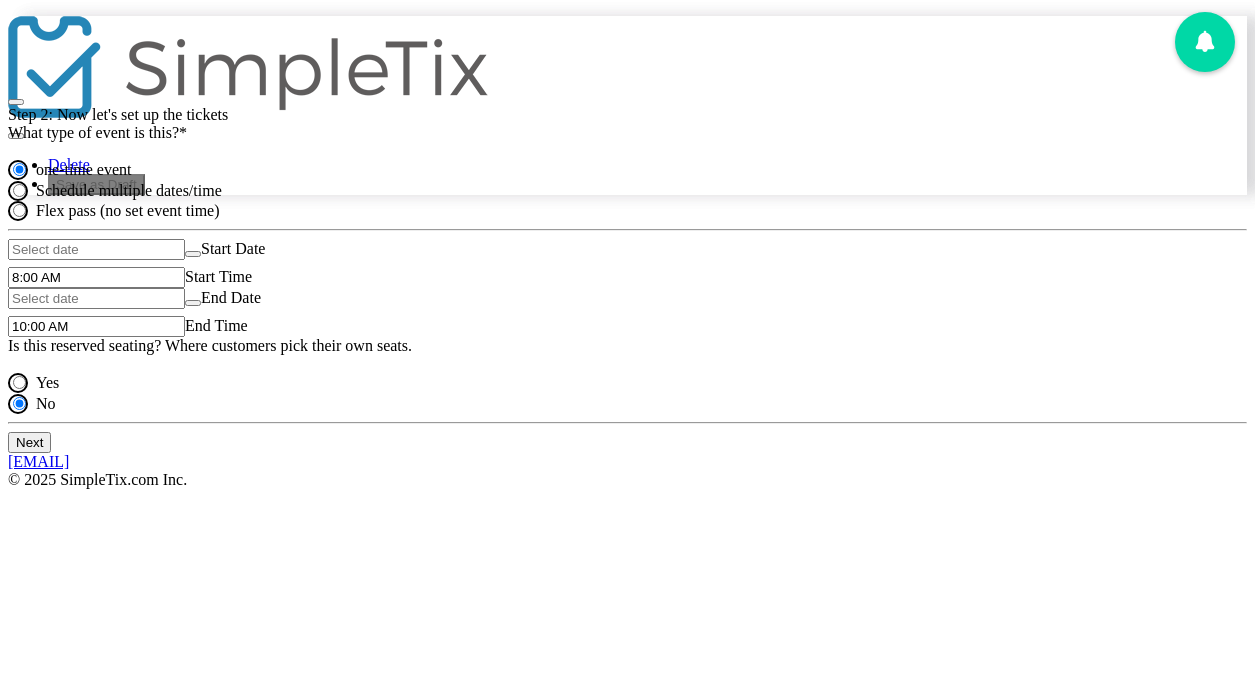 click 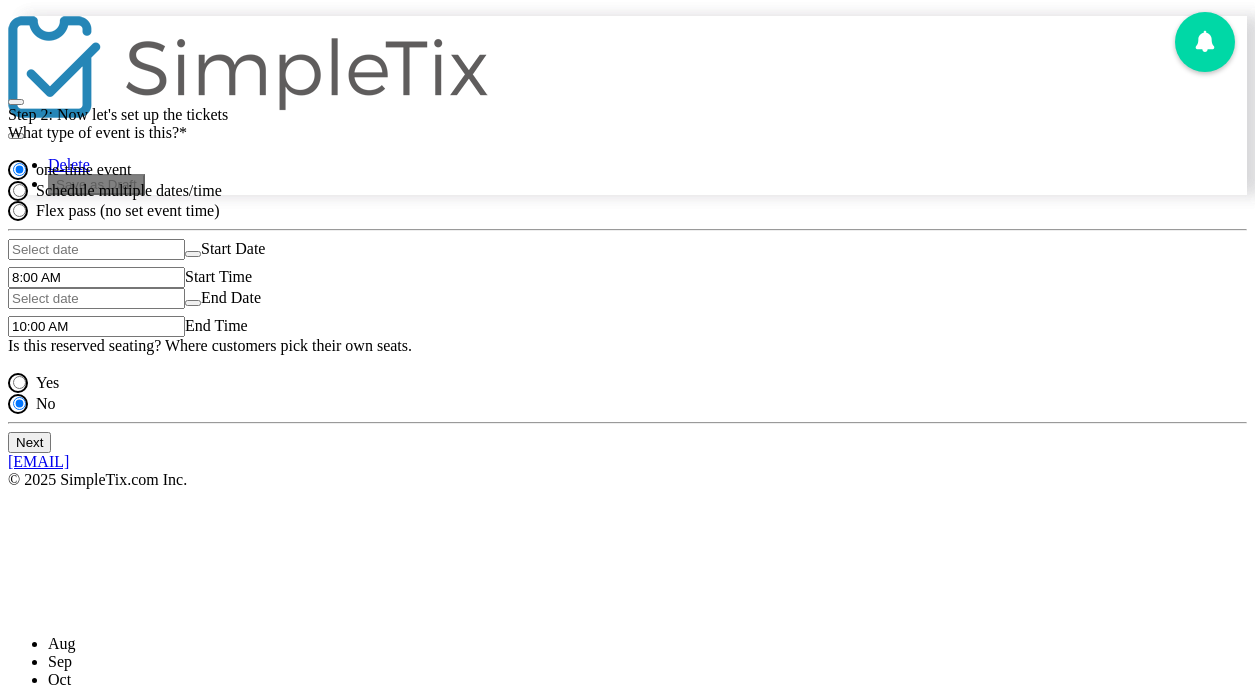 click on "Sep" at bounding box center (60, 661) 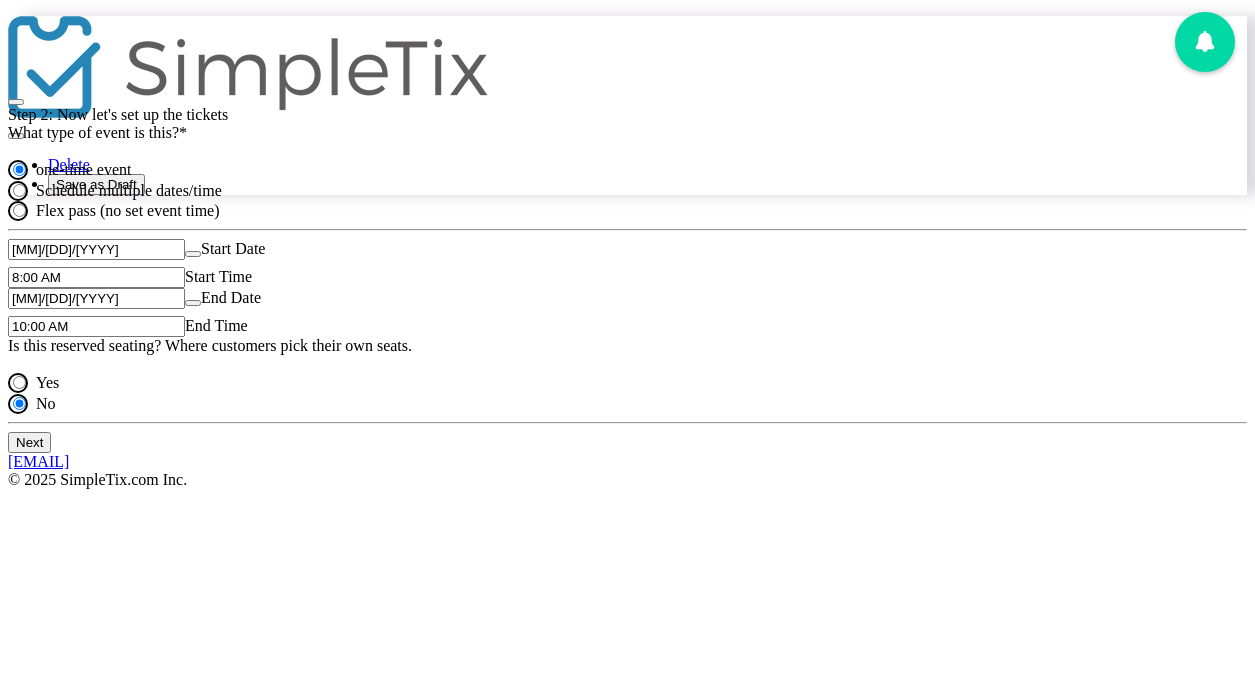 click on "8:00 AM" 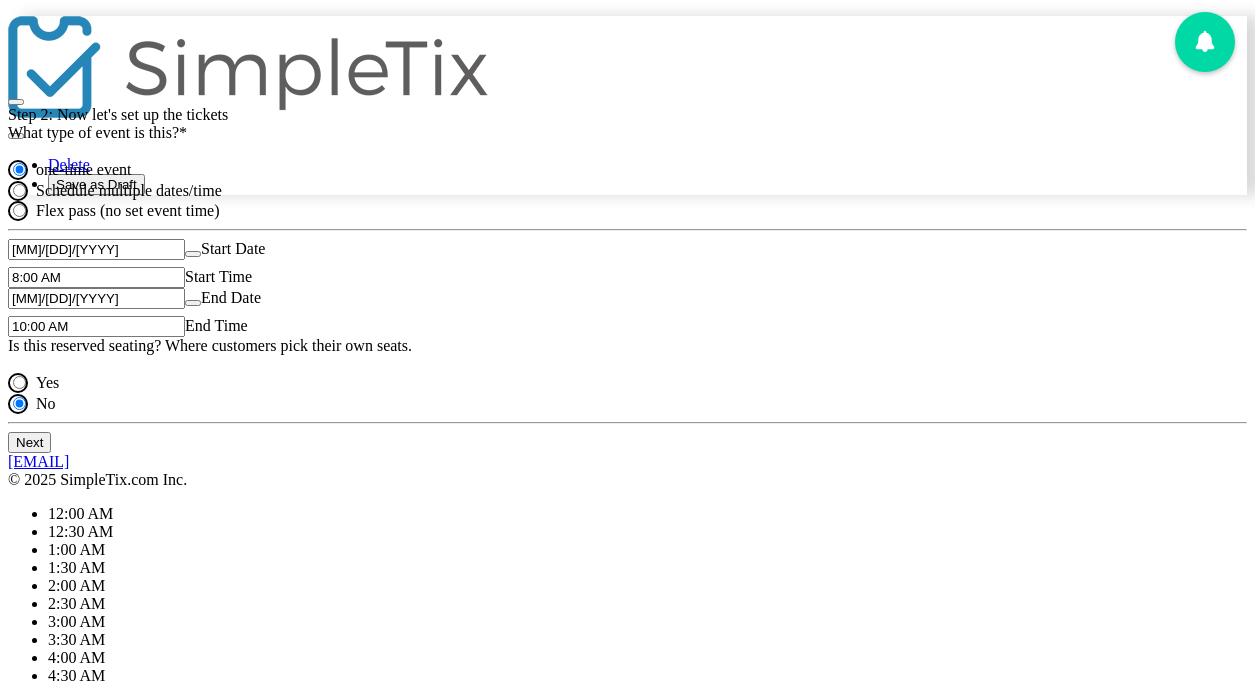 click on "8:00 AM" 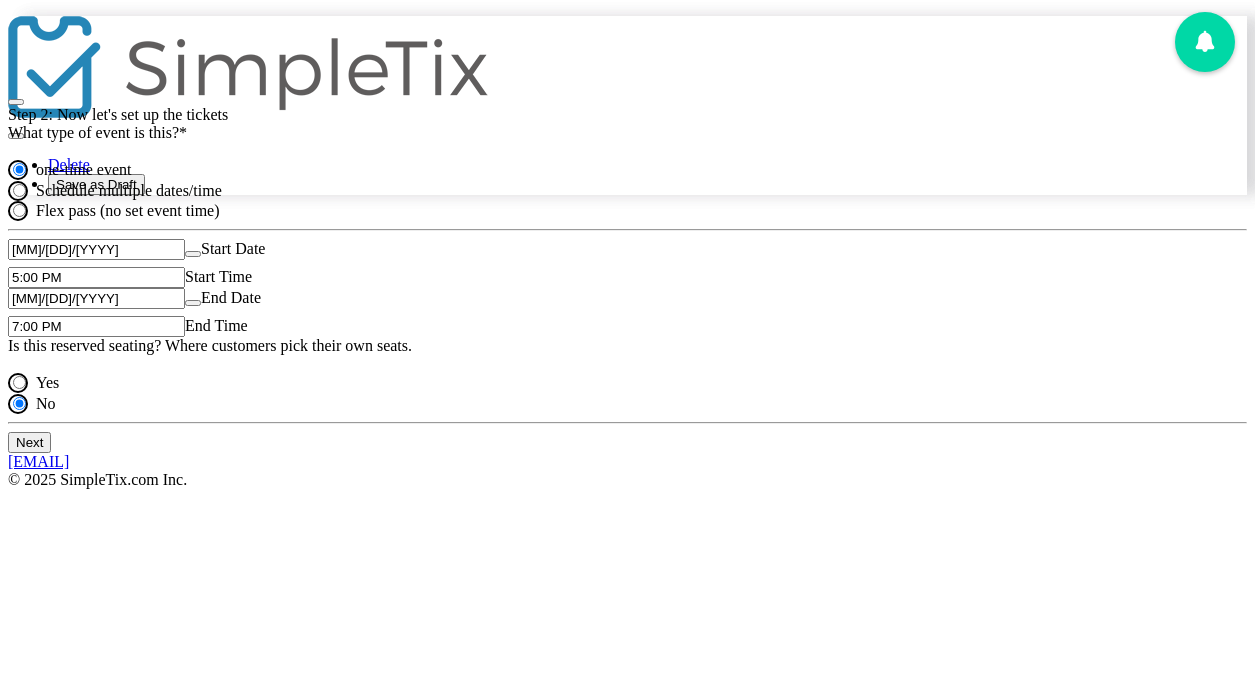 click on "7:00 PM" 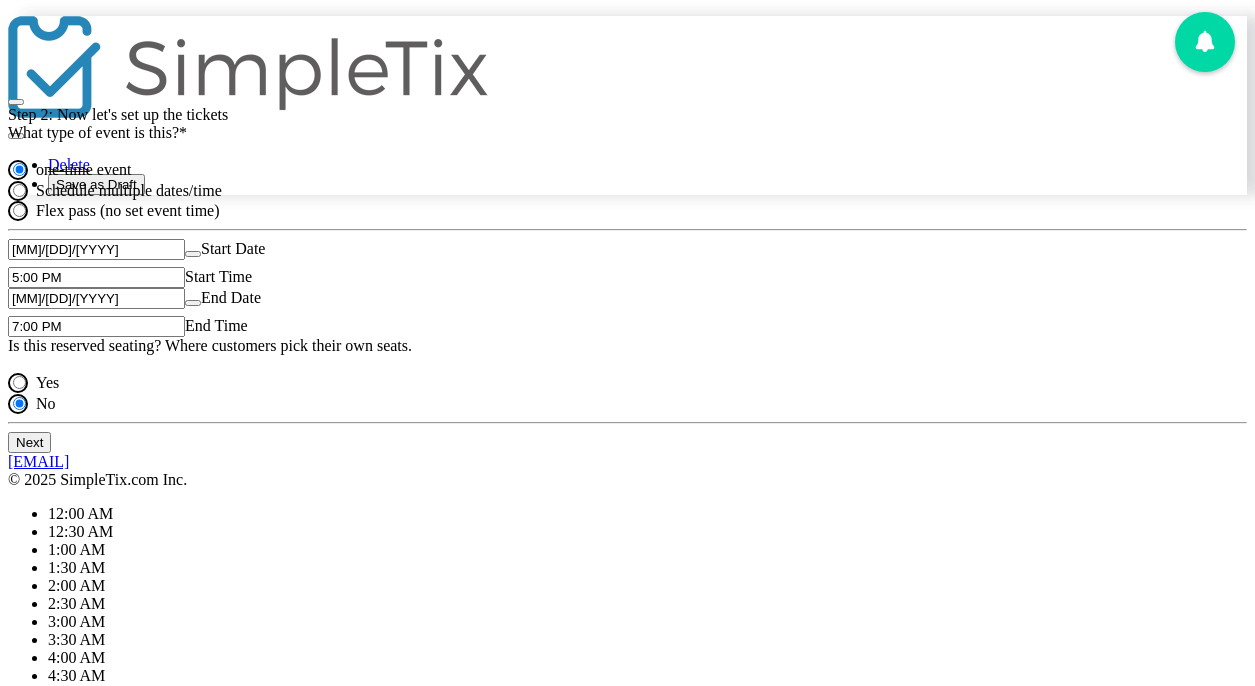 click on "6:30 PM" at bounding box center [76, 1179] 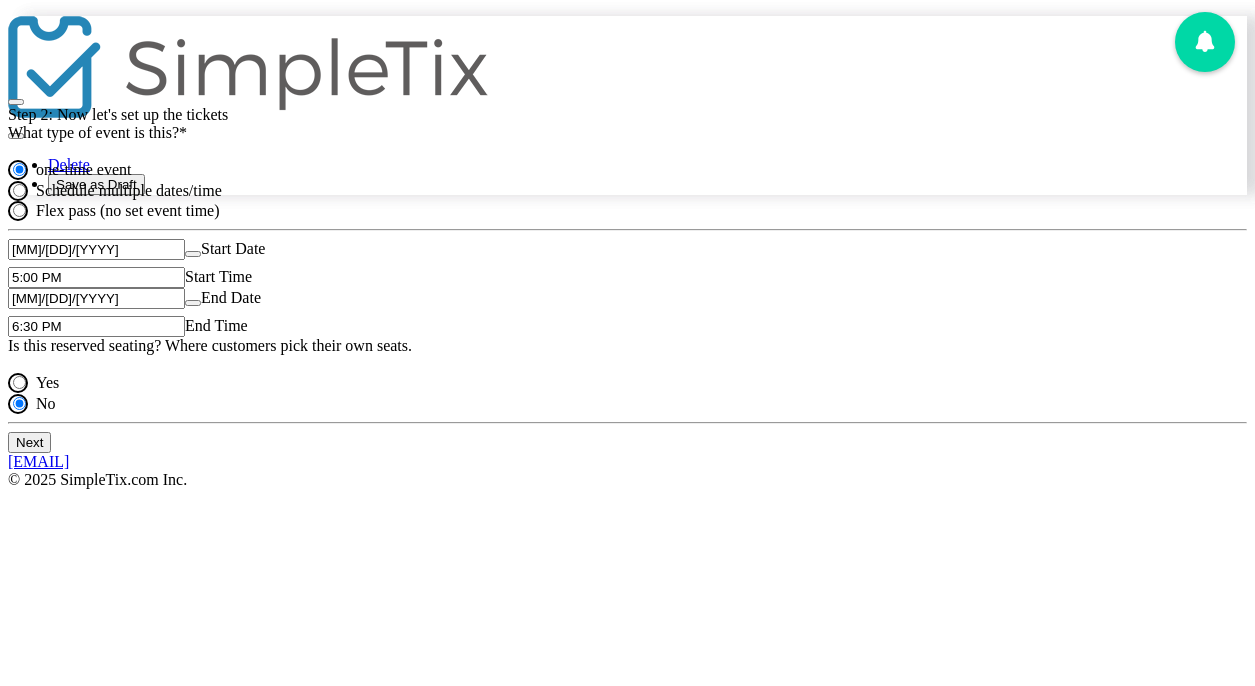 click on "Next" 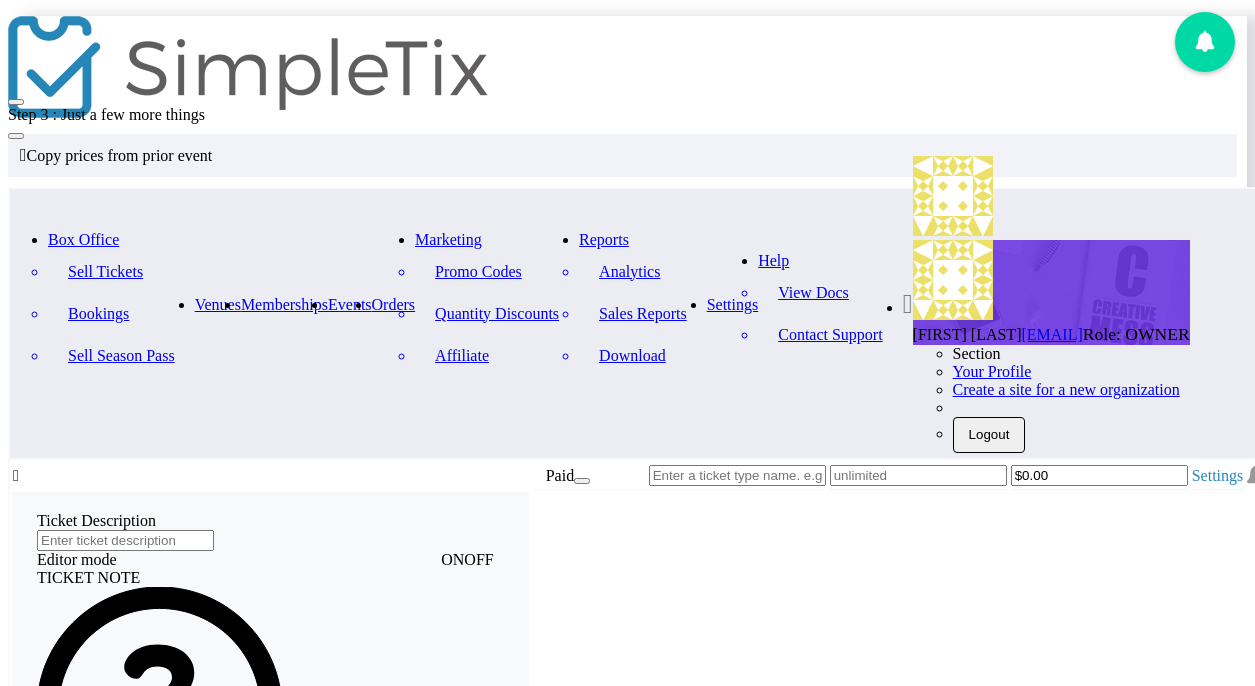 click 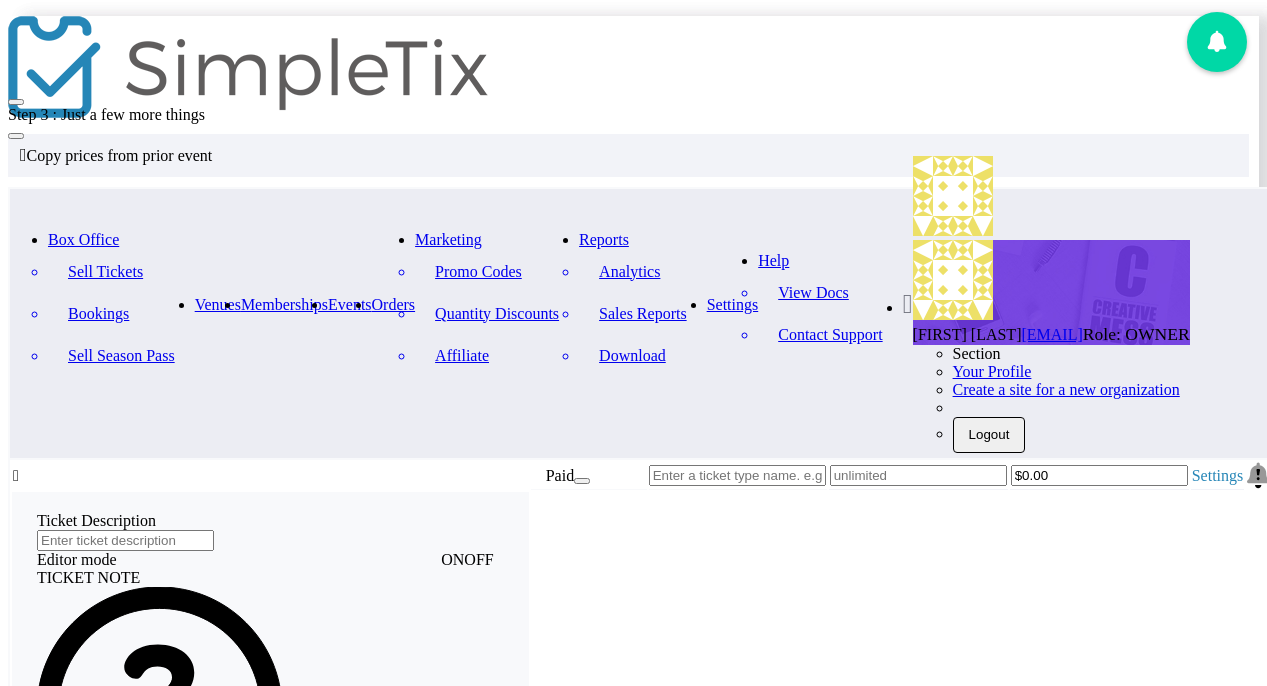 click 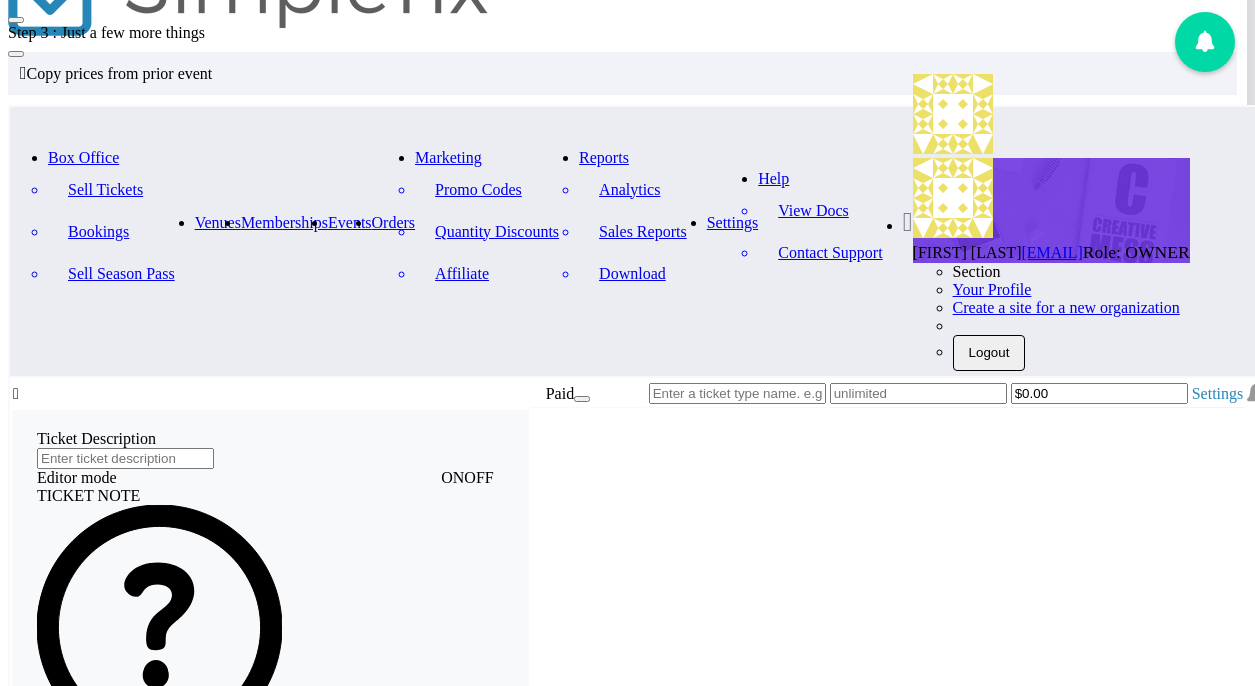 scroll, scrollTop: 0, scrollLeft: 0, axis: both 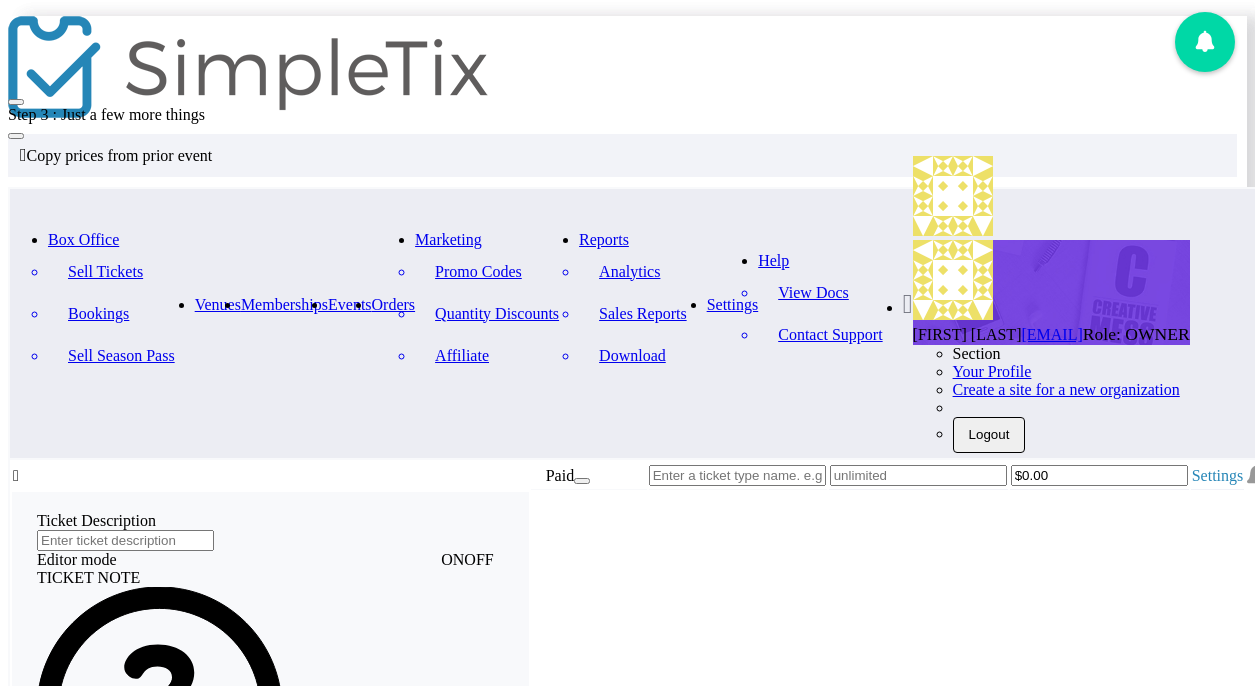 click on "Events" at bounding box center [350, 304] 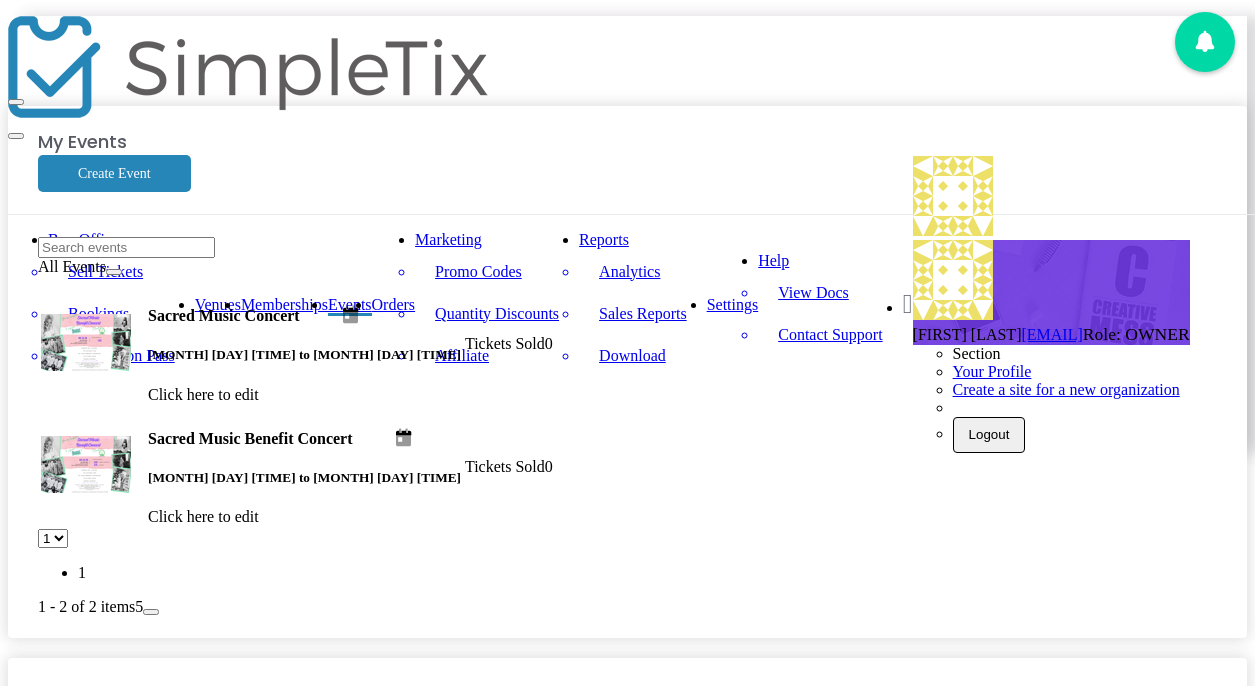 click on "Click here to edit" 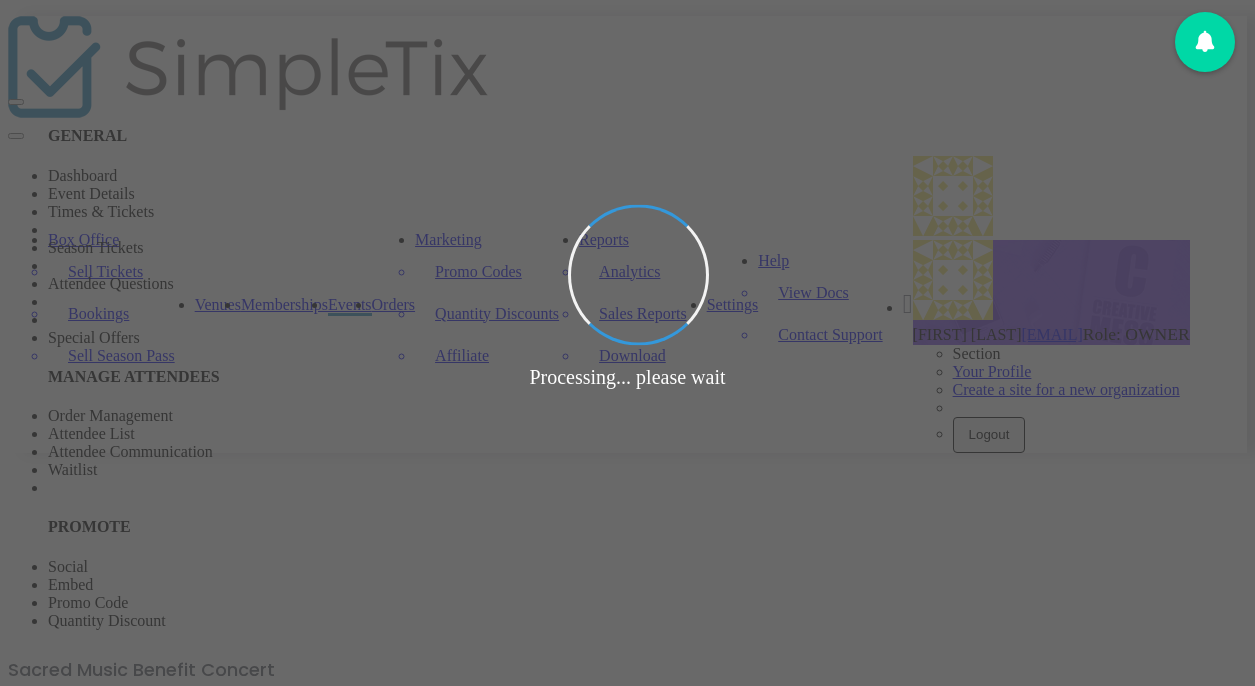 type on "Mt. Zion United Methodist Church" 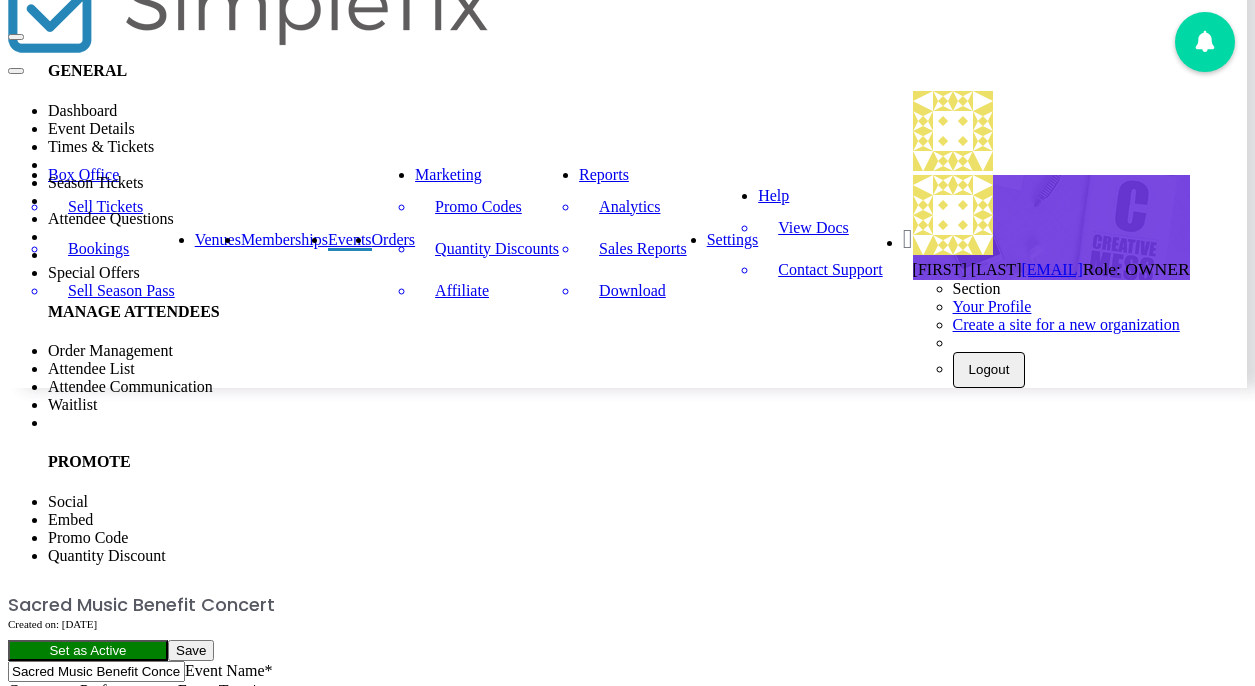 scroll, scrollTop: 0, scrollLeft: 0, axis: both 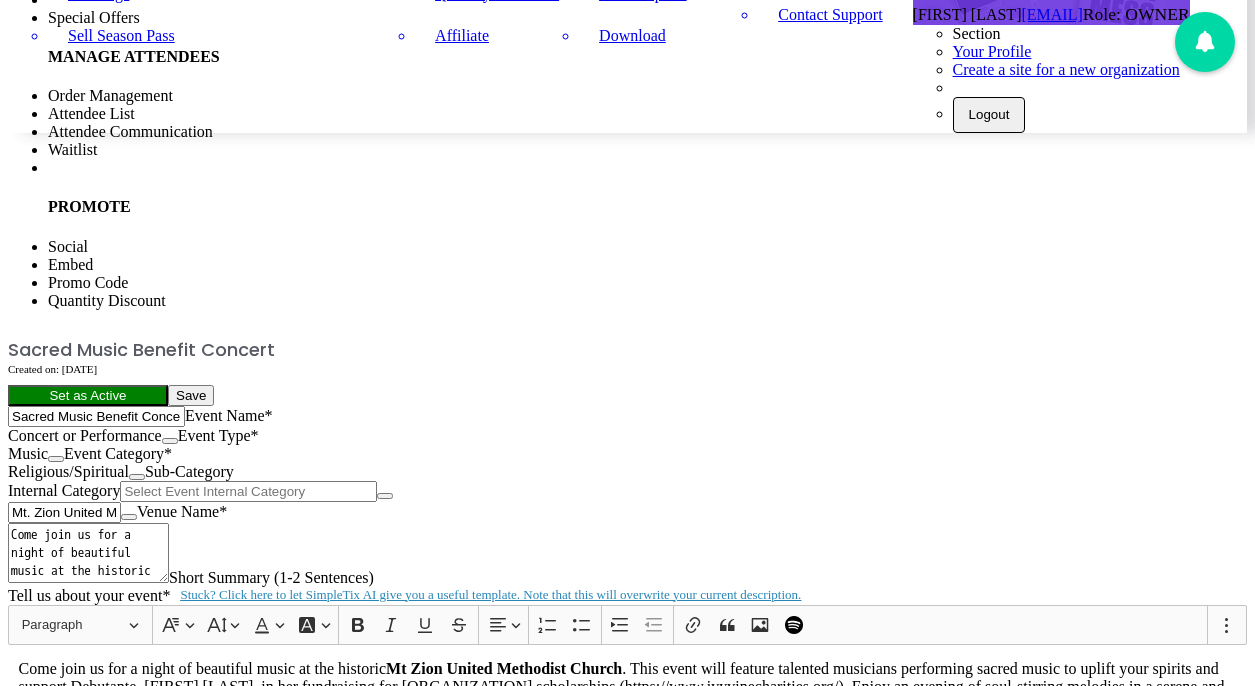 click on "Come join us for a night of beautiful music at the historic Mt Zion United Methodist Church. This event will feature talented musicians performing sacred music to uplift your spirits and support Debutante, [FIRST] [LAST], in her fundraising for Ivy Vine Ch" 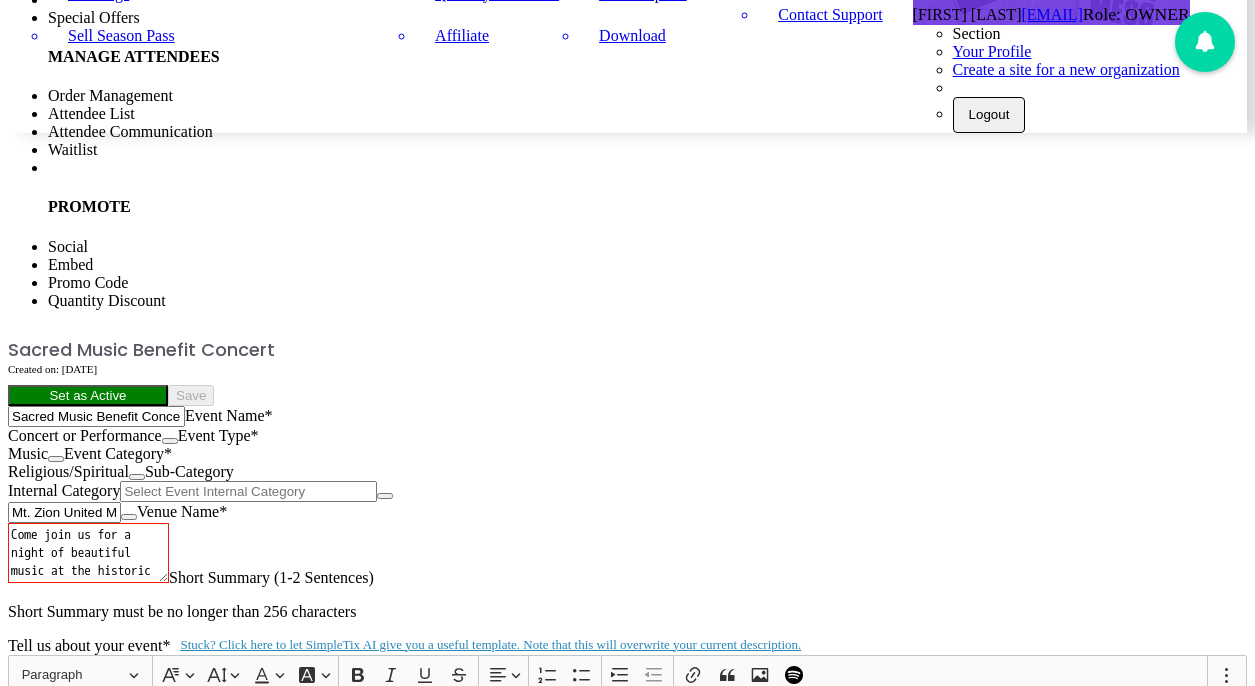 drag, startPoint x: 935, startPoint y: 270, endPoint x: 767, endPoint y: 268, distance: 168.0119 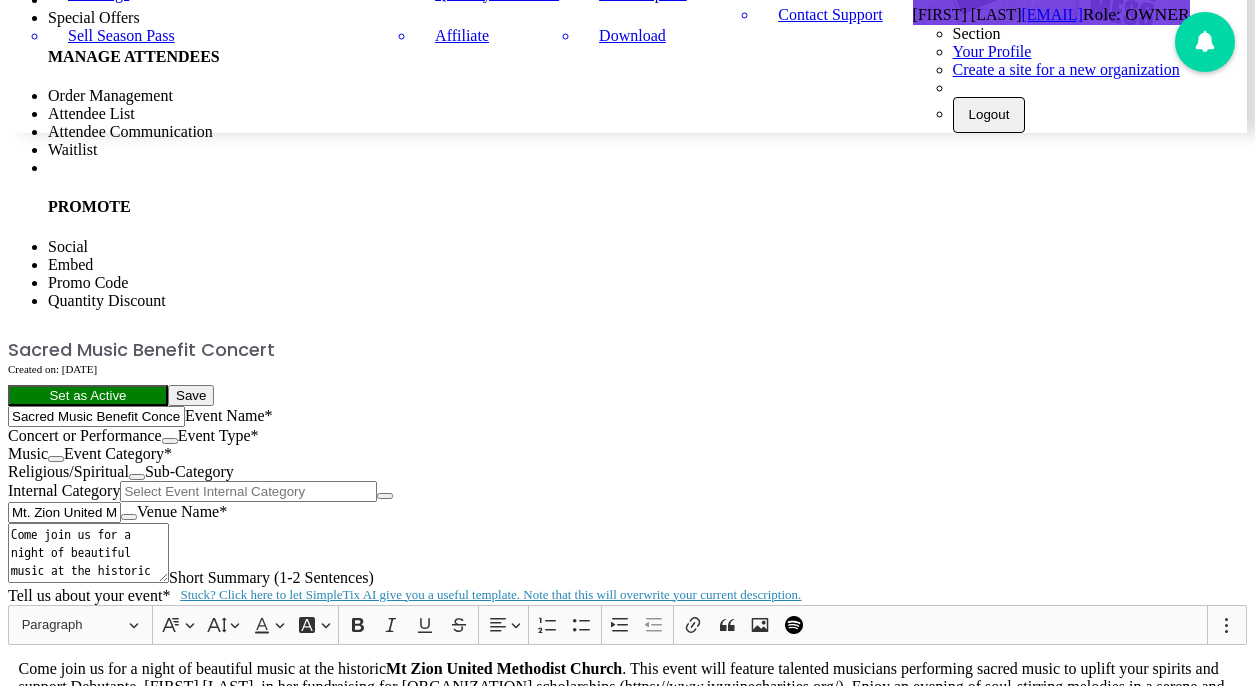 click on "Come join us for a night of beautiful music at the historic Mt Zion Church This event will feature talented musicians performing sacred music to uplift your spirits and support Debutante, [FIRST] [LAST], in her fundraising for Ivy Vine Charit" 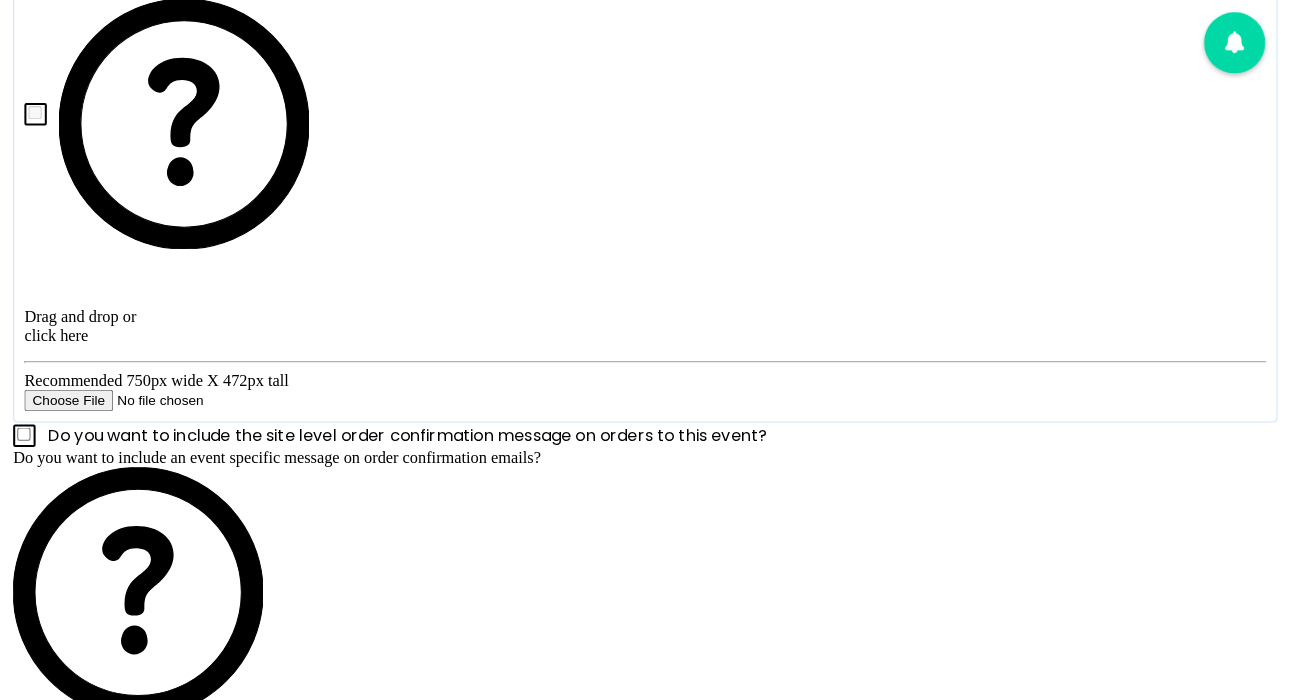 scroll, scrollTop: 1119, scrollLeft: 0, axis: vertical 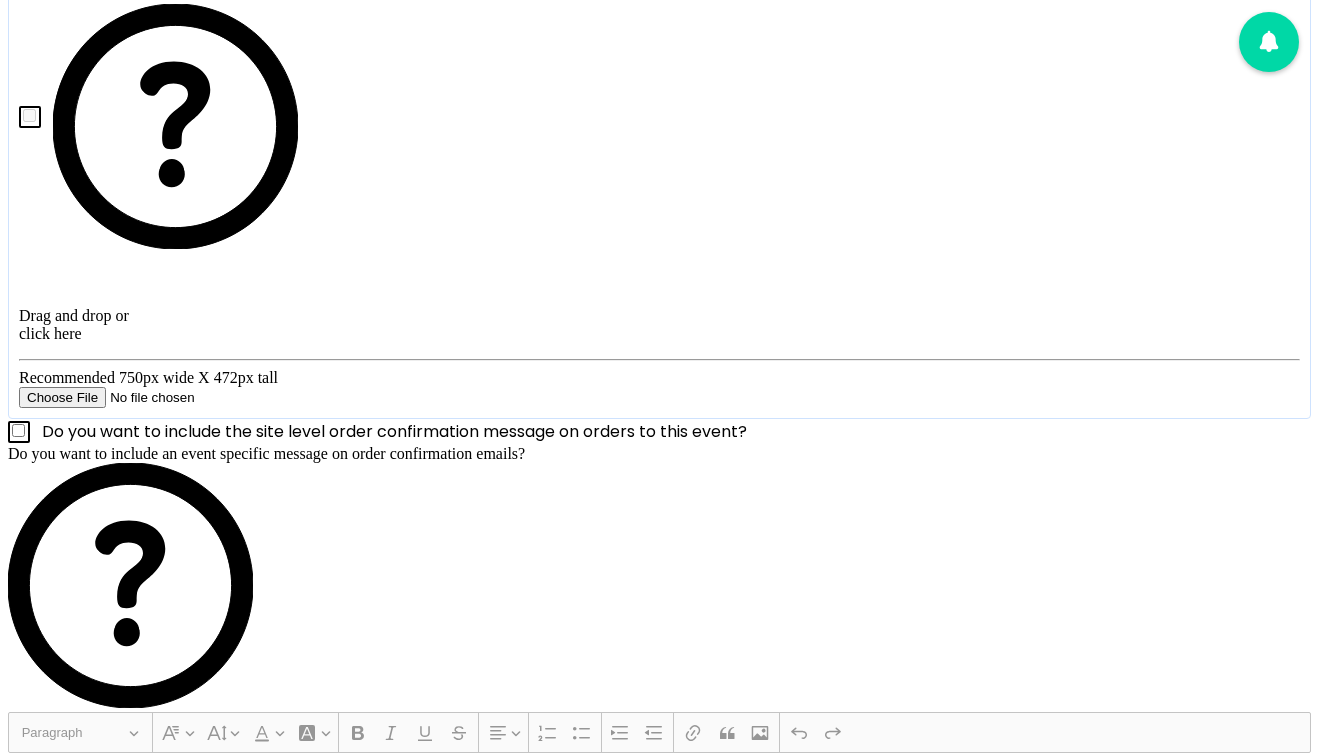 type on "Come join us for a night of beautiful music at the historic Mt Zion Church This event will feature talented musicians performing sacred music to uplift your spirits and support Debutante, [FIRST] [LAST], in her fundraising for Ivy Vine Charities" 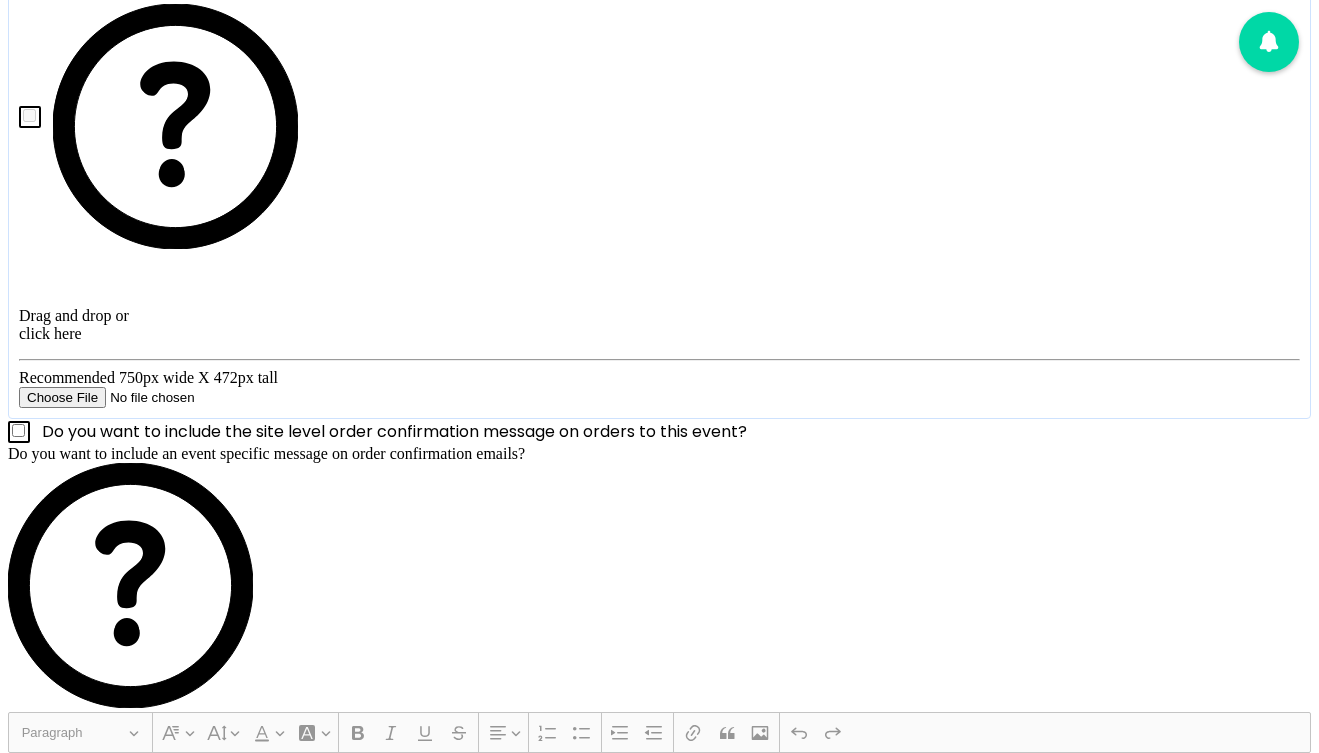 click on "#2586B7" 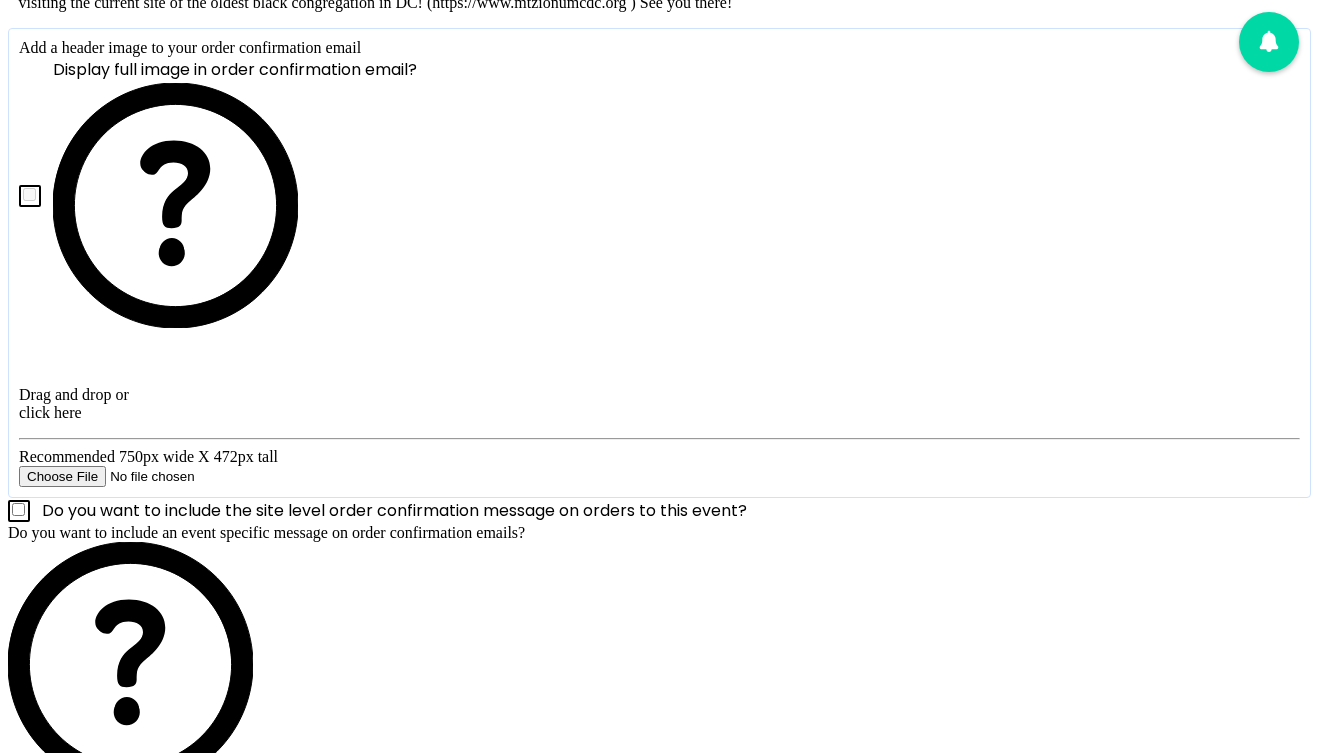 click at bounding box center (1264, 1013) 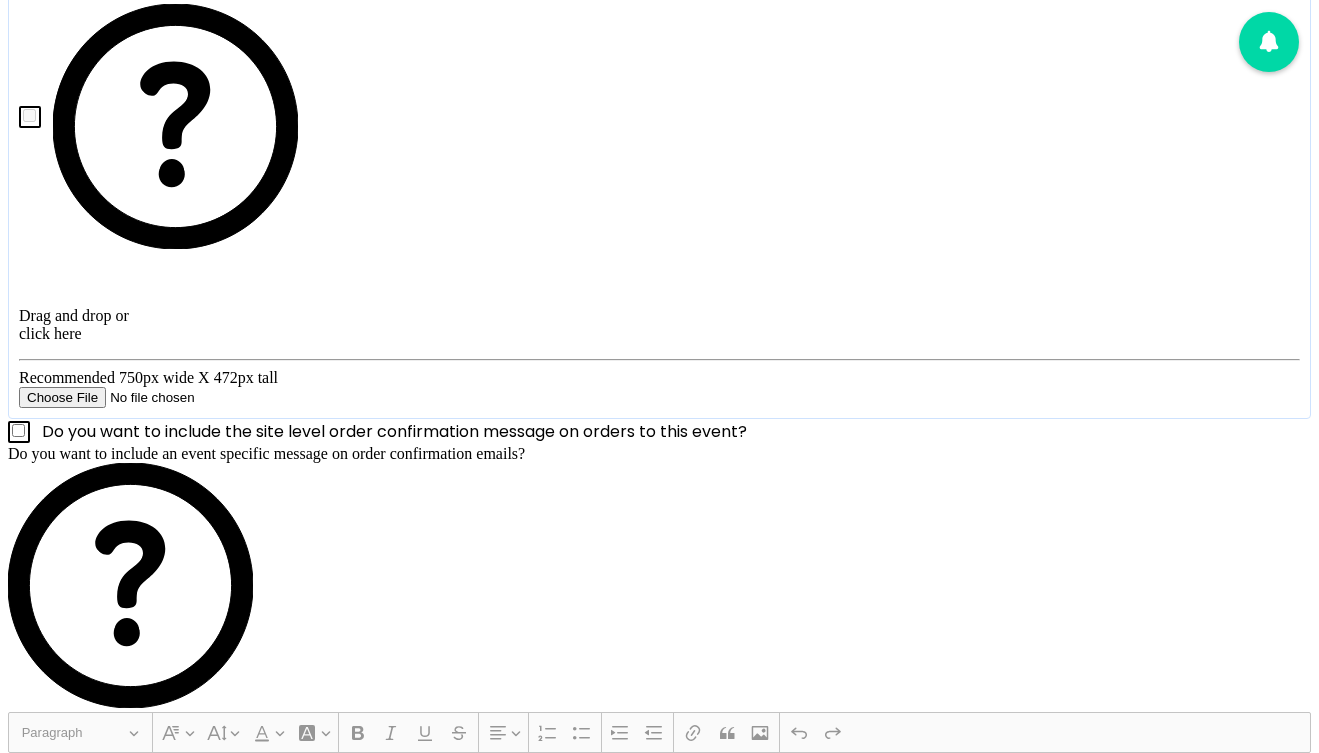 click on "#2586b7" at bounding box center (96, 4617) 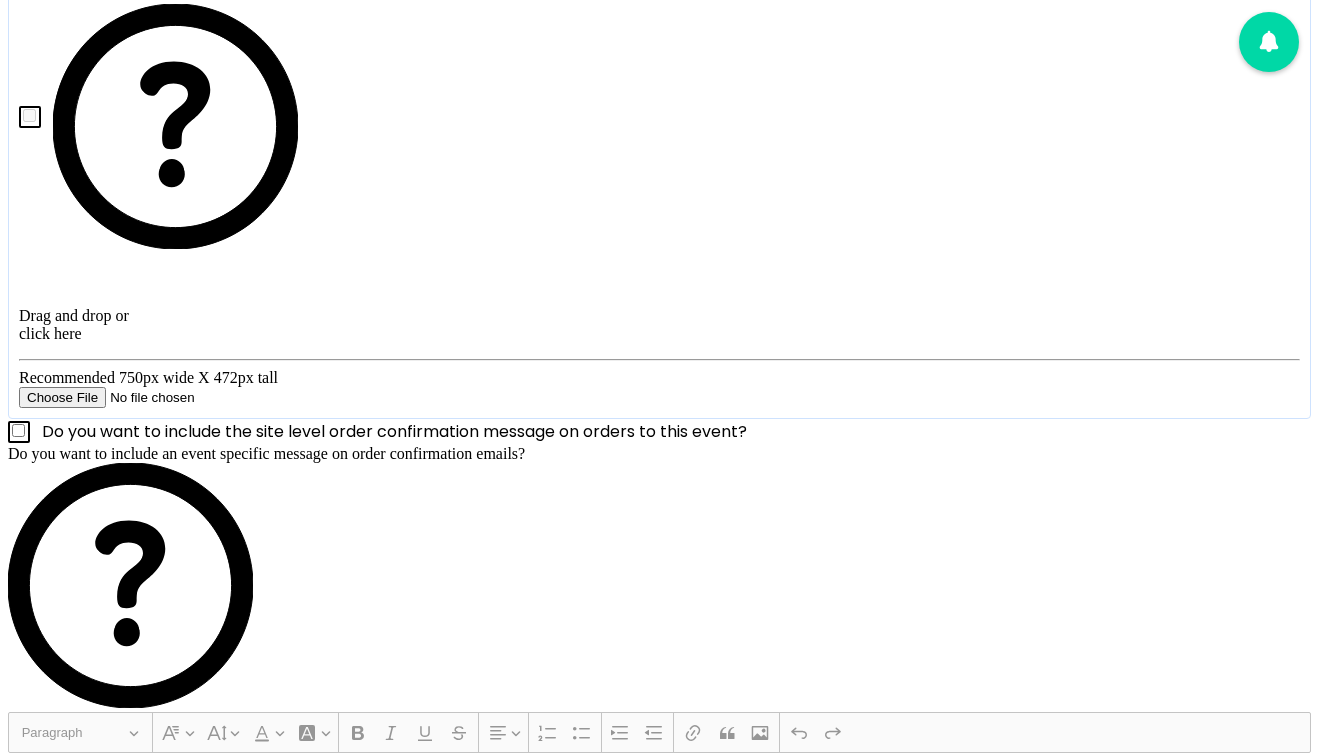 type on "#93e9be" 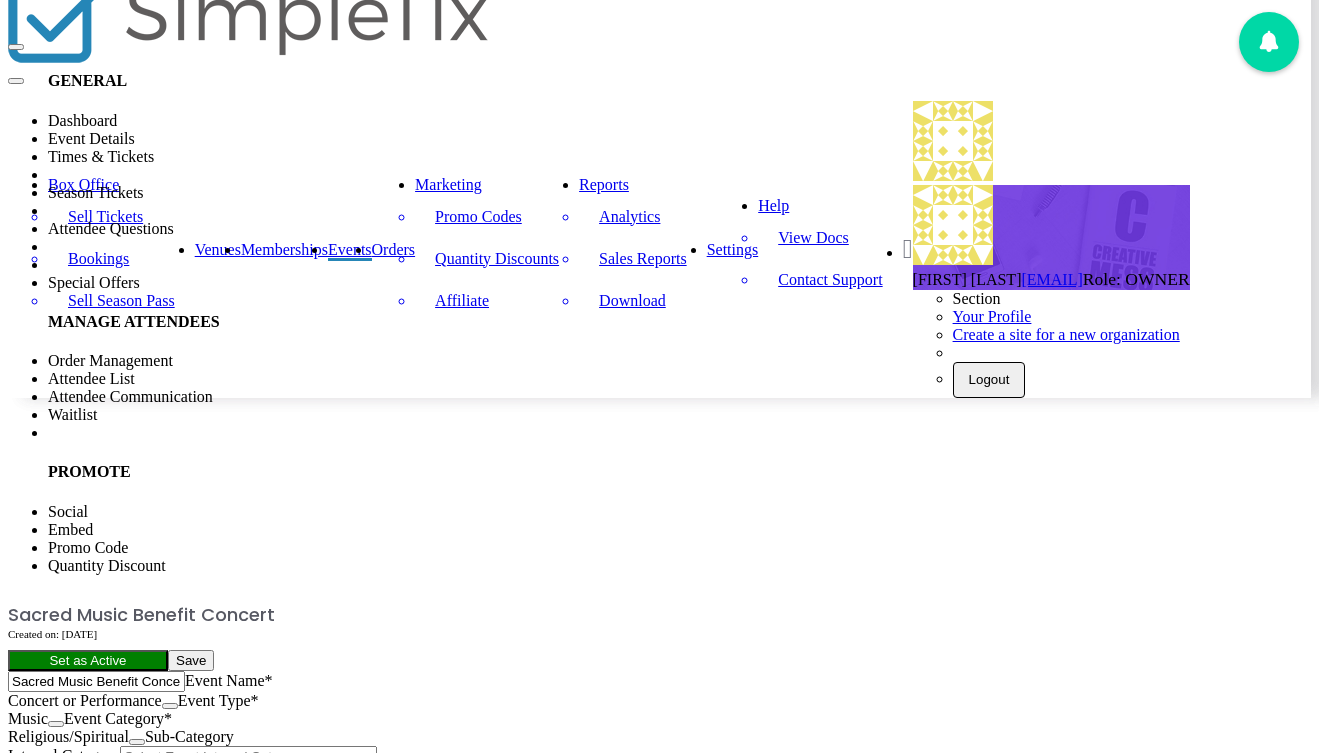 scroll, scrollTop: 0, scrollLeft: 23, axis: horizontal 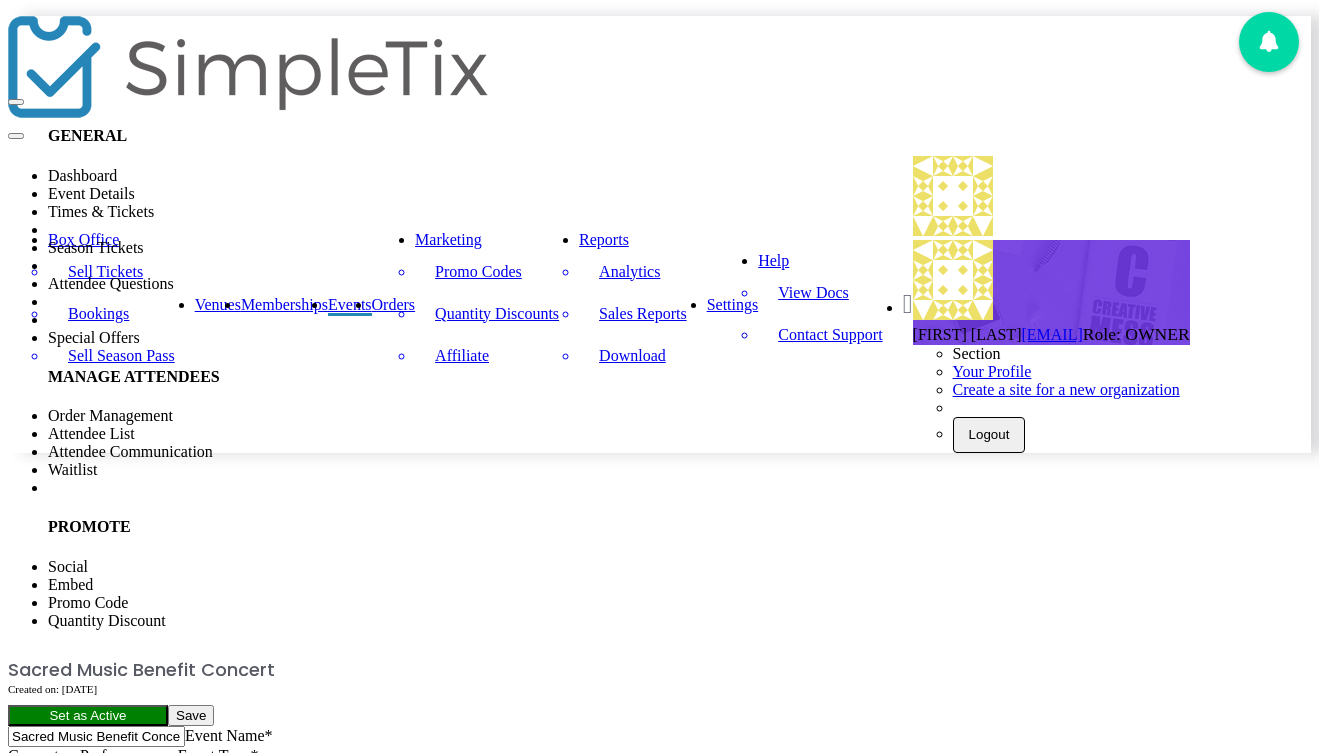 click on "Save" 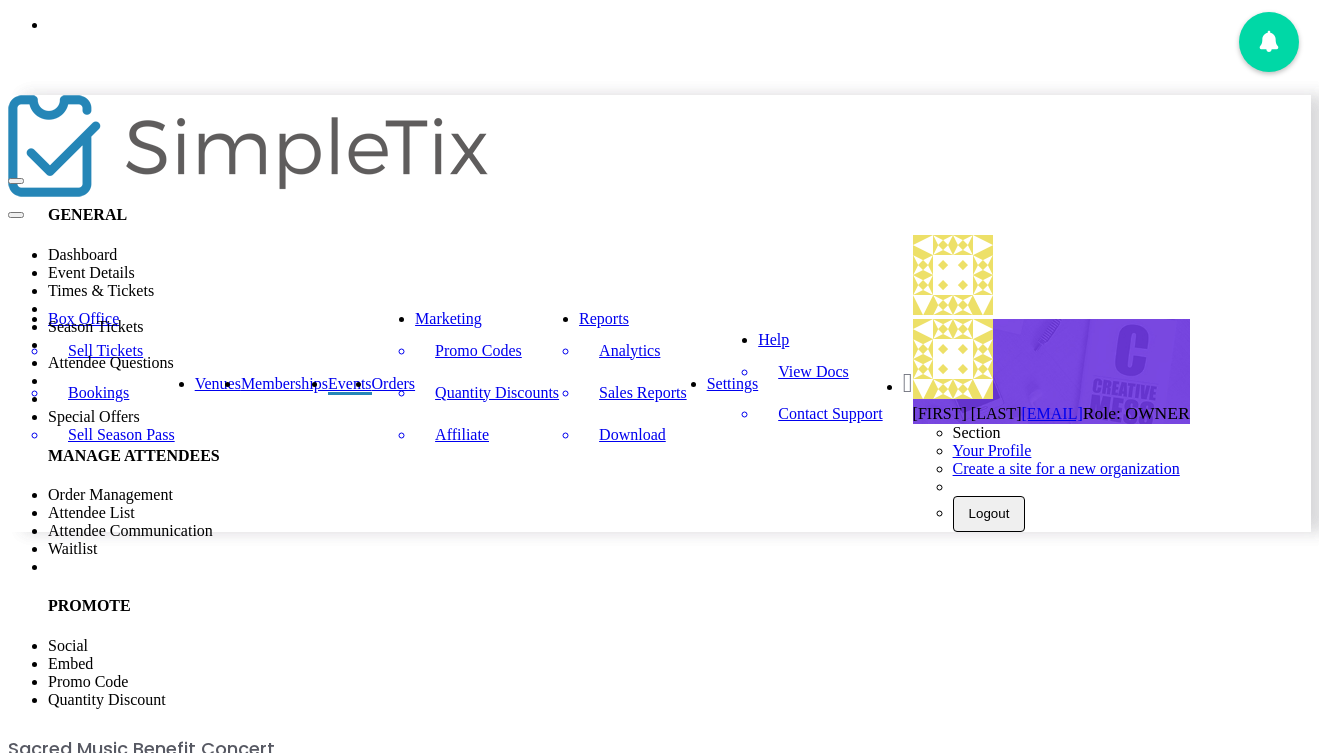 click at bounding box center (953, 275) 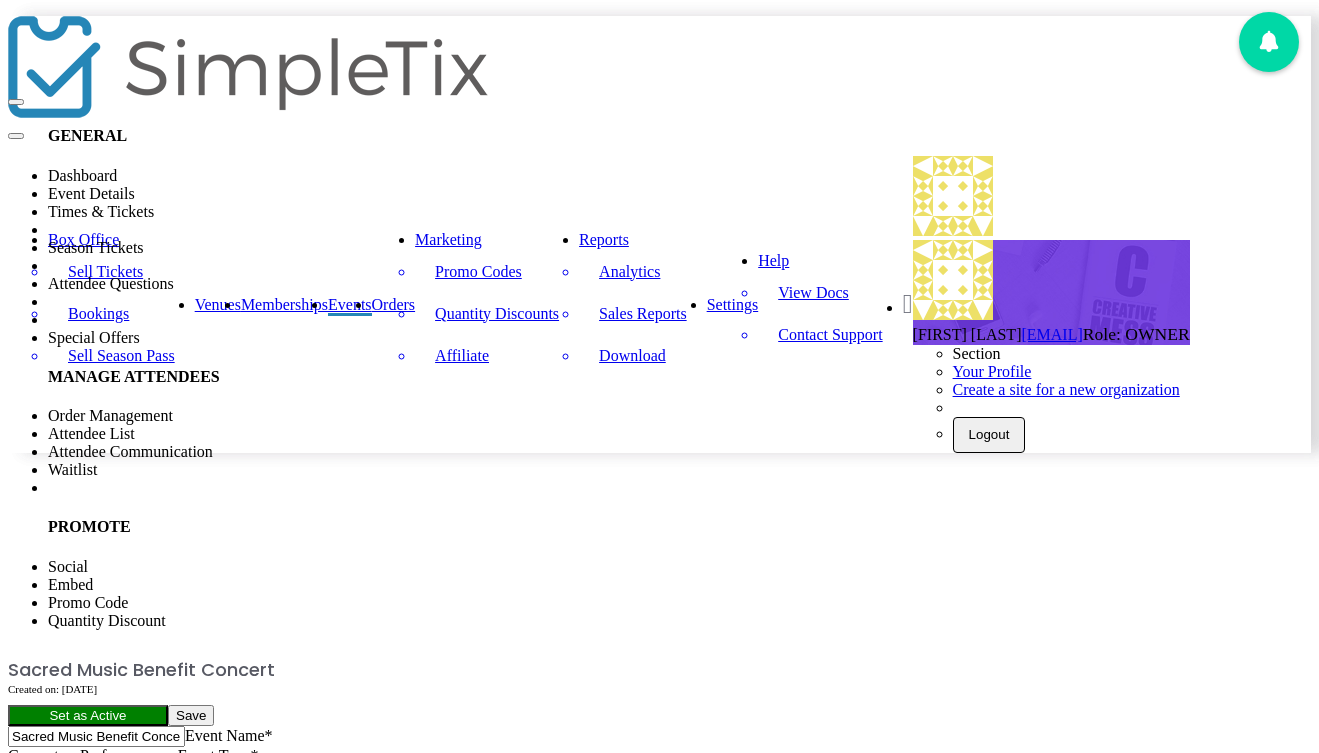 click on "Sacred Music Benefit Concert   Created on: [DATE]   Set as Active   Save  Sacred Music Benefit Concert Event Name  * Concert or Performance  Event Type  *  Event Type is required  Music  Event Category  * Religious/Spiritual  Sub-Category  Internal Category  Mt. Zion United Methodist Church Venue Name  *  Venue is required  [NUMBER] [STREET] Northwest, [CITY], [STATE], US Venue Address Come join us for a night of beautiful music at the historic Mt Zion Church This event will feature talented musicians performing sacred music to uplift your spirits and support Debutante, [FIRST] [LAST], in her fundraising for Ivy Vine Charities Short Summary (1-2 Sentences) Tell us about your event  * Stuck? Click here to let SimpleTix AI give you a useful template. Note that this will overwrite your current description. Heading Paragraph Paragraph Heading 1 Heading 2 Heading 3 Font Family Font Family Default Arial Courier New Georgia Lucida Sans Unicode Tahoma Times New Roman Trebuchet MS Verdana Font Size" 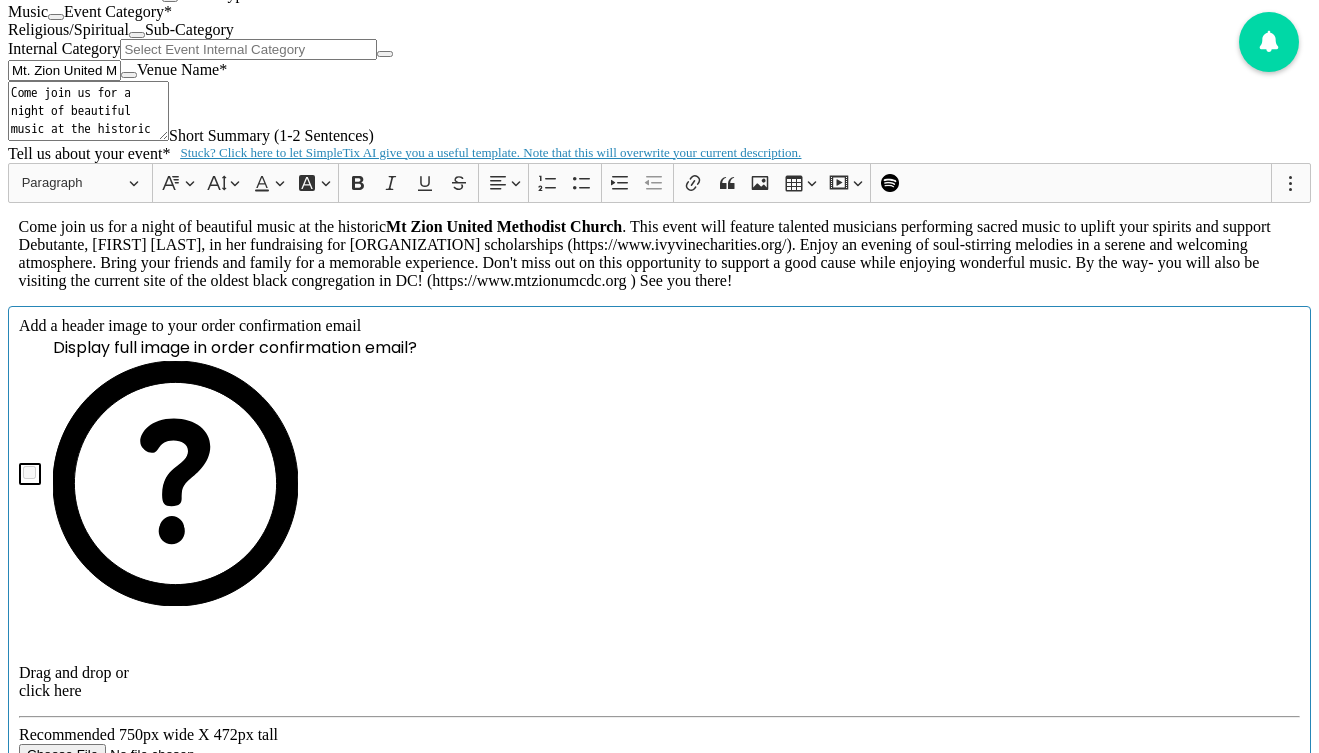 scroll, scrollTop: 757, scrollLeft: 23, axis: both 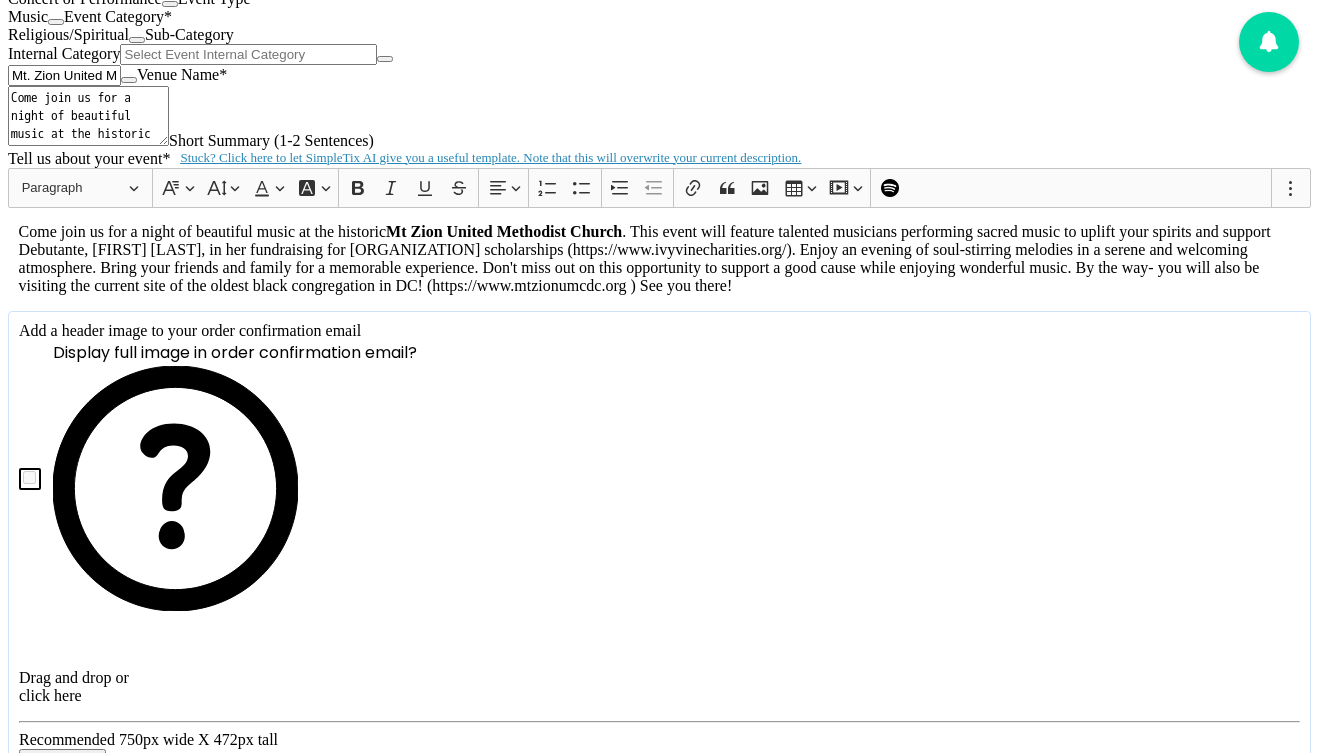 click on "Marketing" at bounding box center (448, -518) 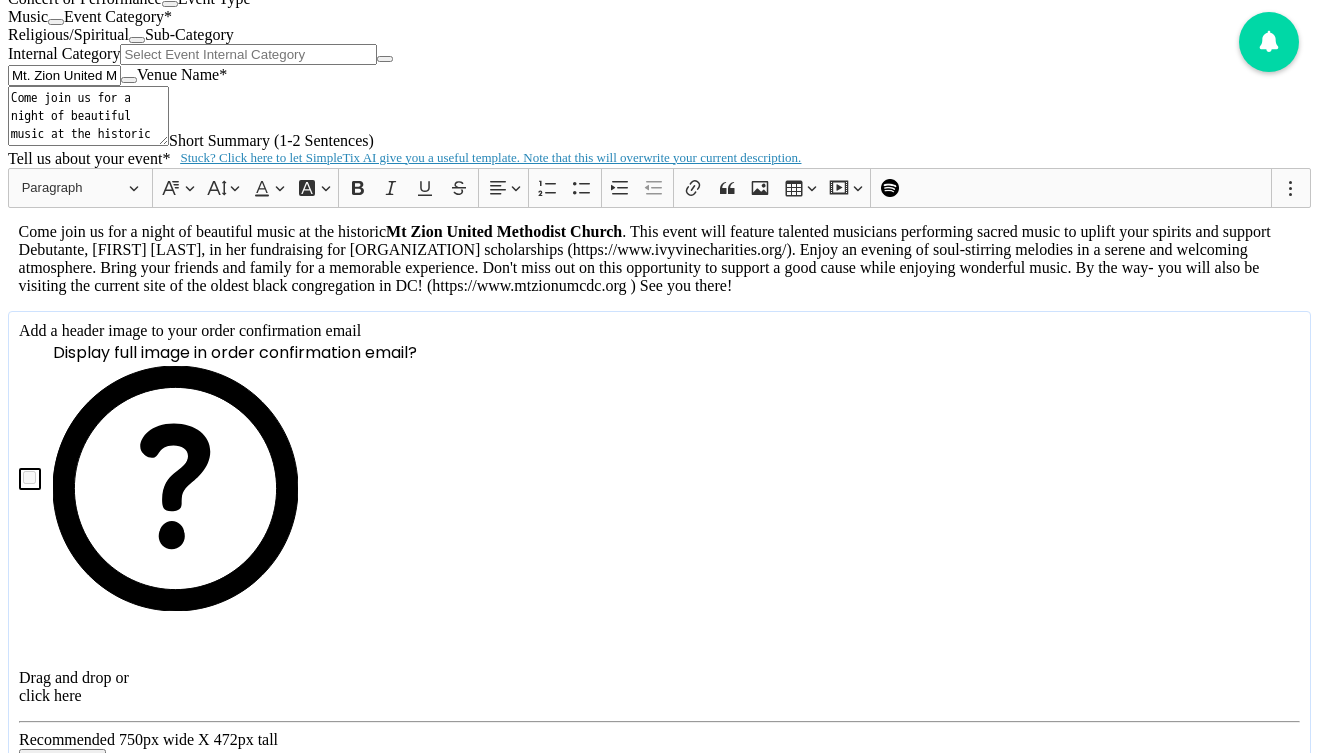 click on "Marketing" at bounding box center (448, -453) 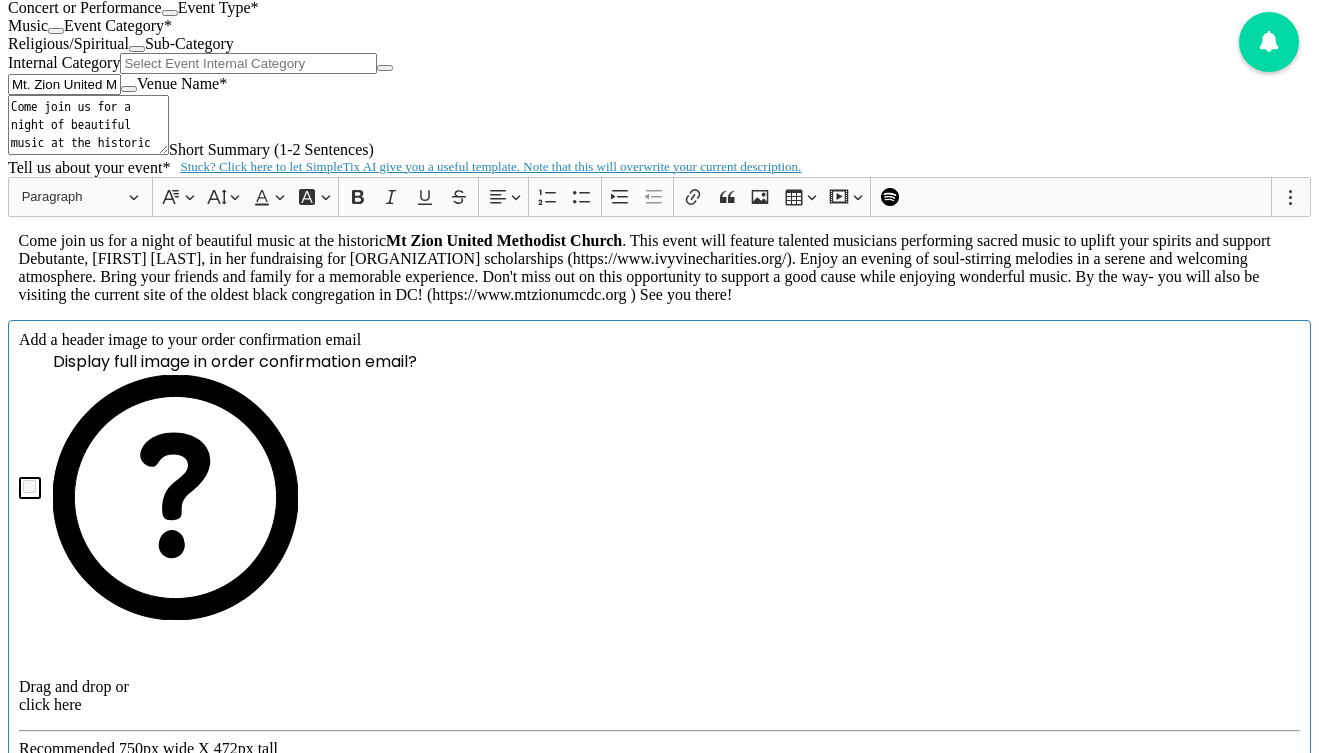 scroll, scrollTop: 746, scrollLeft: 23, axis: both 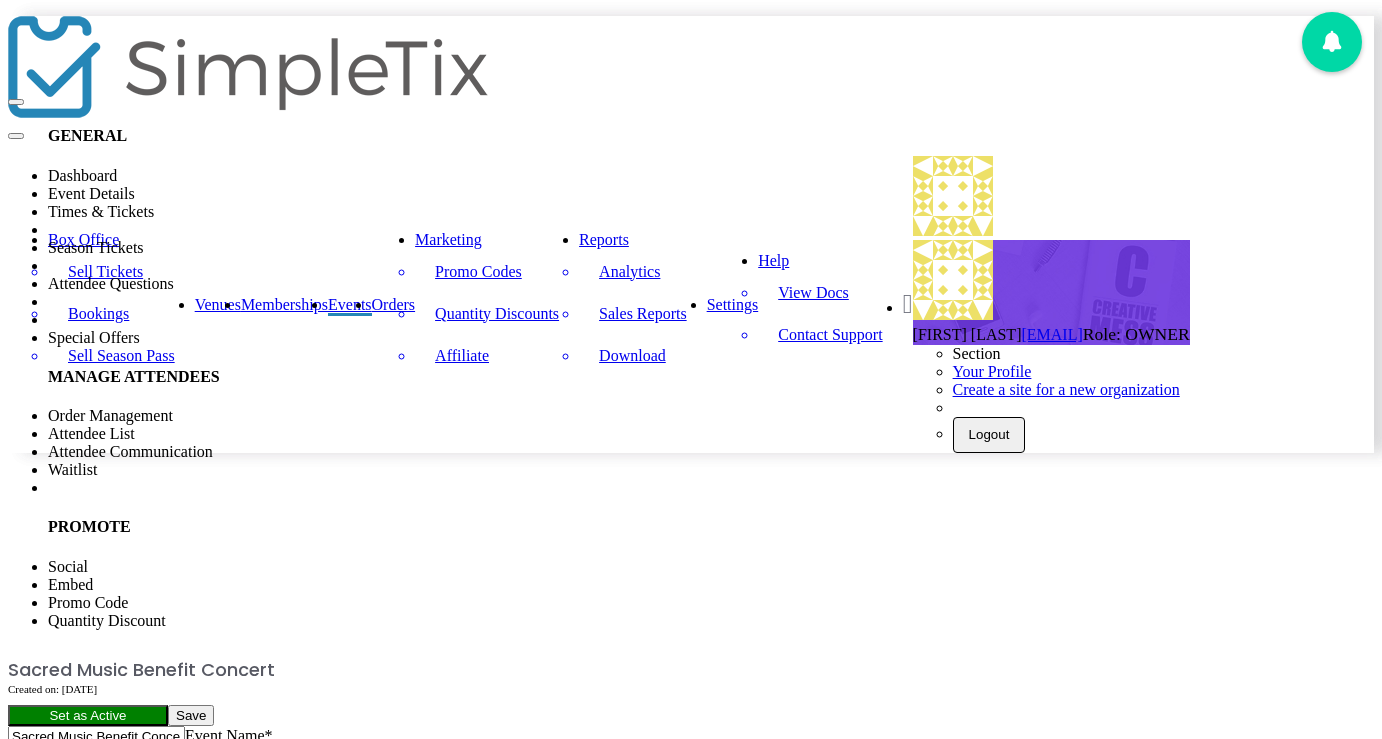 type 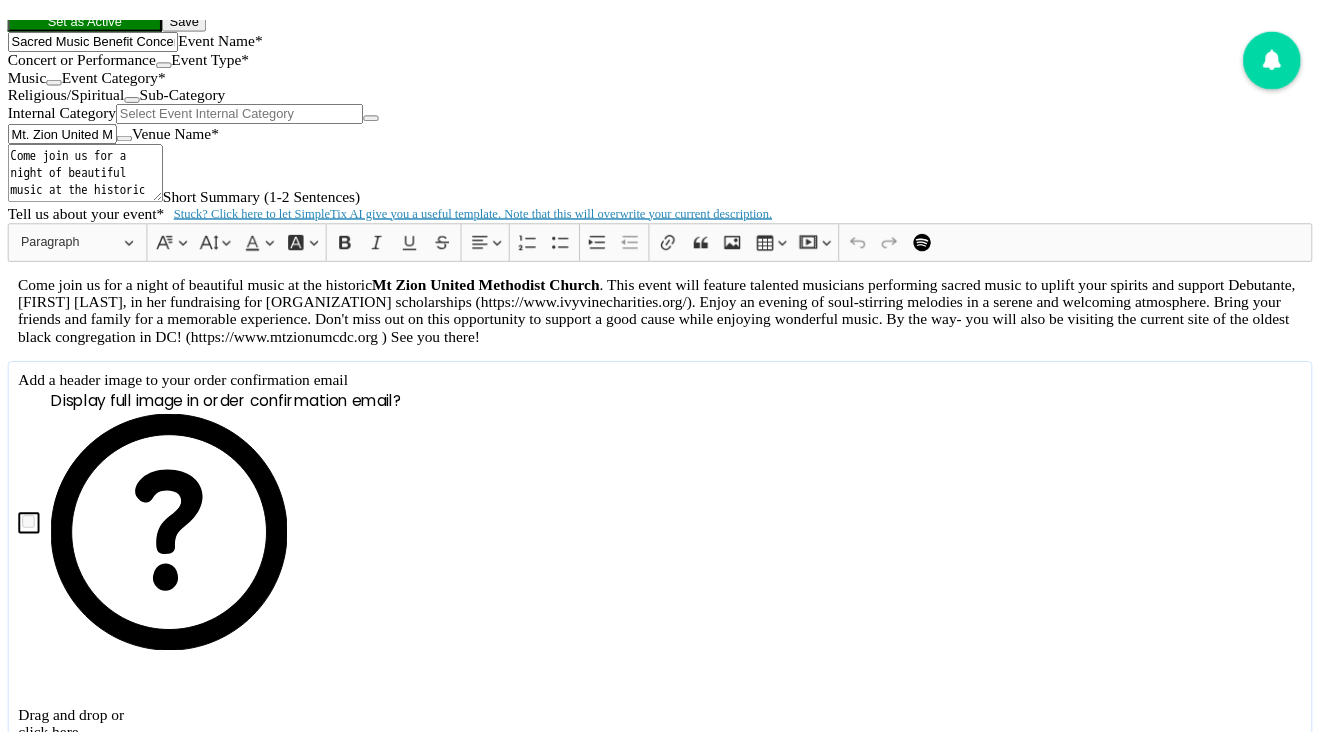 scroll, scrollTop: 718, scrollLeft: 0, axis: vertical 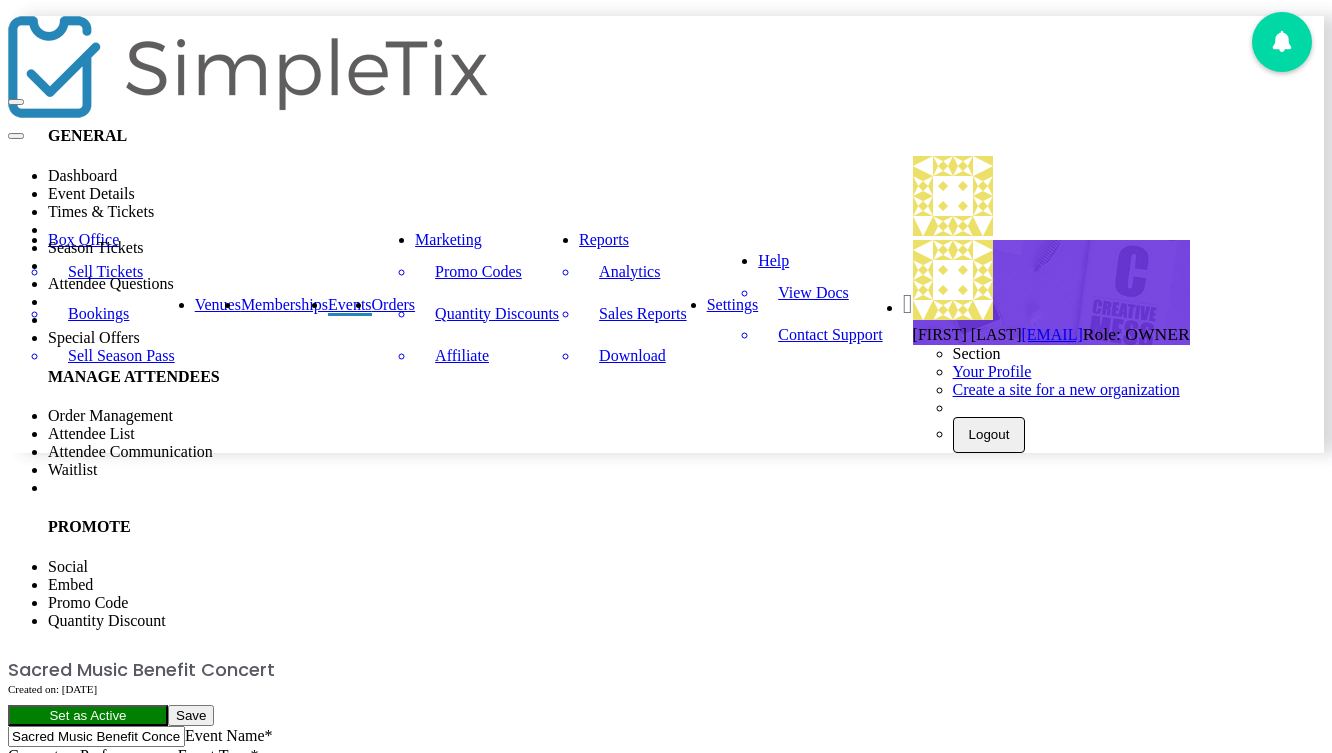 drag, startPoint x: 699, startPoint y: 327, endPoint x: 718, endPoint y: 307, distance: 27.58623 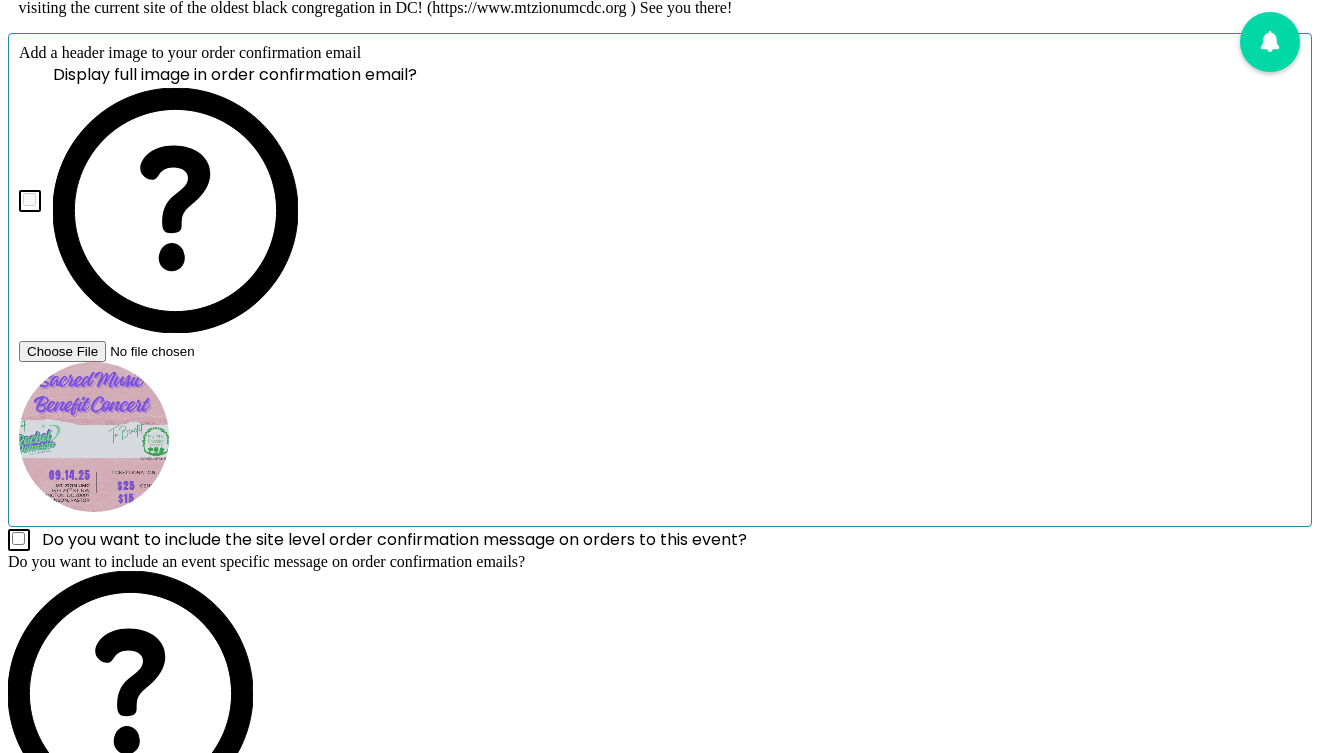 scroll, scrollTop: 1036, scrollLeft: 0, axis: vertical 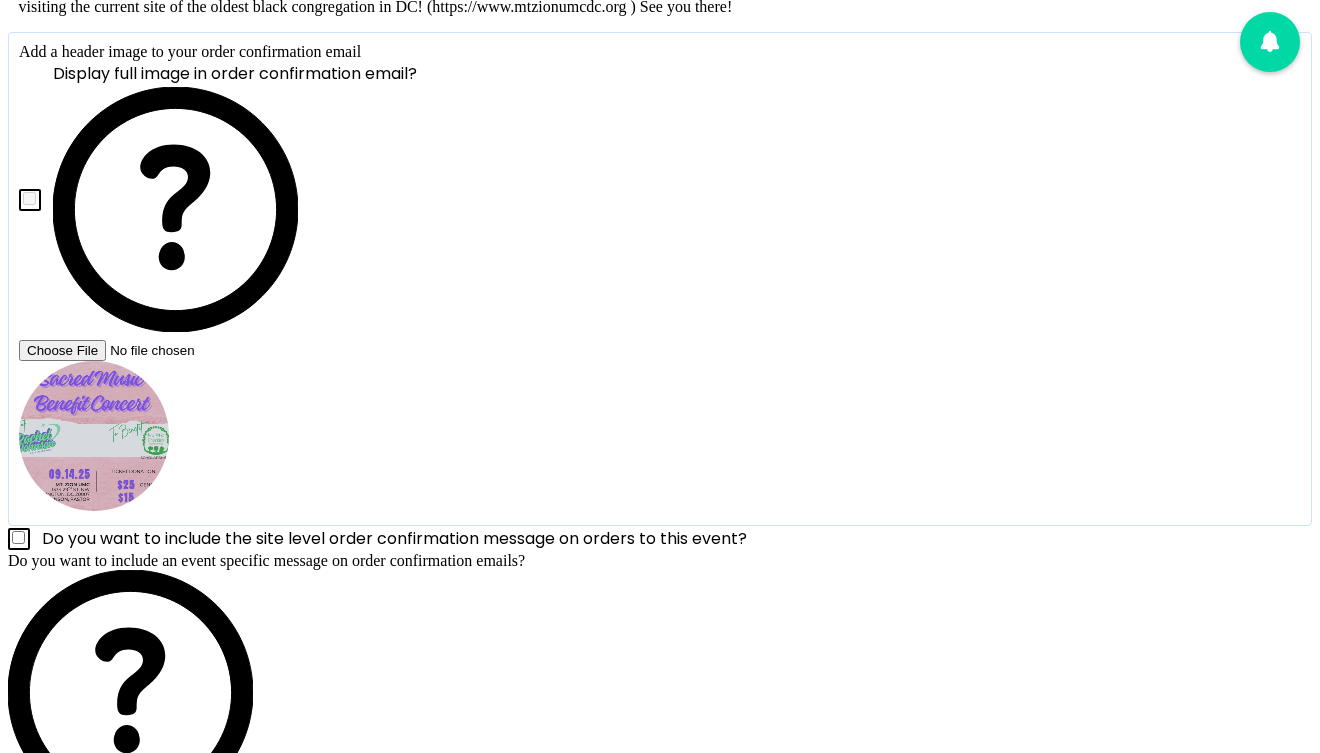 click 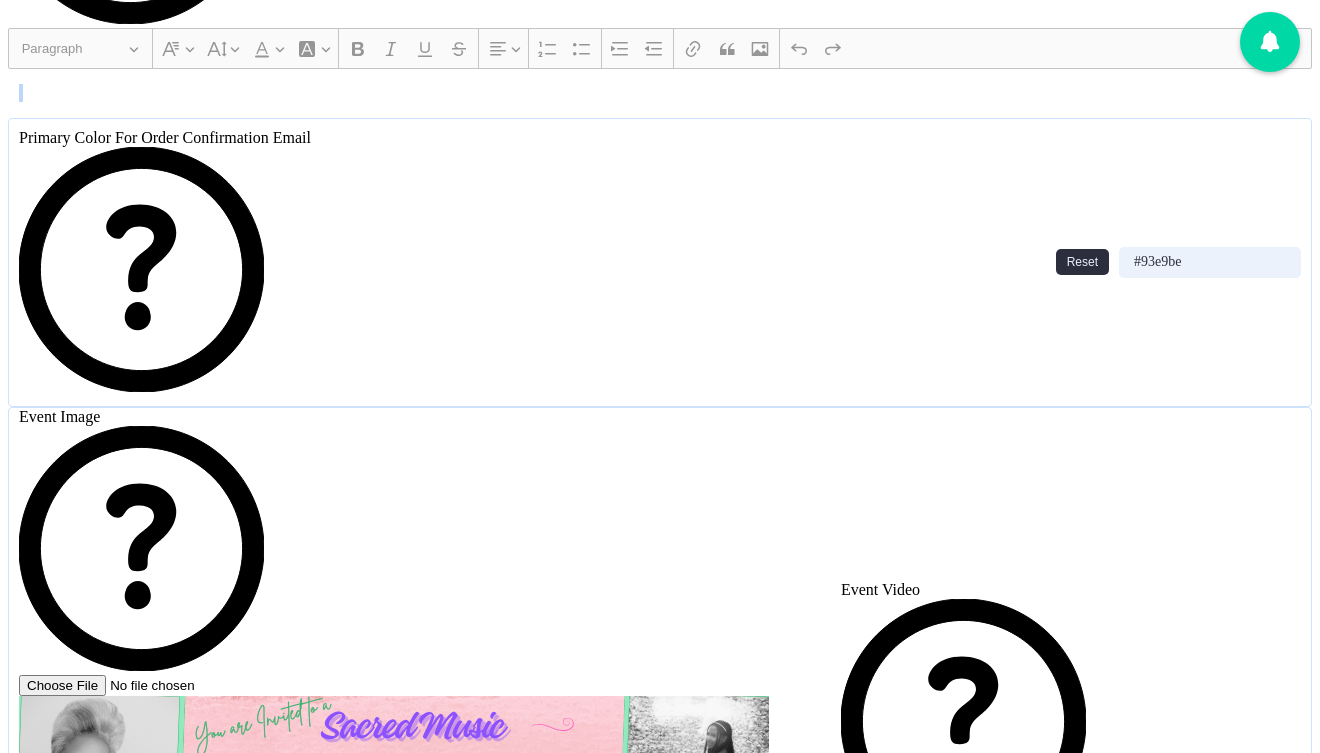 scroll, scrollTop: 1833, scrollLeft: 0, axis: vertical 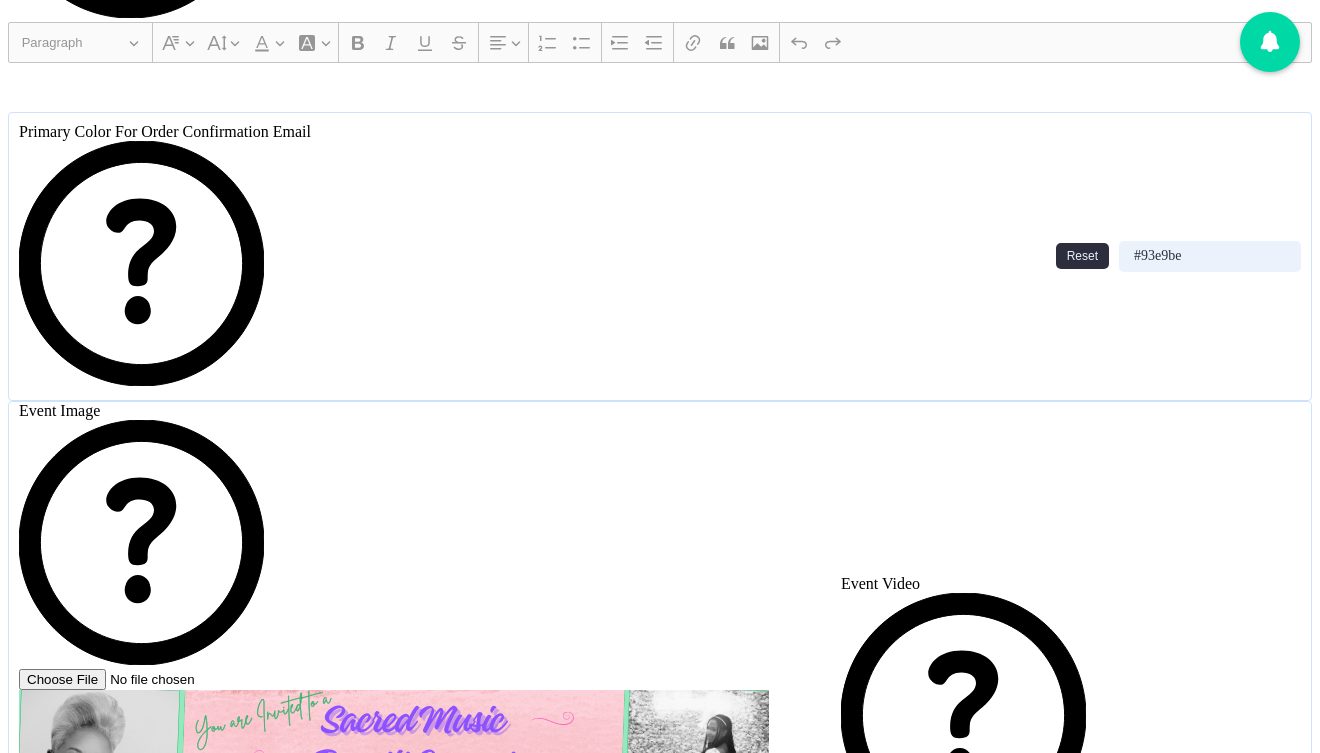 click on "click here" at bounding box center [39, 1528] 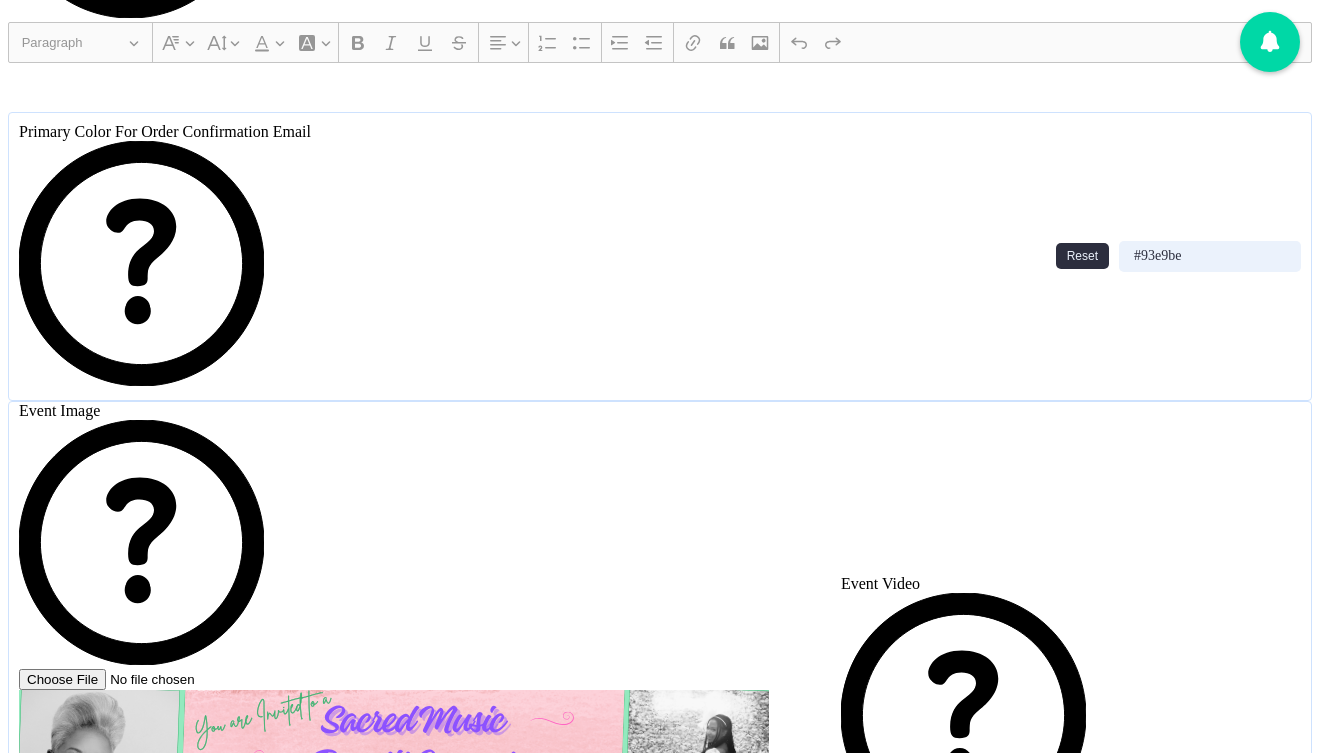 scroll, scrollTop: 0, scrollLeft: 0, axis: both 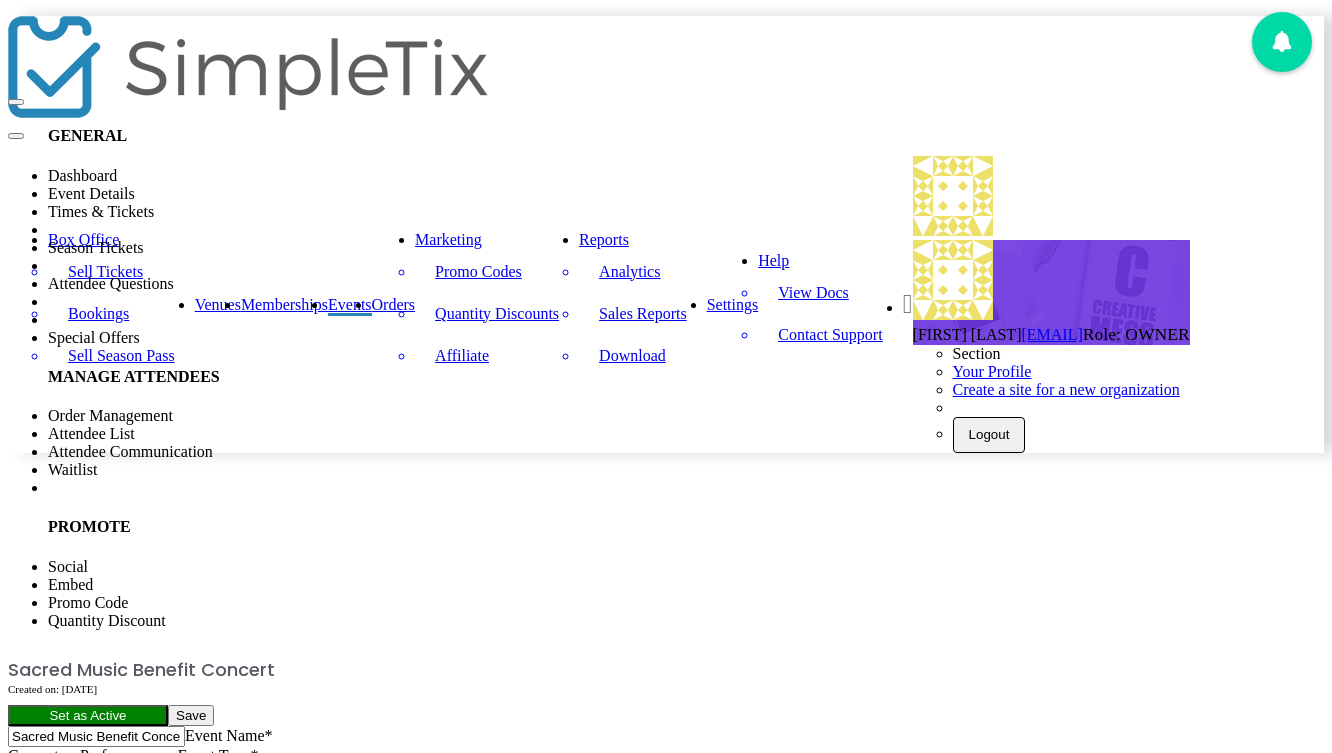 click on "Done" 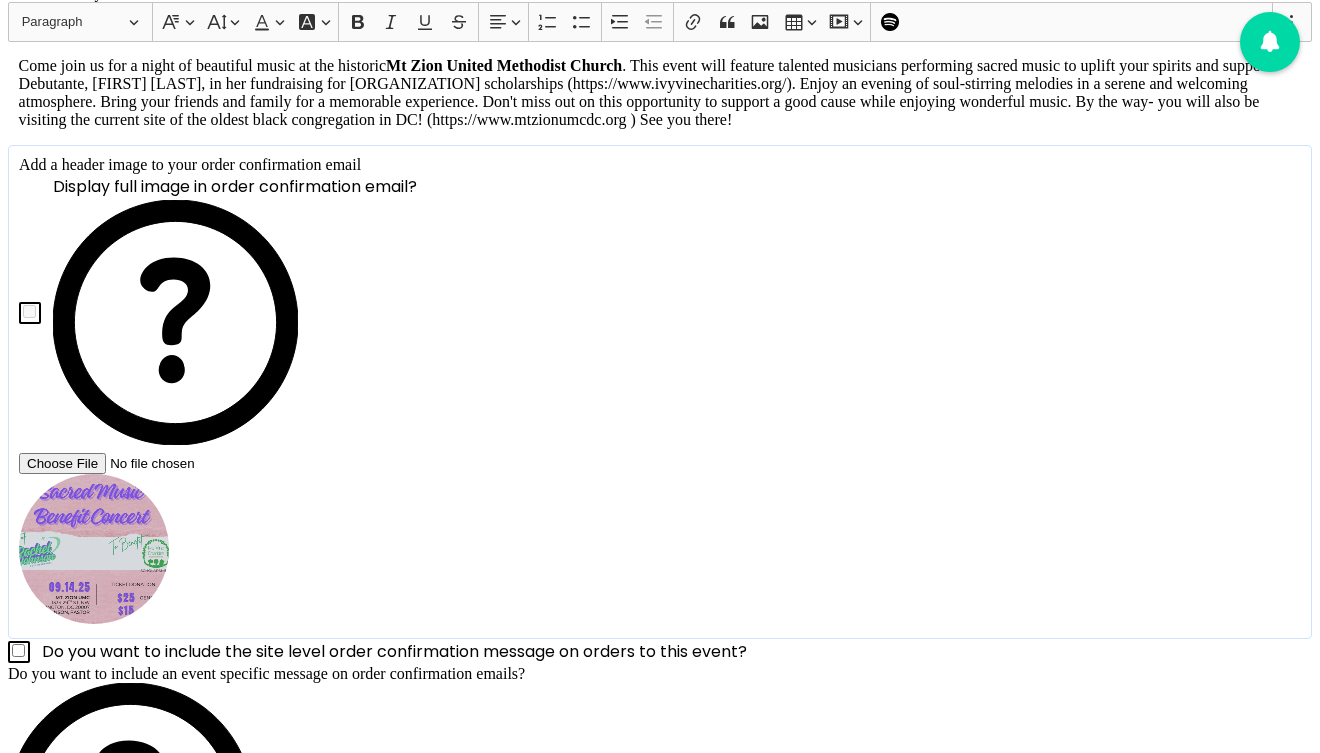 scroll, scrollTop: 921, scrollLeft: 0, axis: vertical 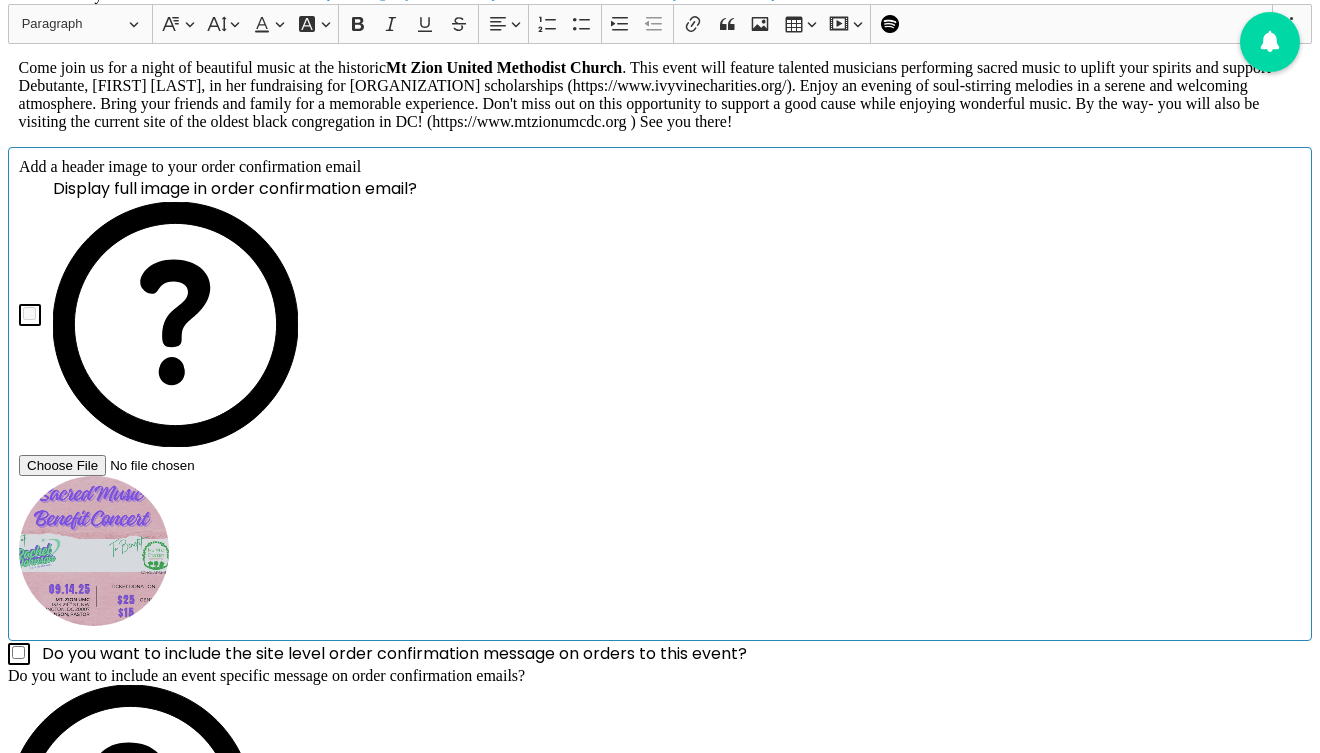 click at bounding box center (94, 551) 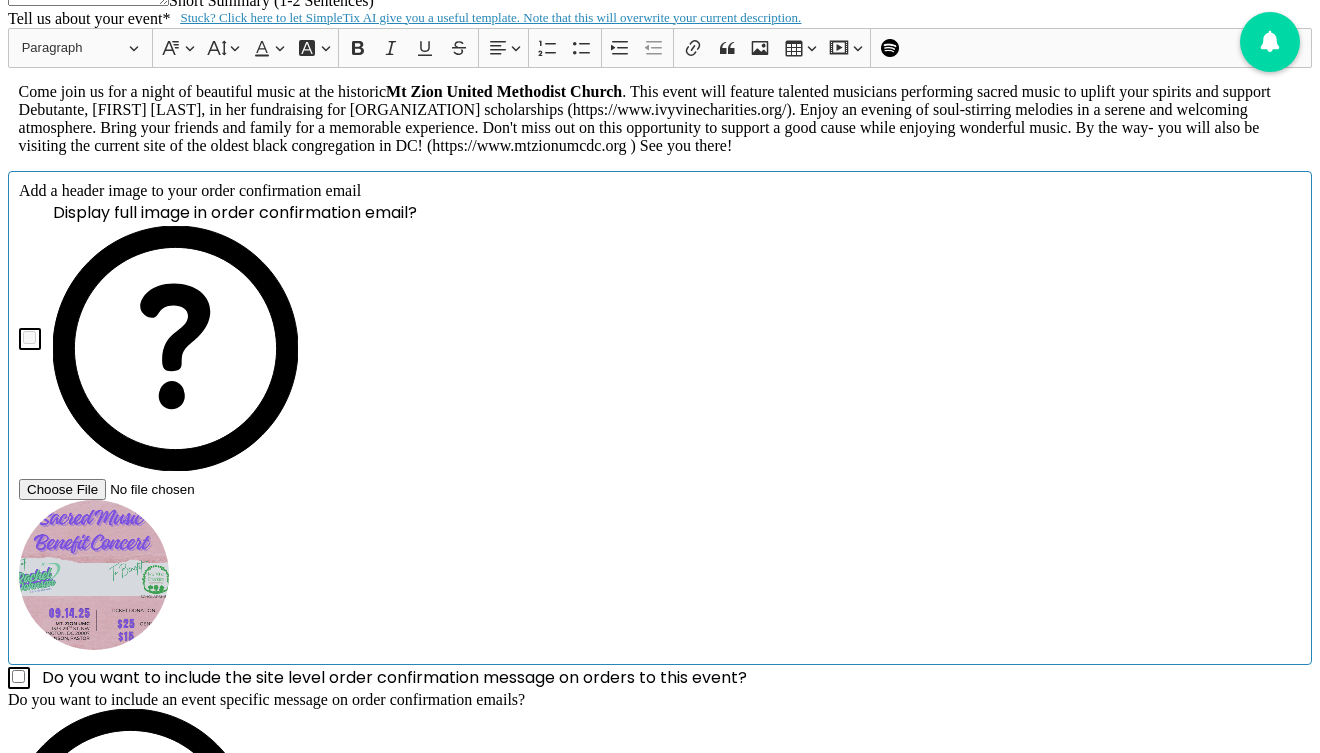 scroll, scrollTop: 878, scrollLeft: 0, axis: vertical 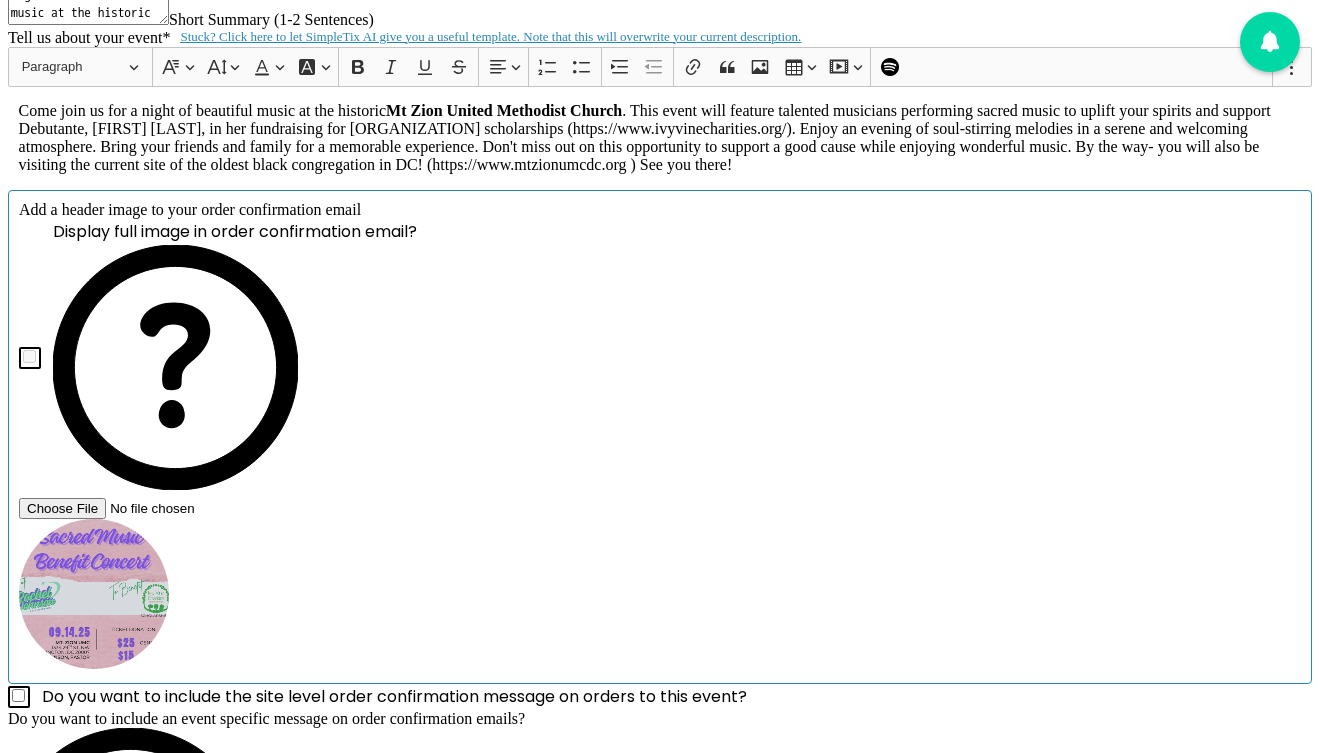 click at bounding box center (94, 594) 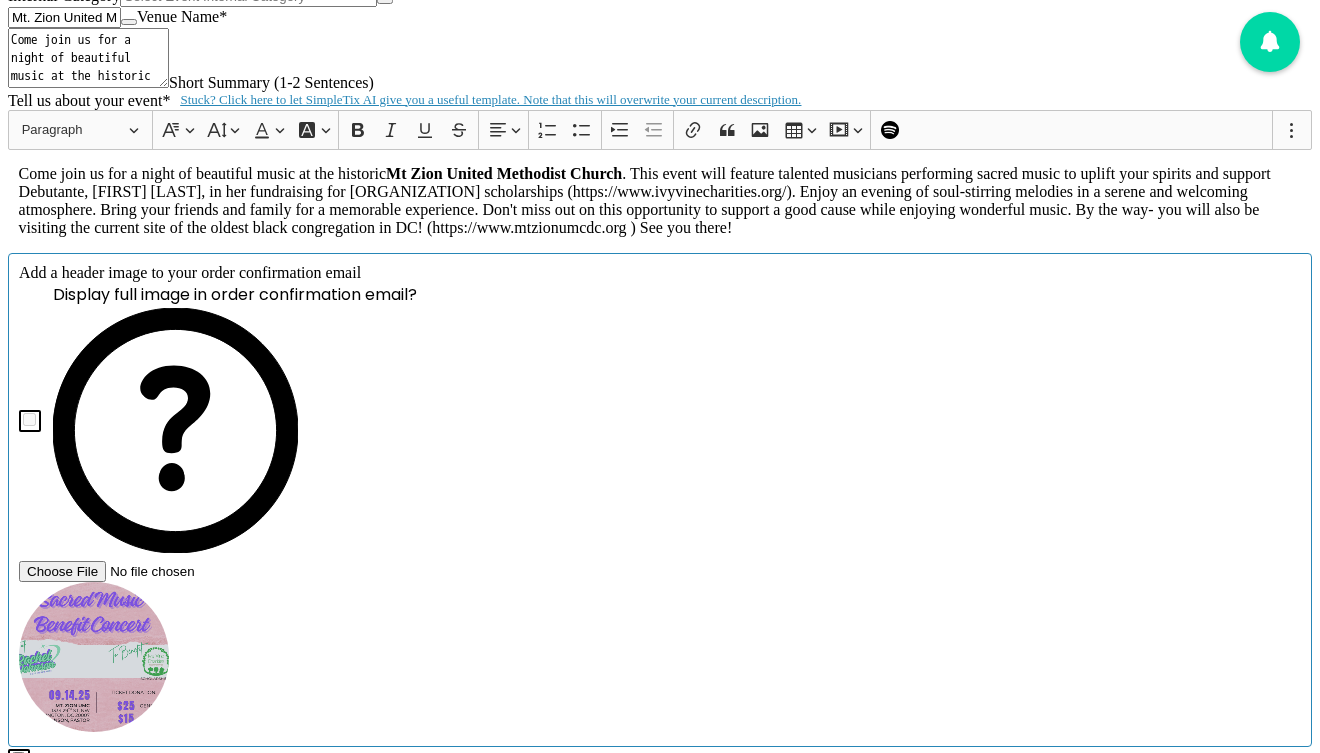 scroll, scrollTop: 750, scrollLeft: 0, axis: vertical 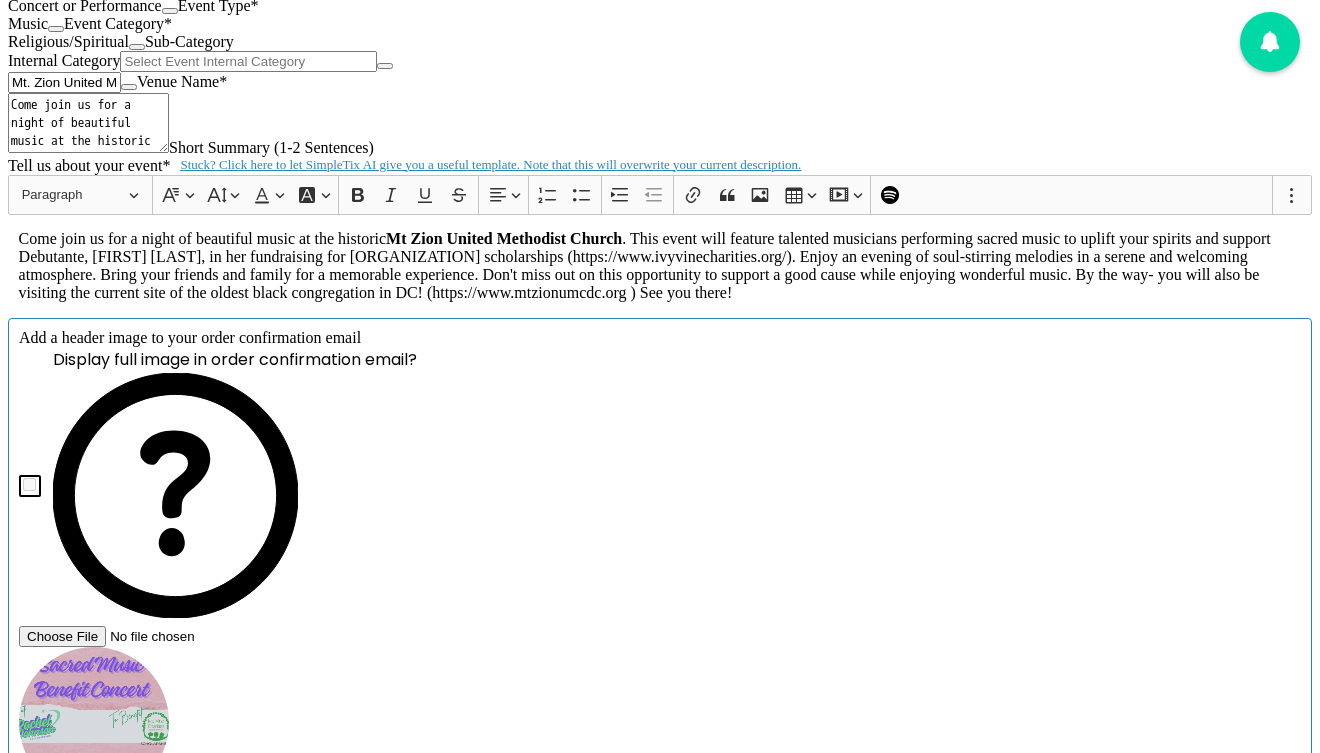 click at bounding box center (94, 722) 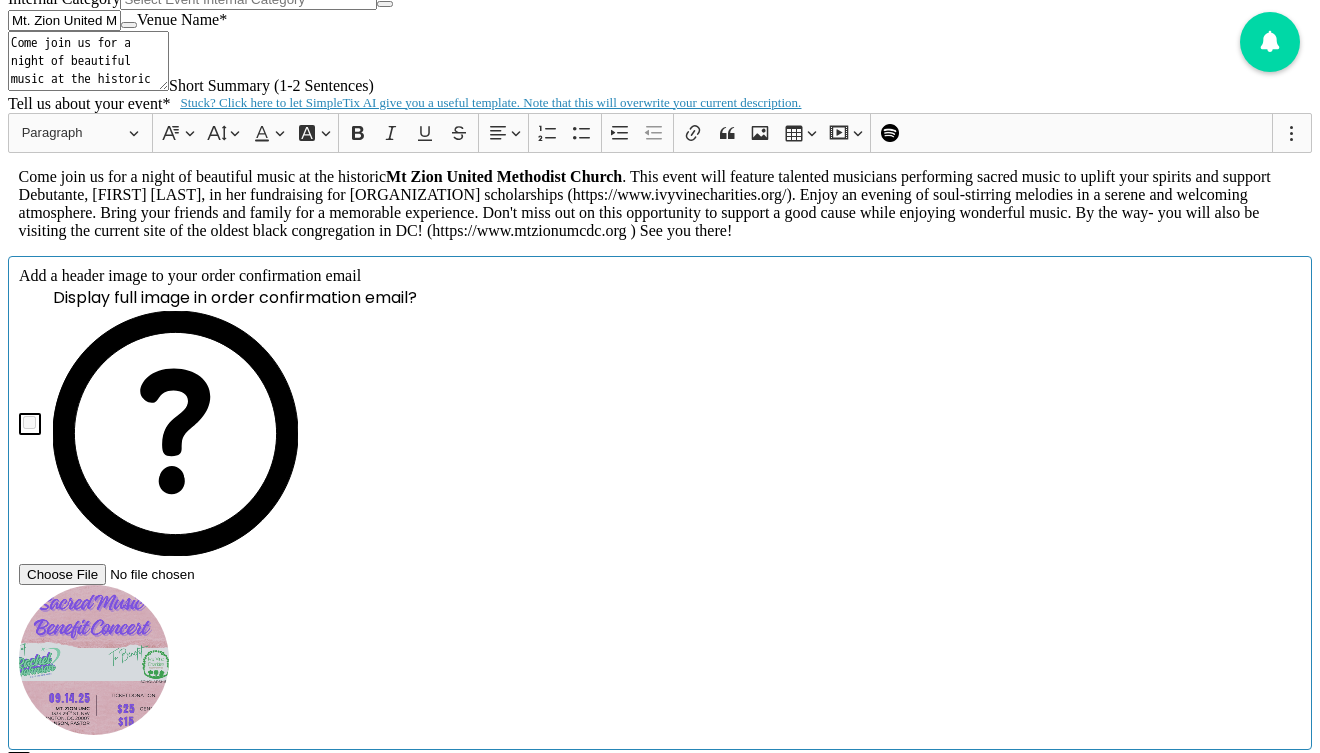 scroll, scrollTop: 813, scrollLeft: 0, axis: vertical 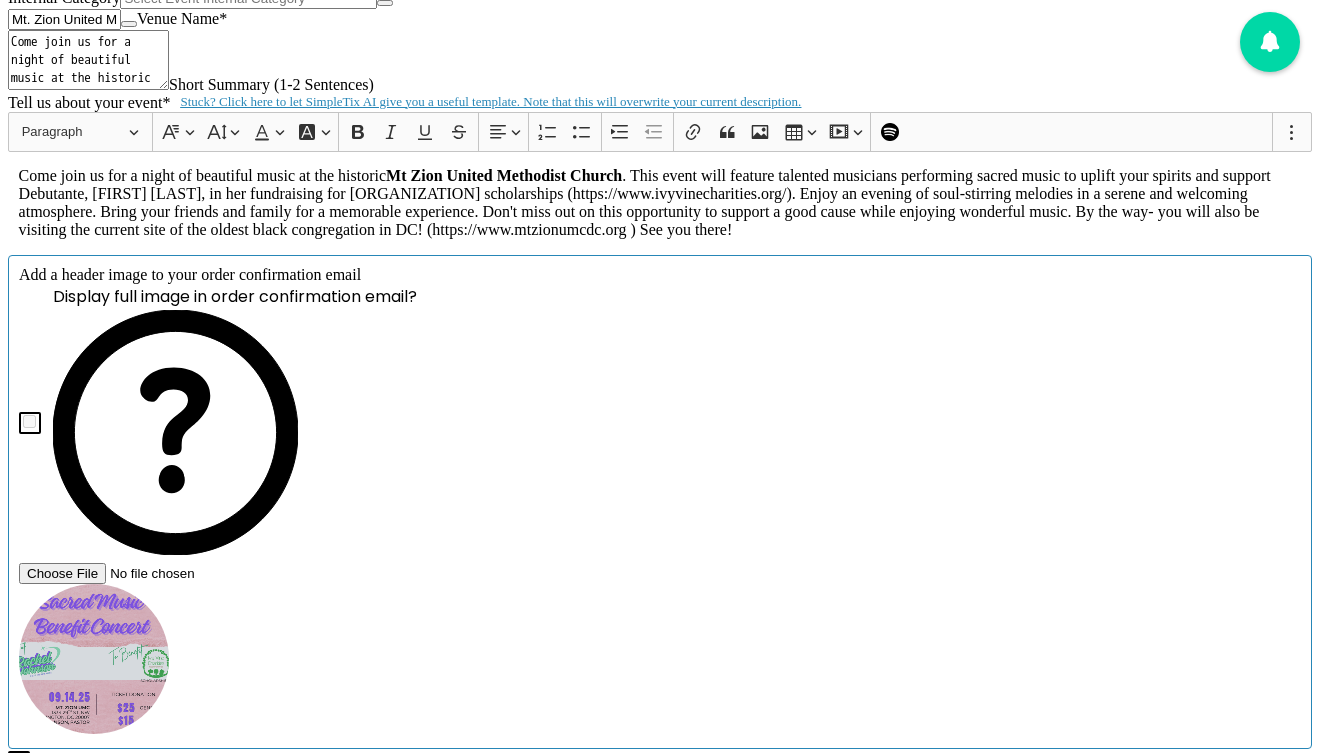 click at bounding box center (30, 423) 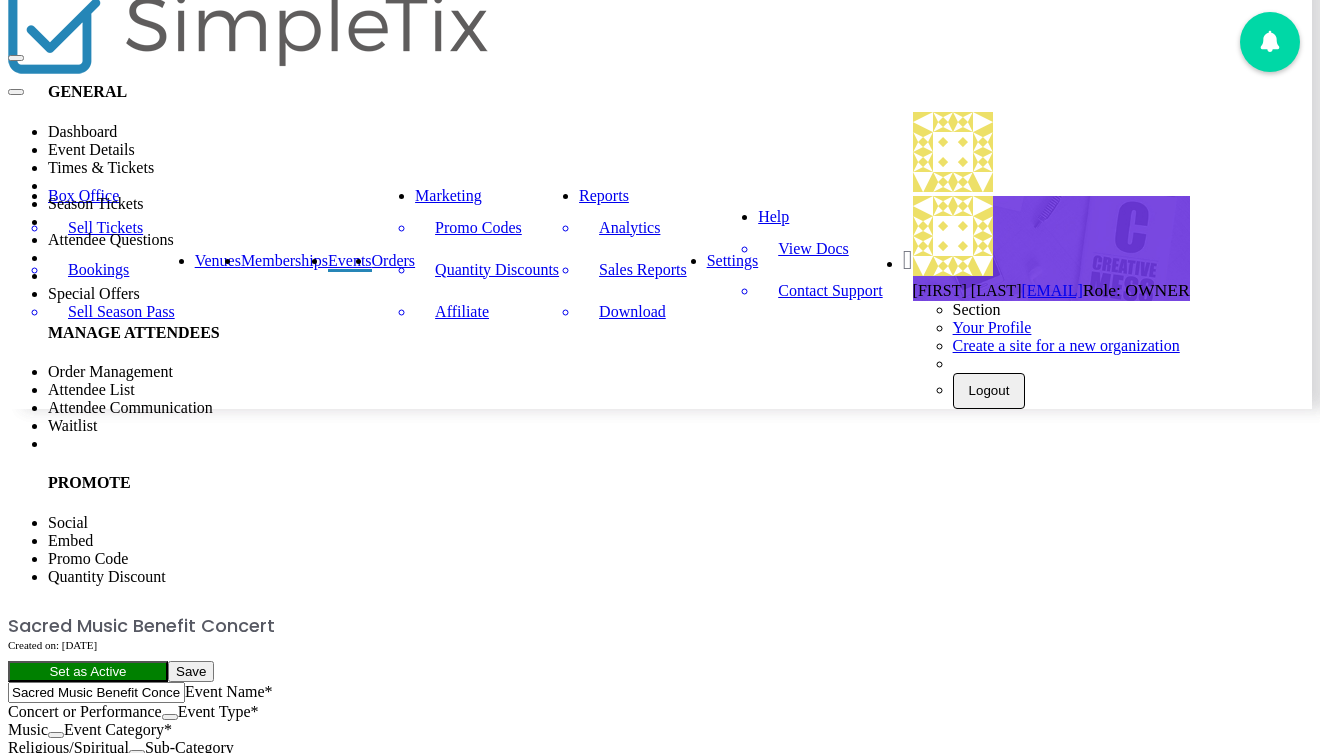 scroll, scrollTop: 0, scrollLeft: 0, axis: both 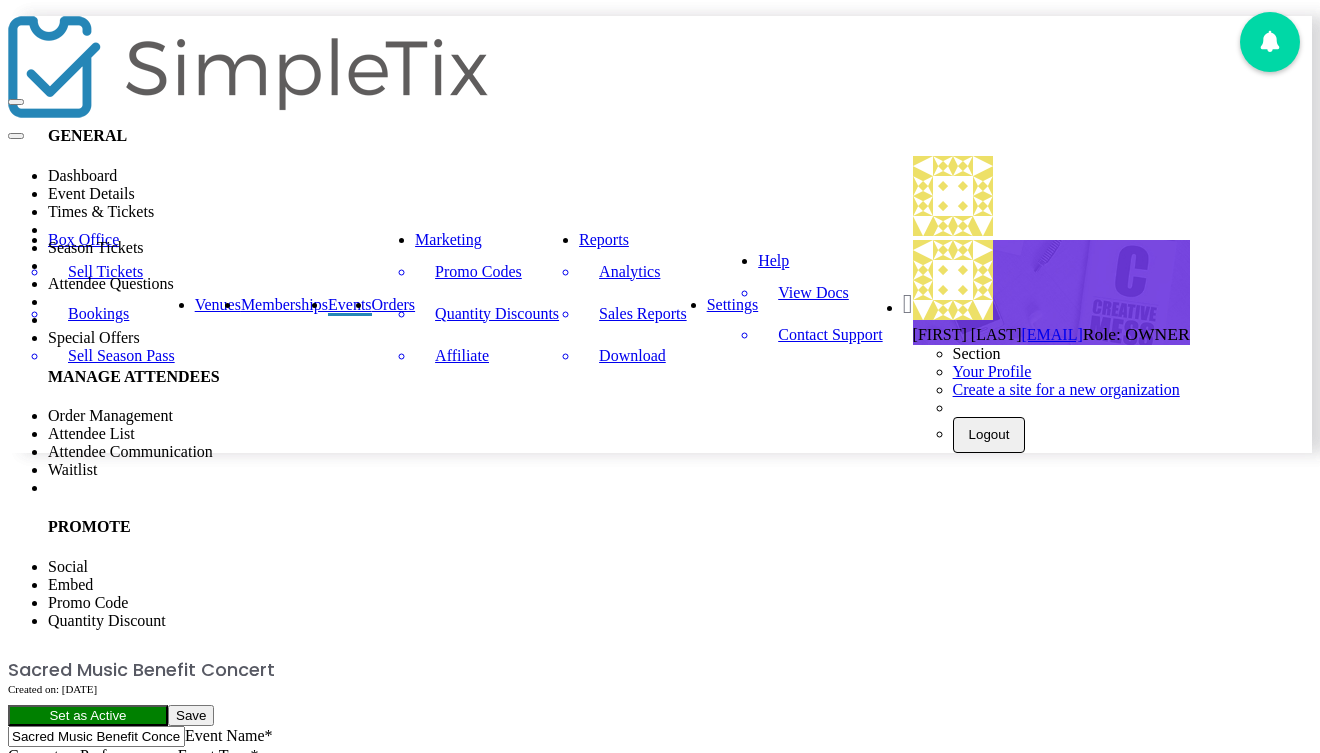 click on "Save" 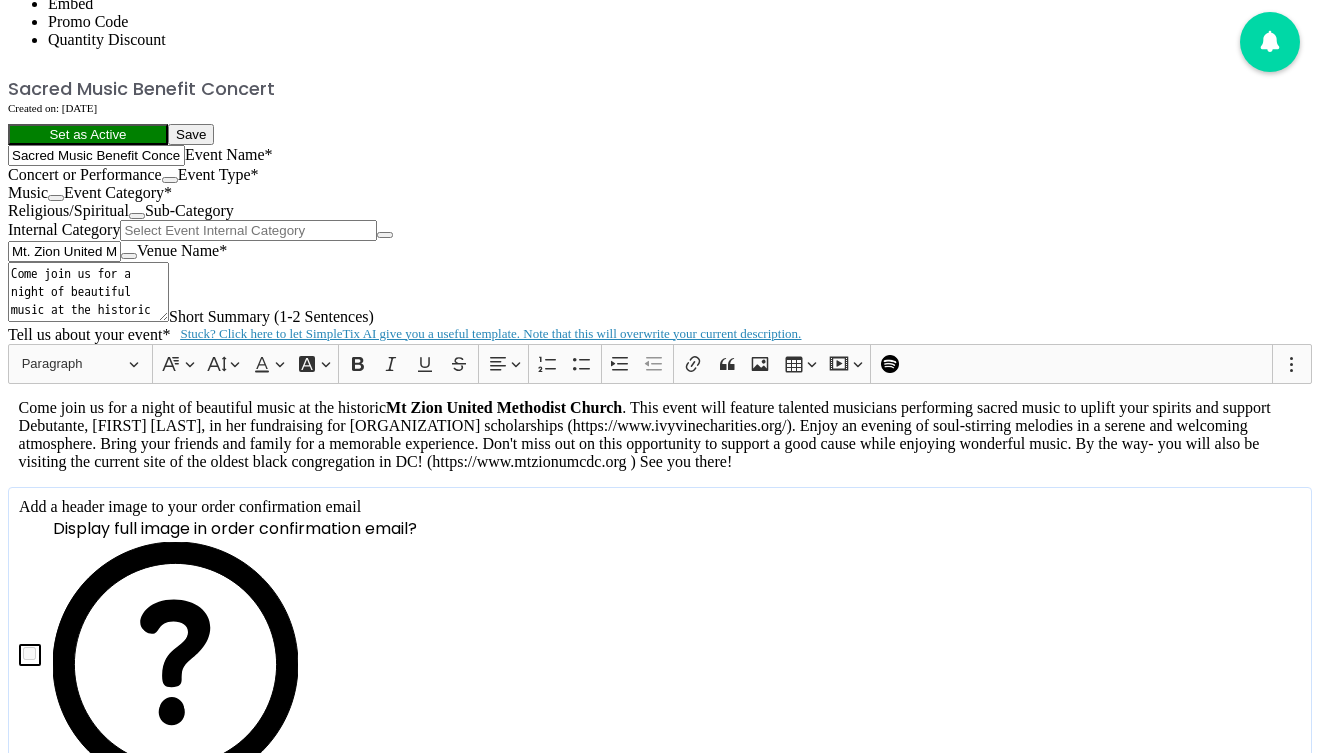 scroll, scrollTop: 744, scrollLeft: 0, axis: vertical 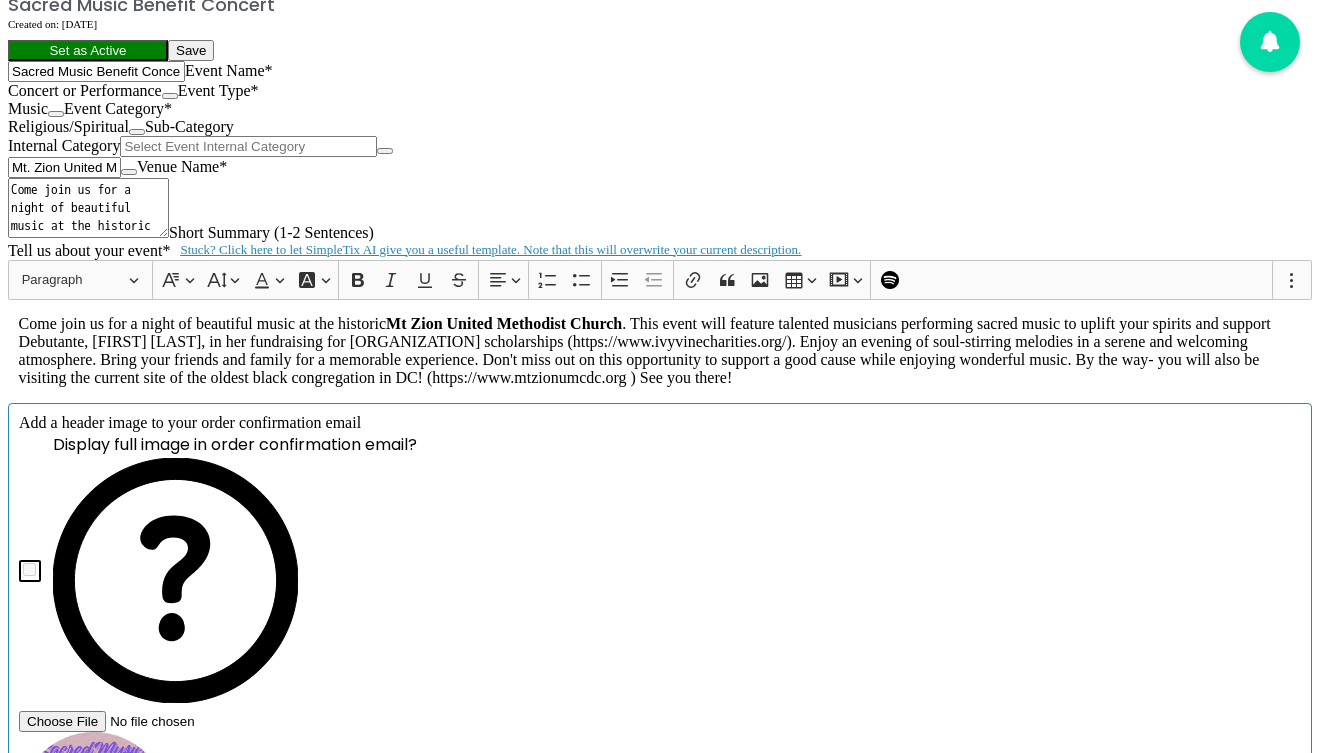 click at bounding box center (94, 807) 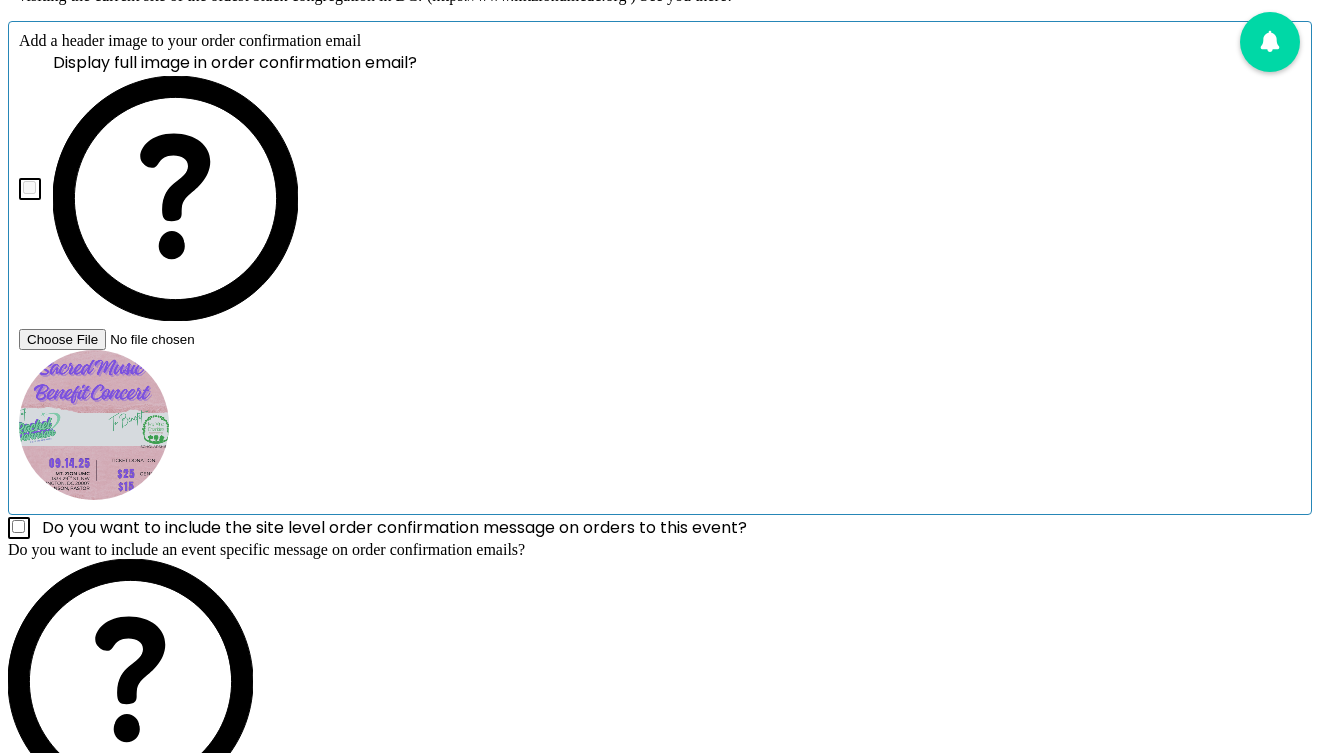 scroll, scrollTop: 1054, scrollLeft: 0, axis: vertical 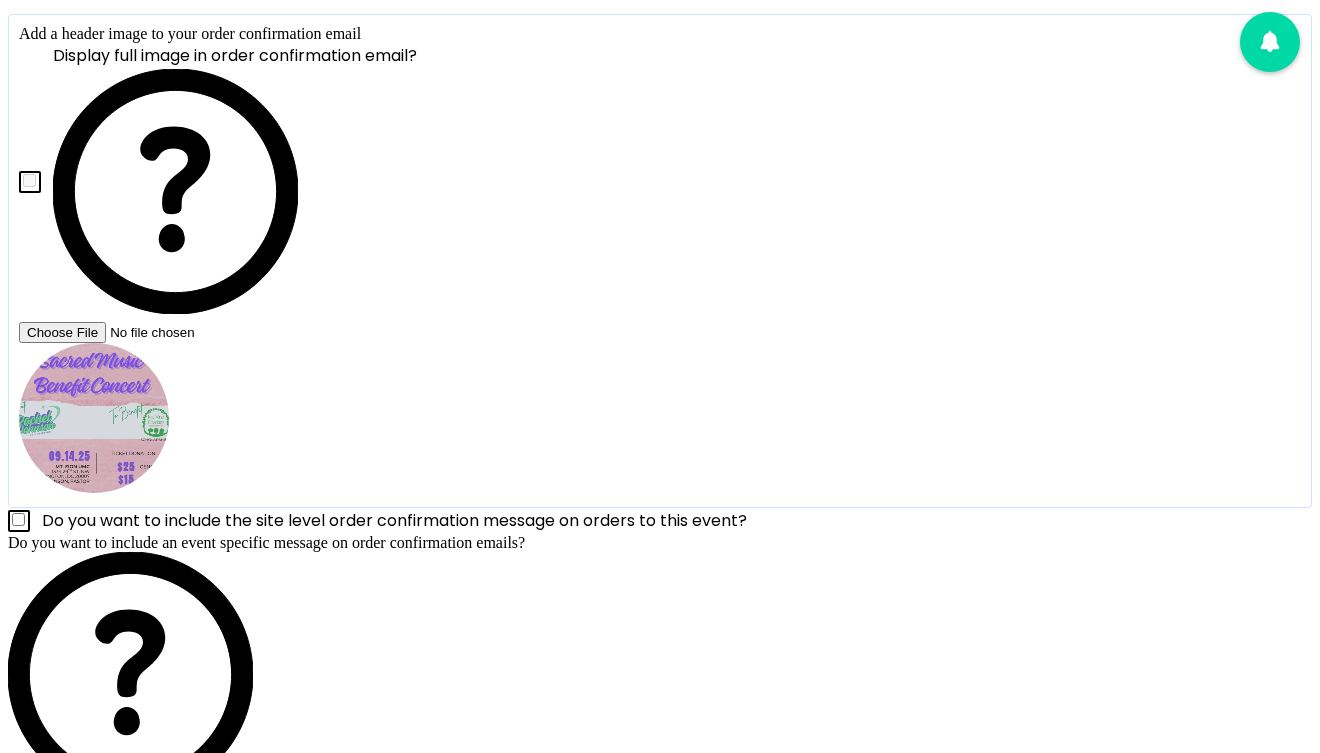 click 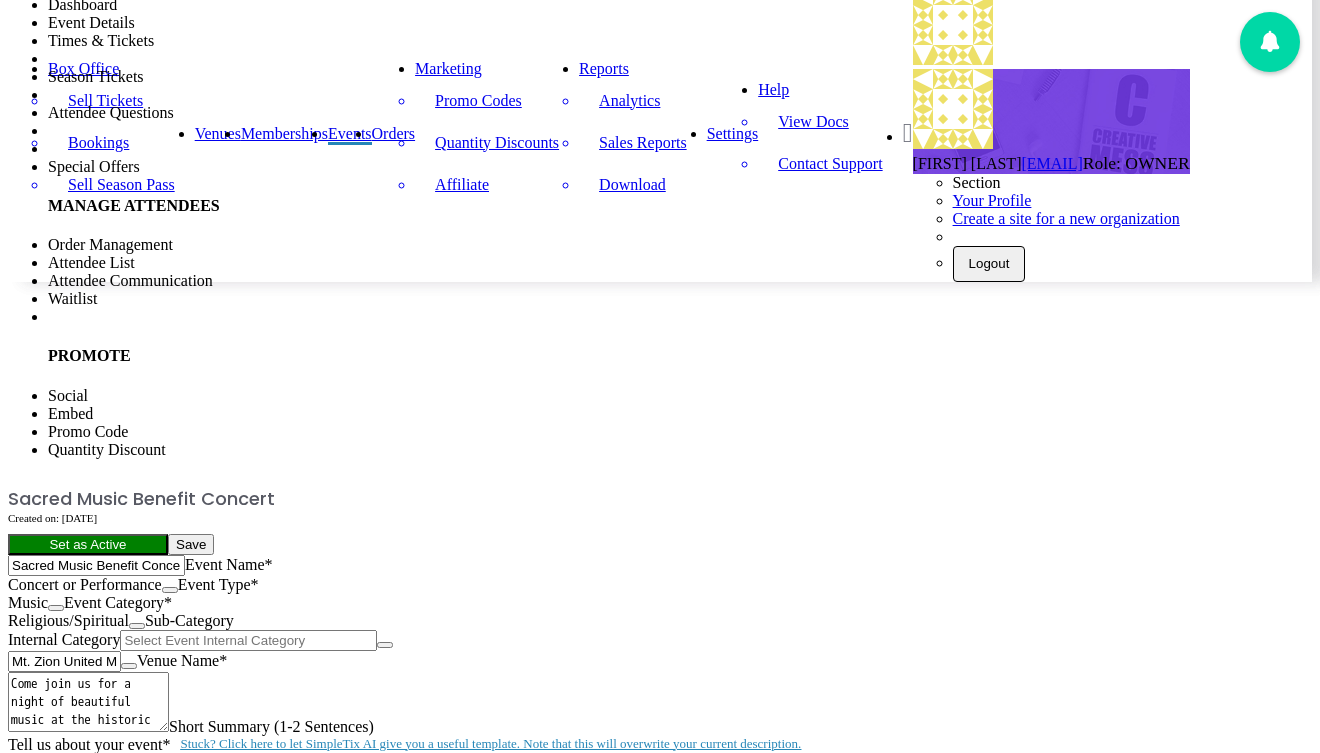 scroll, scrollTop: 0, scrollLeft: 0, axis: both 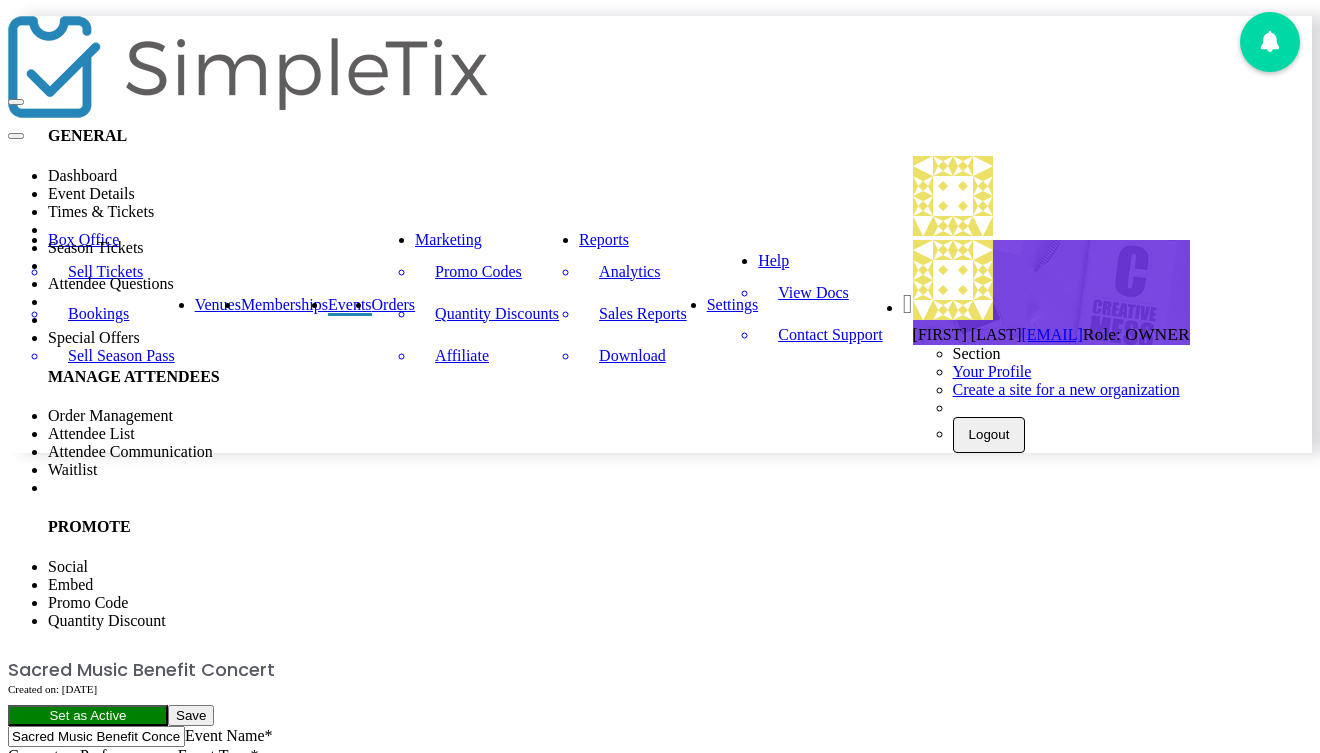click on "Events" at bounding box center (350, 304) 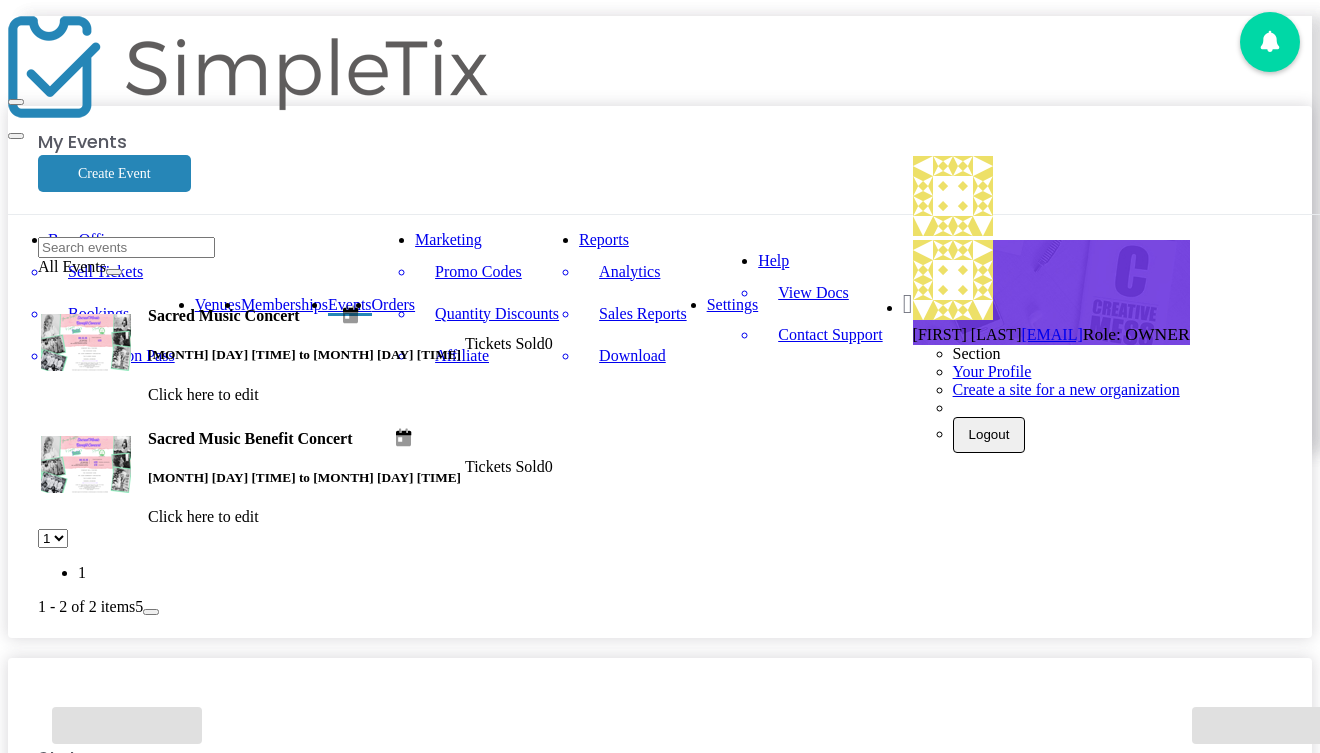 click on "Tickets Sold 0" 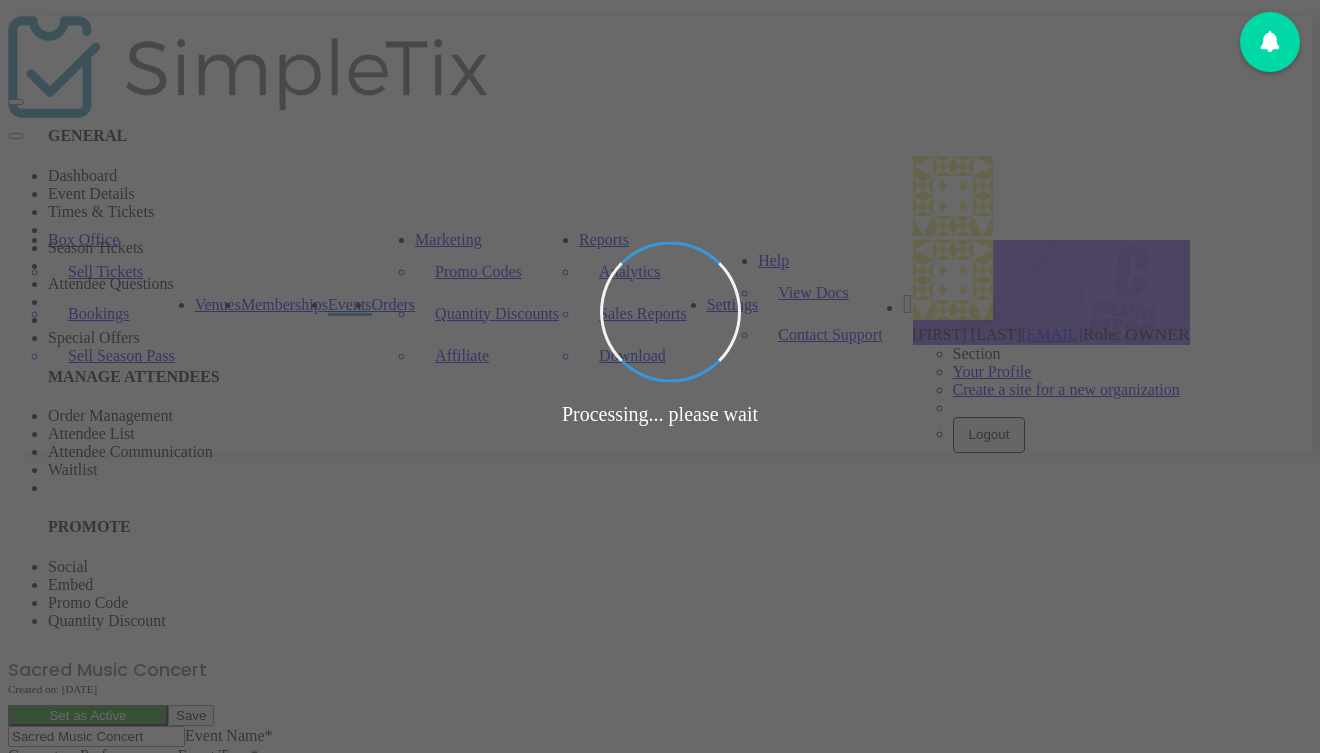 type on "Mt. Zion United Methodist Church" 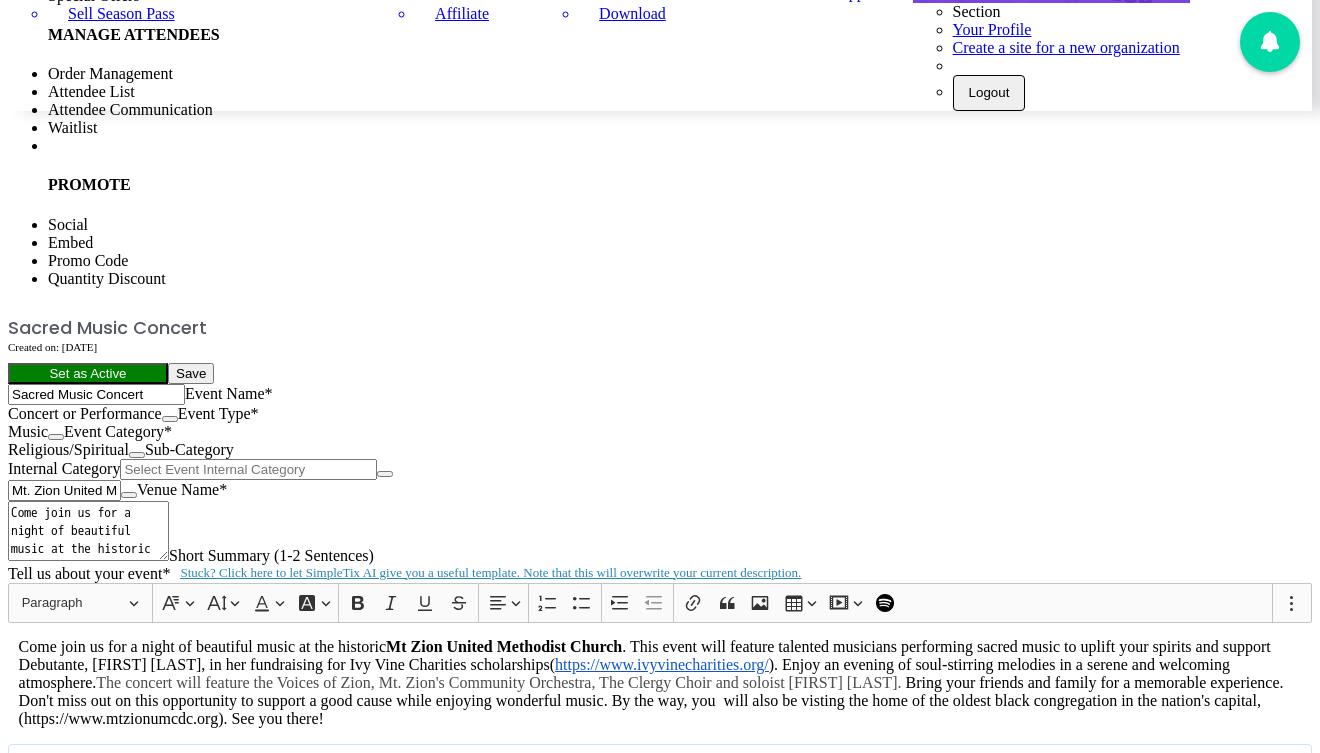 scroll, scrollTop: 0, scrollLeft: 0, axis: both 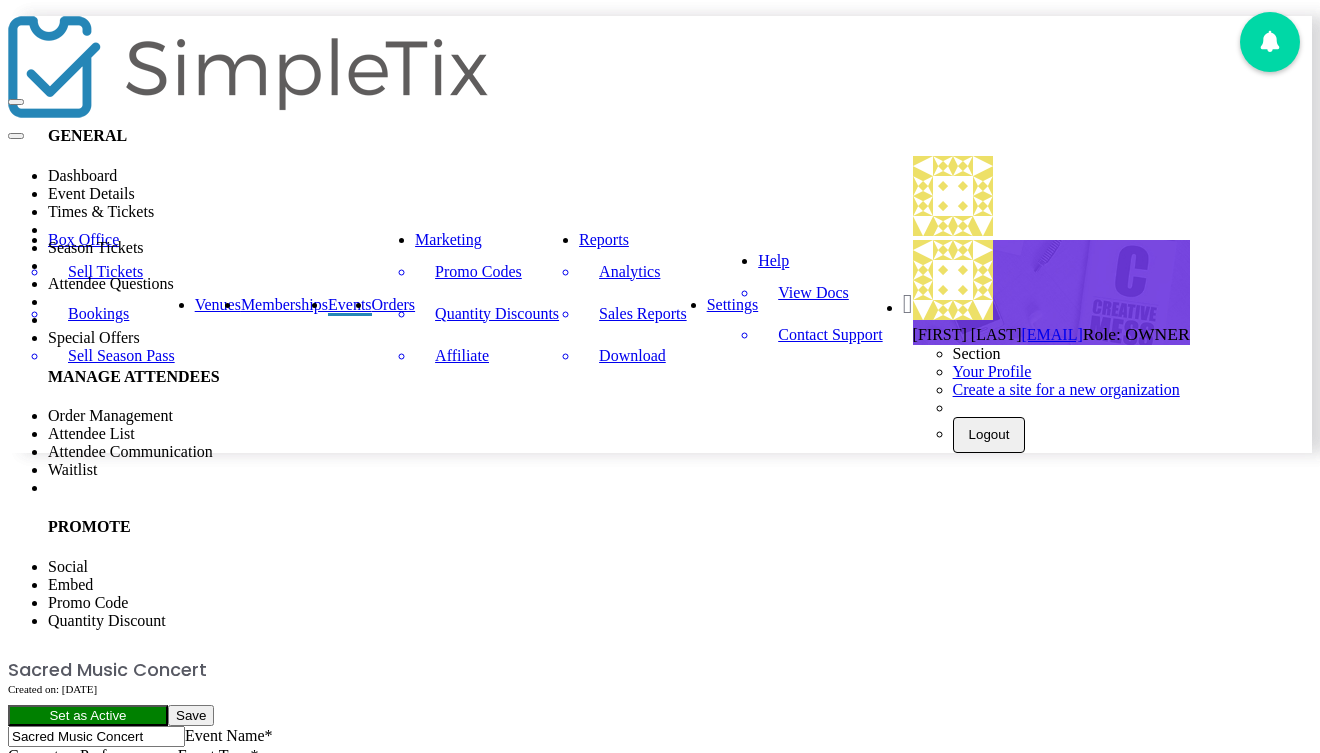 click on "Help" at bounding box center (773, 260) 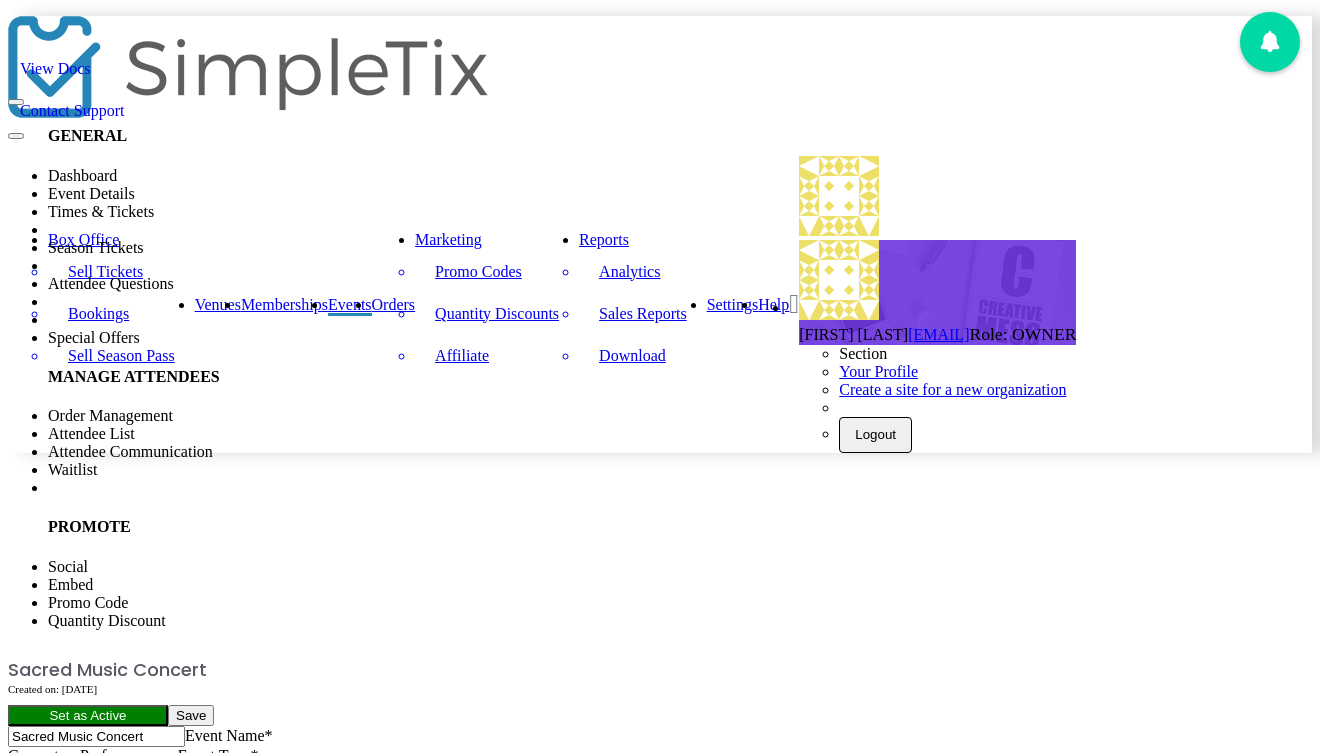 click on "Settings" at bounding box center [733, 305] 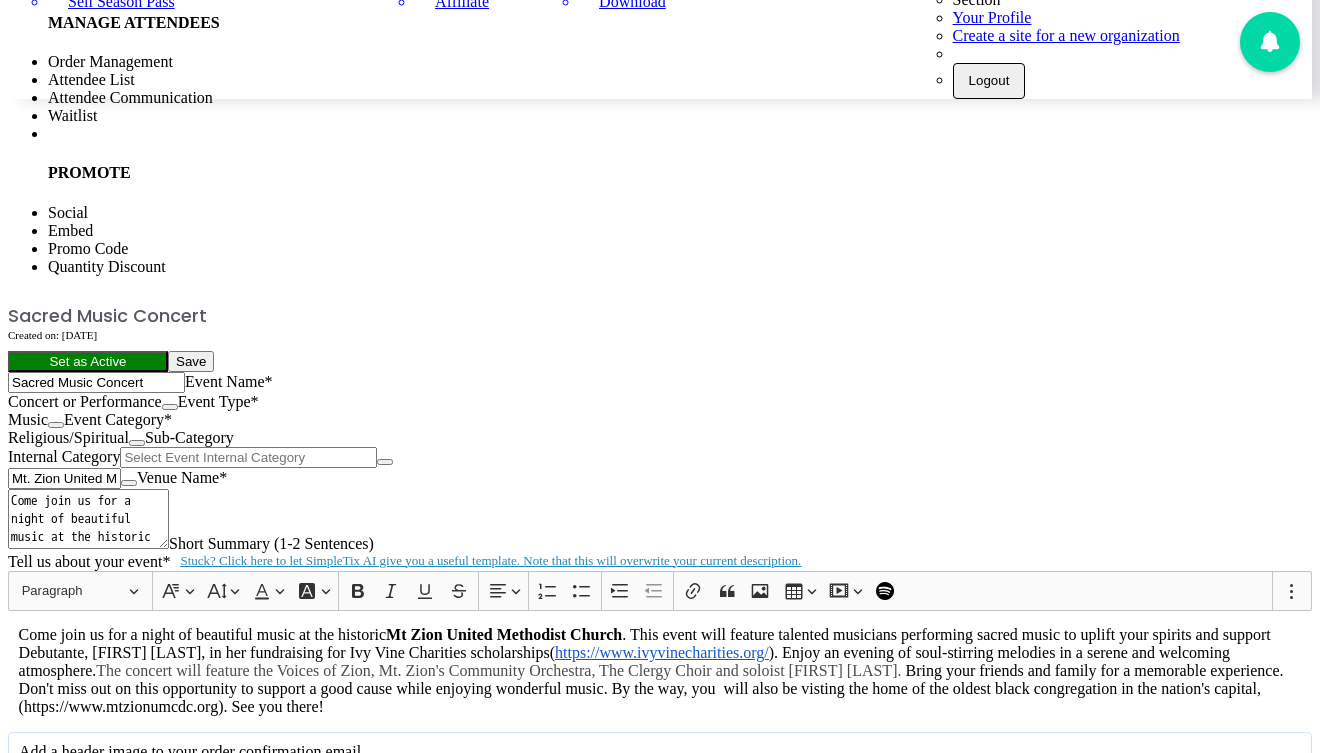 scroll, scrollTop: 0, scrollLeft: 0, axis: both 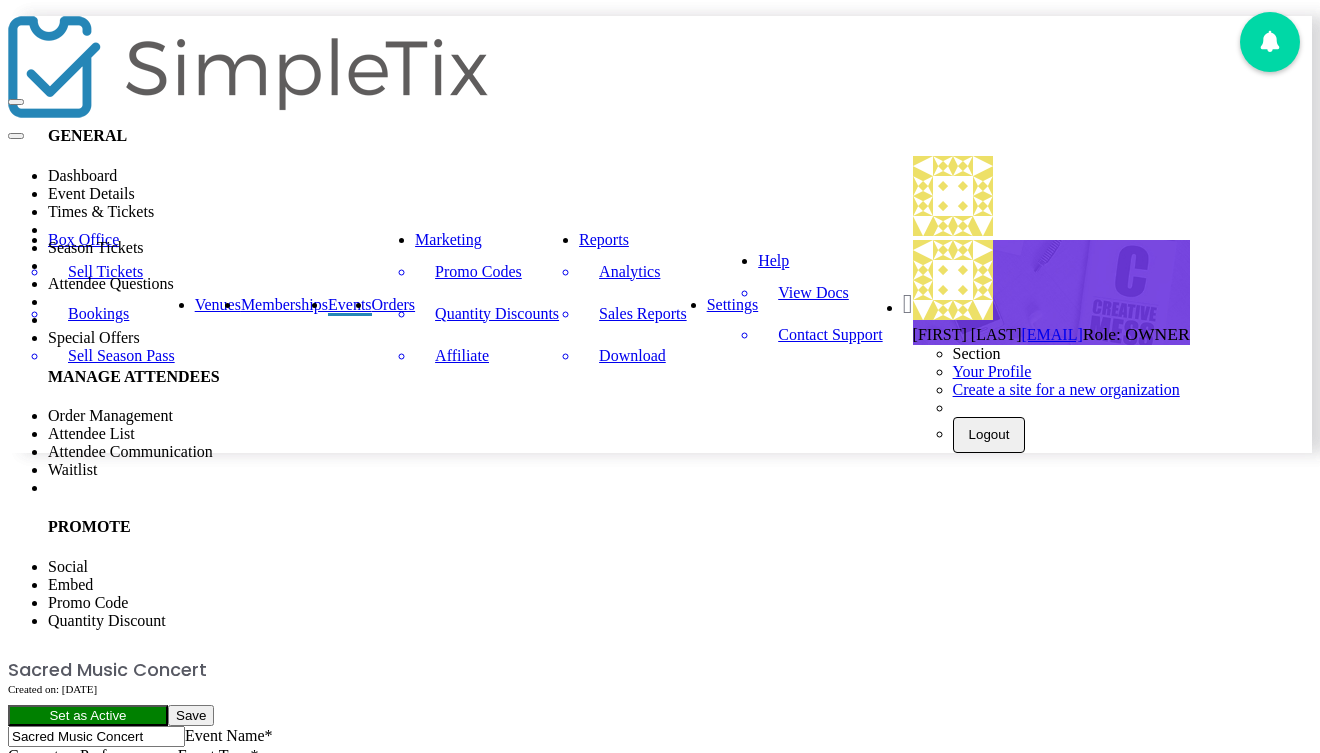 click on "Marketing" at bounding box center [448, 239] 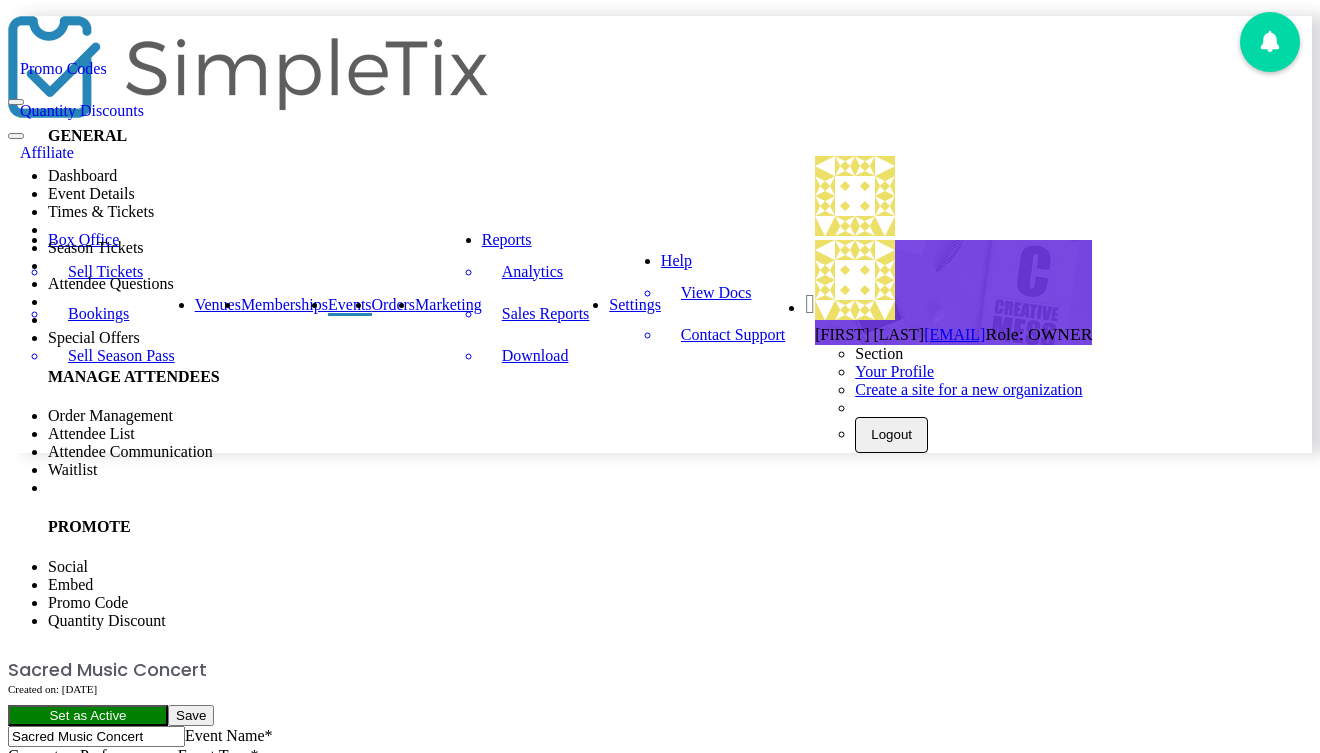 click on "Sacred Music Concert   Created on: 8/6/2025   Set as Active   Save  Sacred Music Concert Event Name  * Concert or Performance  Event Type  *  Event Type is required  Music  Event Category  * Religious/Spiritual  Sub-Category  Internal Category  Mt. Zion United Methodist Church Venue Name  *  Venue is required  1334 29th Street Northwest, [CITY], [STATE], US Venue Address Come join us for a night of beautiful music at the historic Mt Zion United Methodist Church. This event will feature talented musicians performing sacred music to uplift your spirits and support Debutante, [FIRST] [LAST], in her fundraising for Ivy Vine Ch Short Summary (1-2 Sentences) Tell us about your event  * Stuck? Click here to let SimpleTix AI give you a useful template. Note that this will overwrite your current description. Heading Paragraph Paragraph Heading 1 Heading 2 Heading 3 Font Family Font Family Default Arial Courier New Georgia Lucida Sans Unicode Tahoma Times New Roman Trebuchet MS Verdana Font Size 9 11" 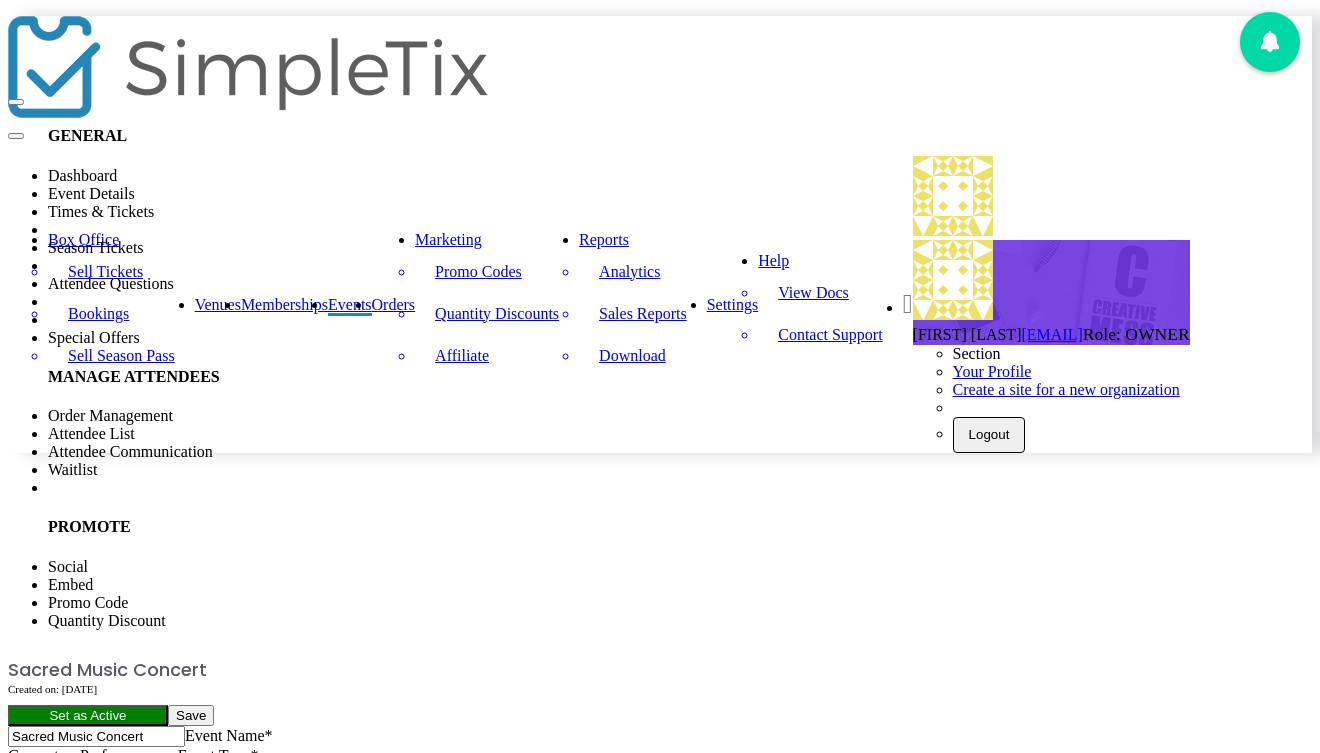 click on "Events" at bounding box center (350, 304) 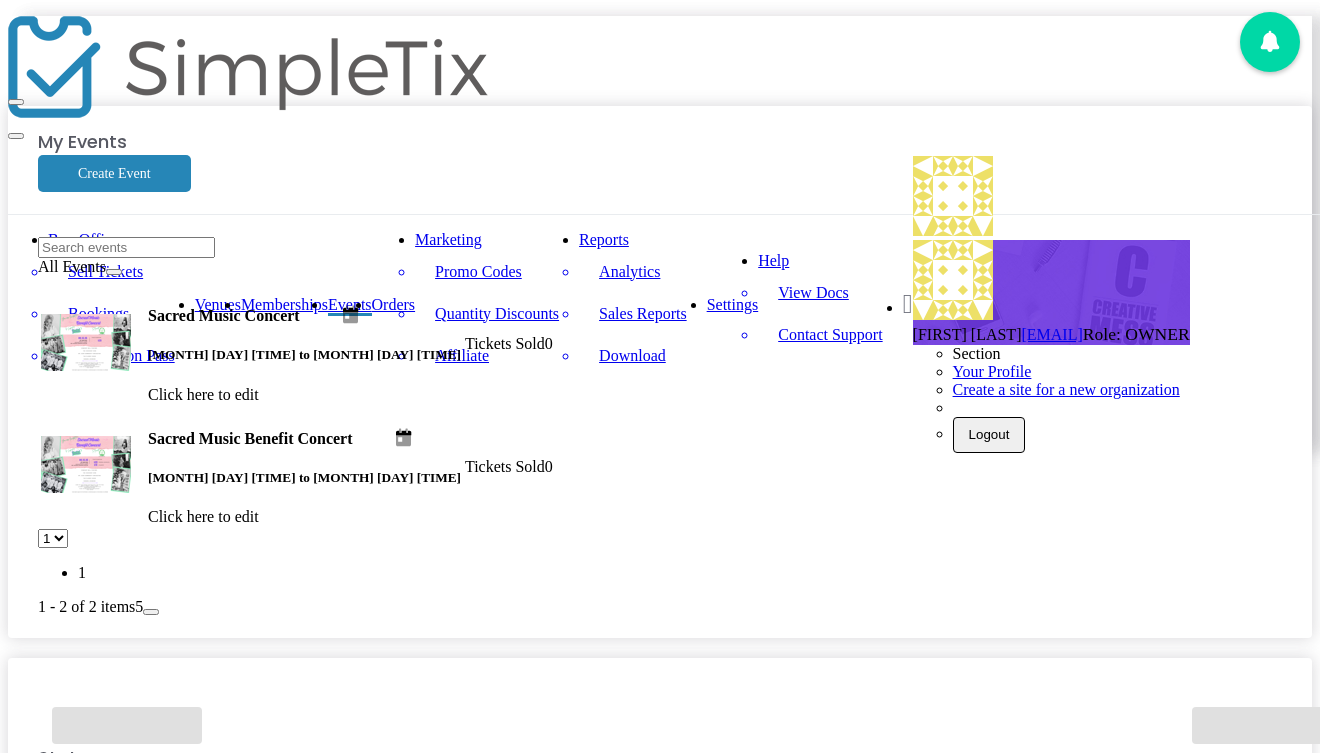 click on "Click here to edit" 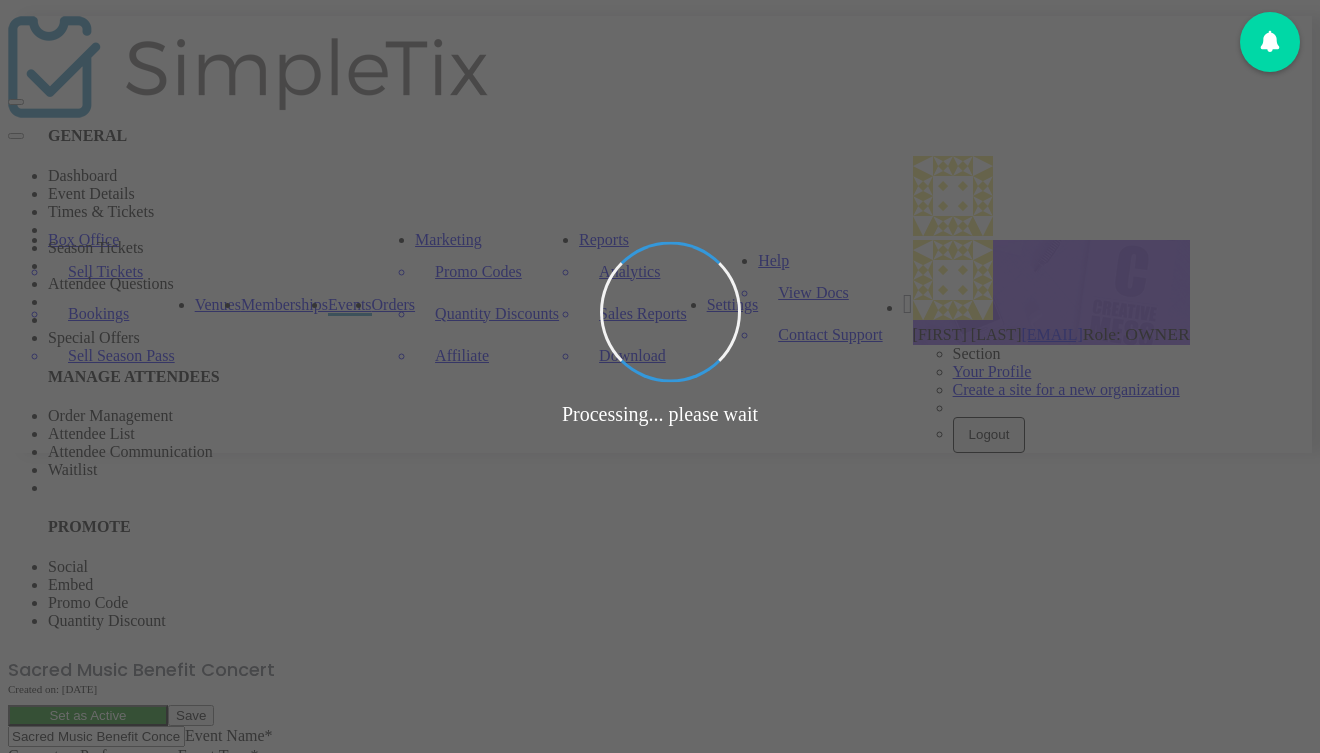 type on "Mt. Zion United Methodist Church" 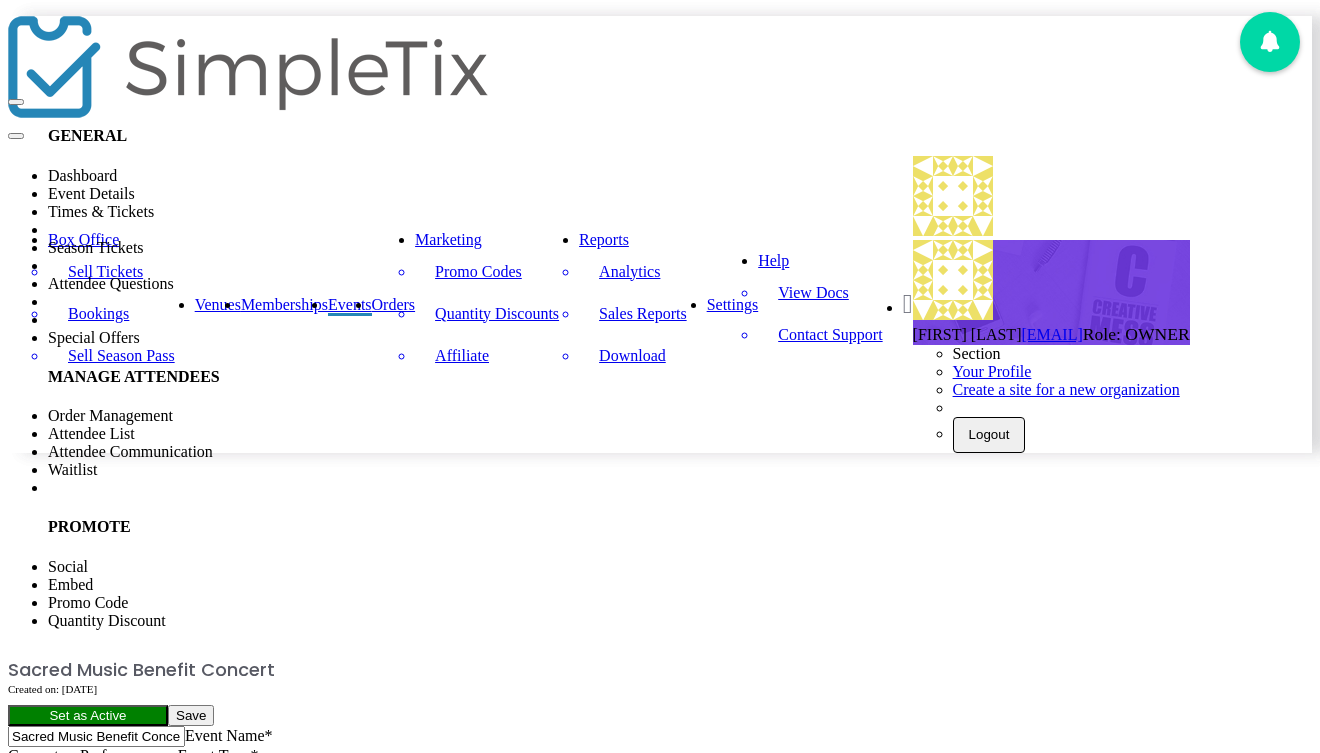 click on "Settings" at bounding box center (733, 304) 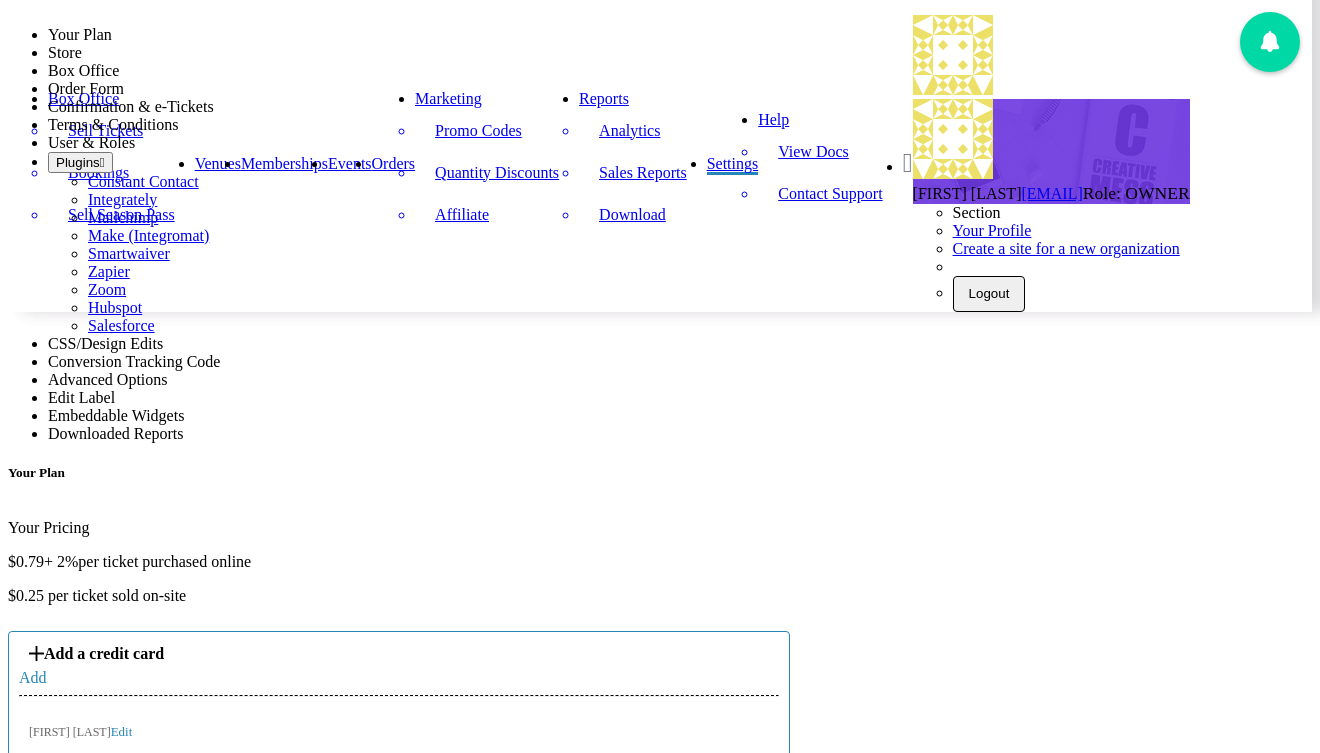 scroll, scrollTop: 201, scrollLeft: 0, axis: vertical 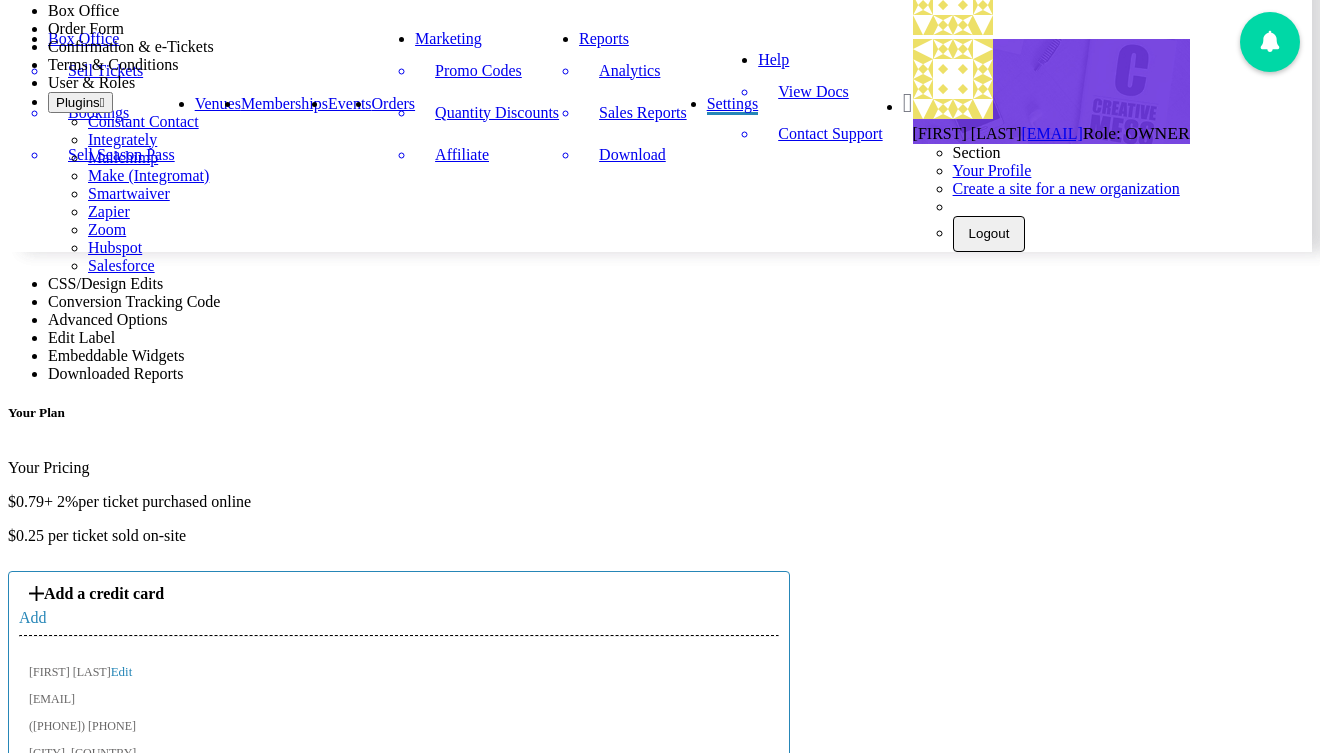 click on "Events" at bounding box center [350, 103] 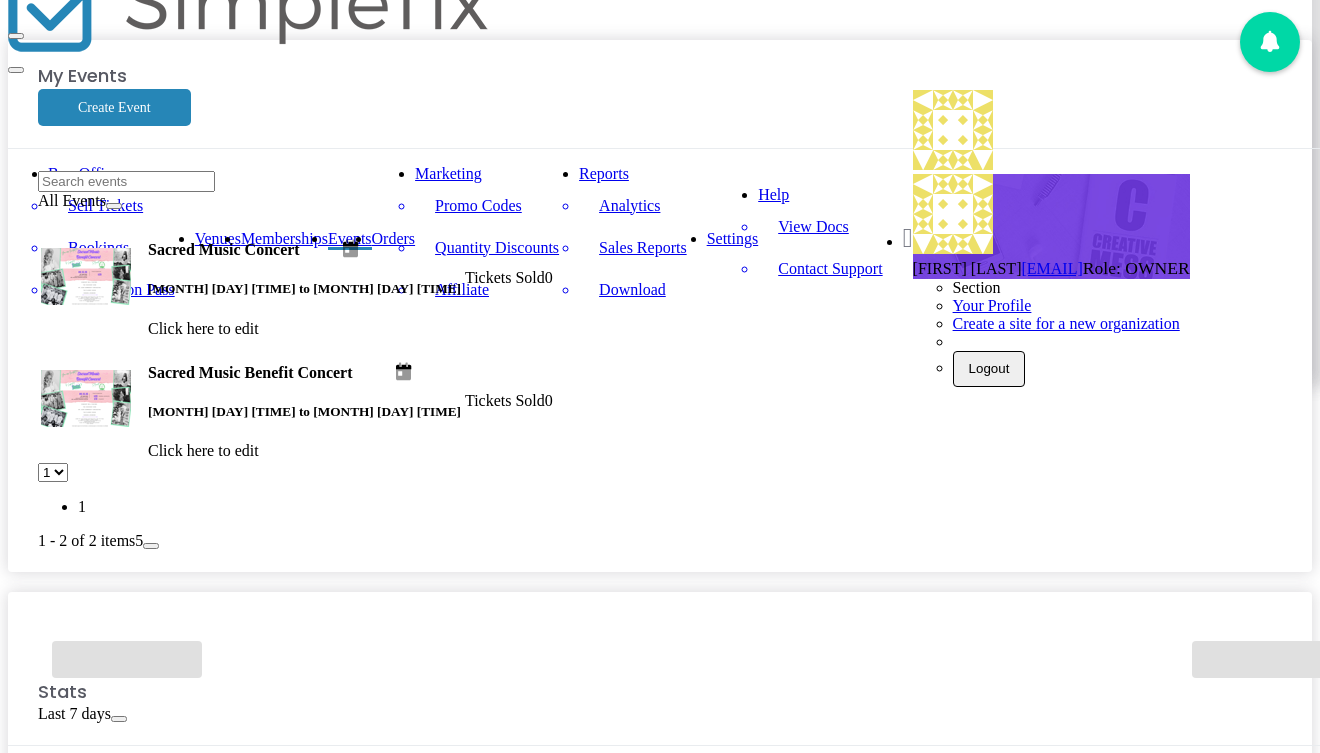 click on "Sacred Music Benefit Concert   [MM] [DD] [TIME] to [MM] [DD] [TIME]     Click here to edit" 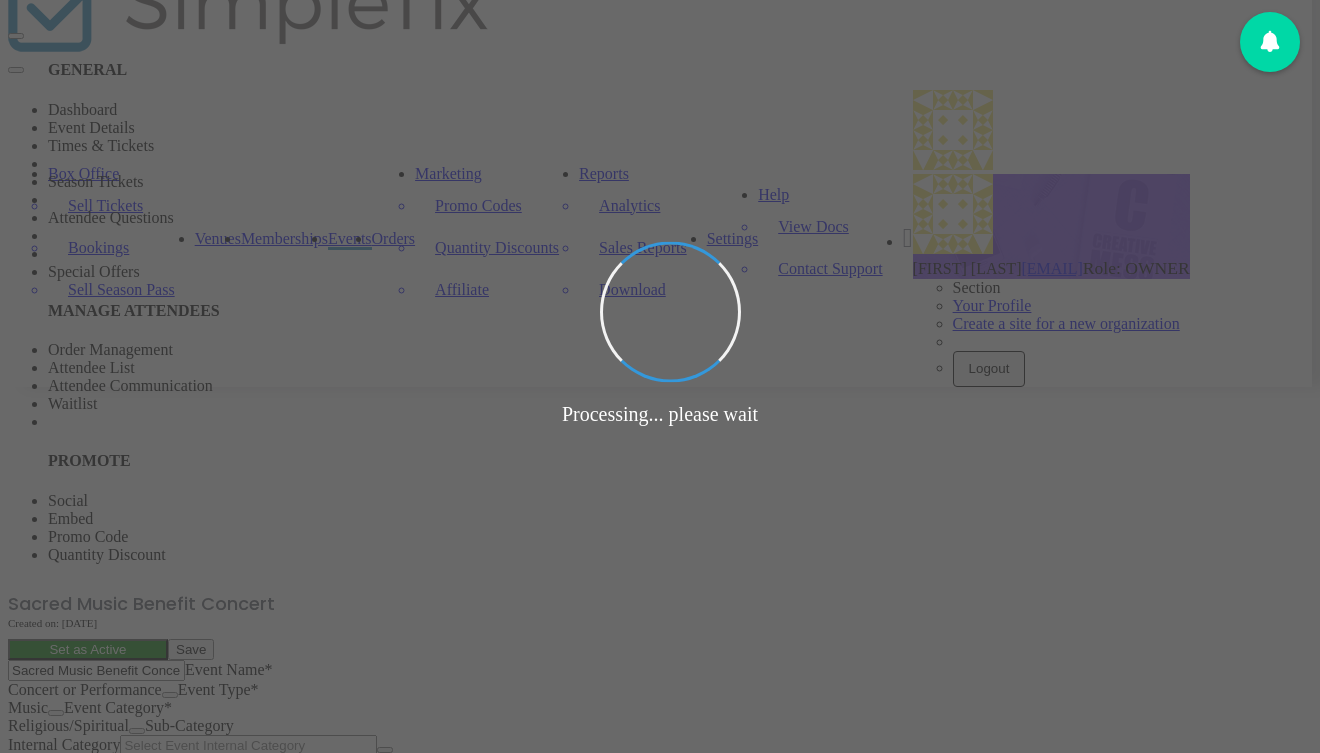 type on "Mt. Zion United Methodist Church" 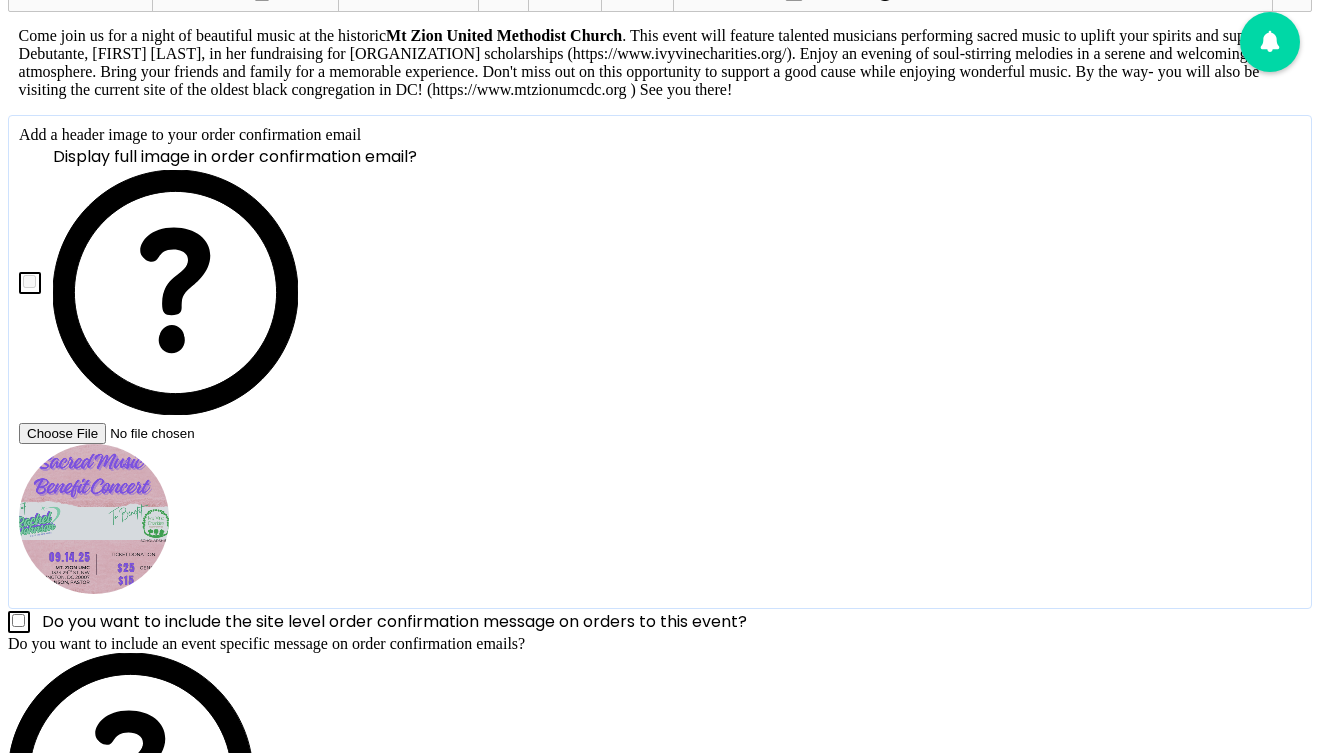 scroll, scrollTop: 956, scrollLeft: 0, axis: vertical 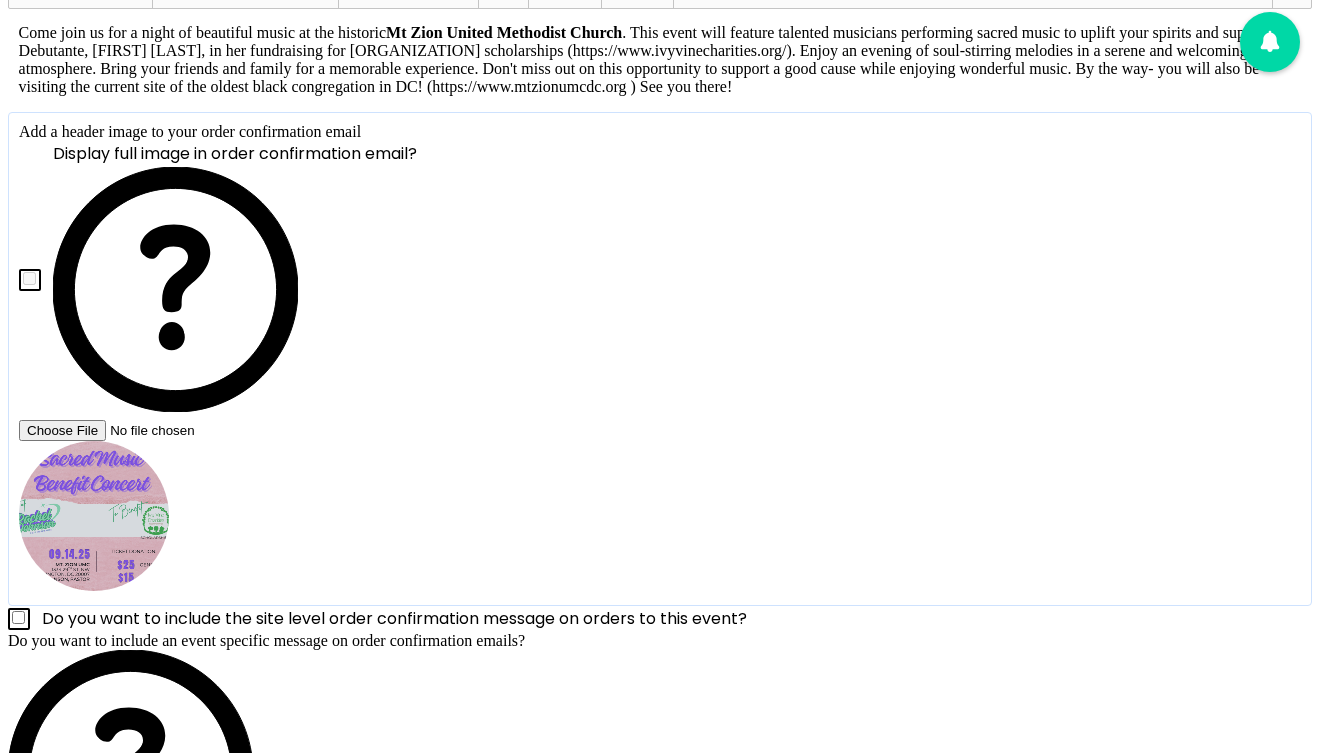 click 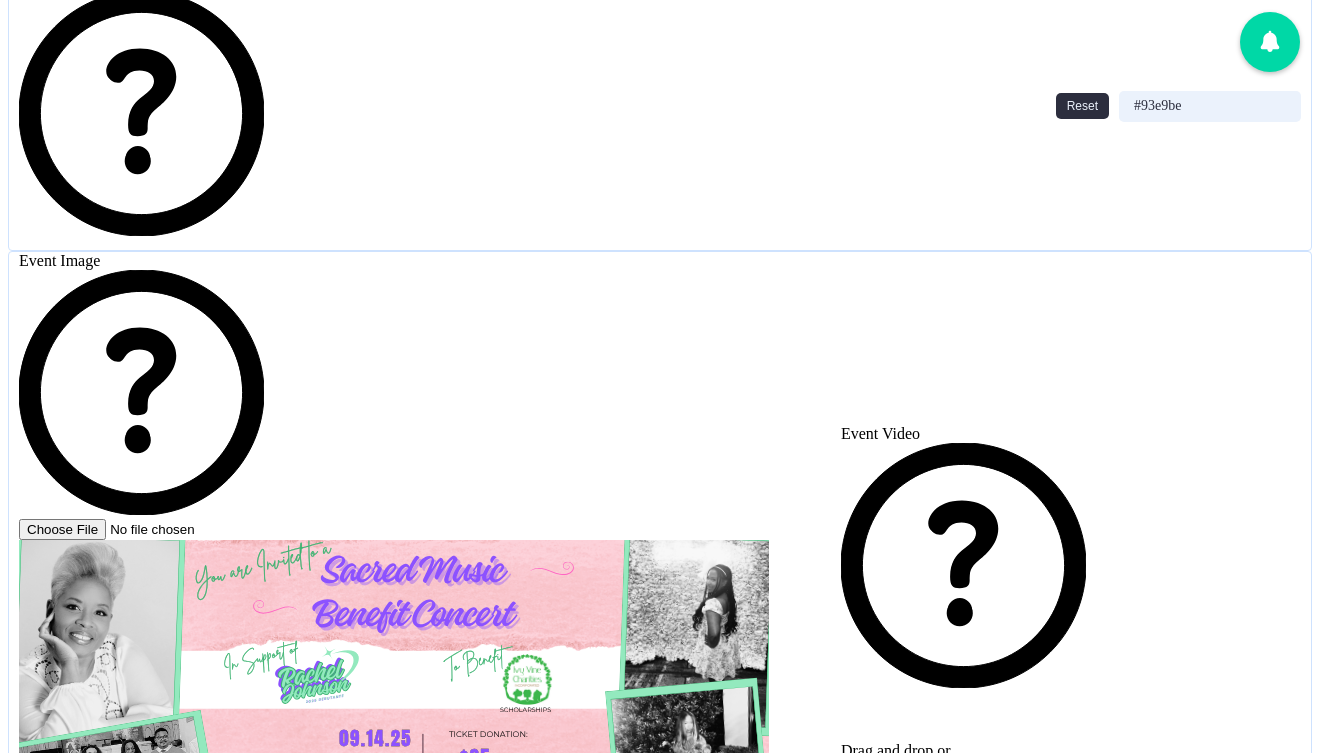 scroll, scrollTop: 2019, scrollLeft: 0, axis: vertical 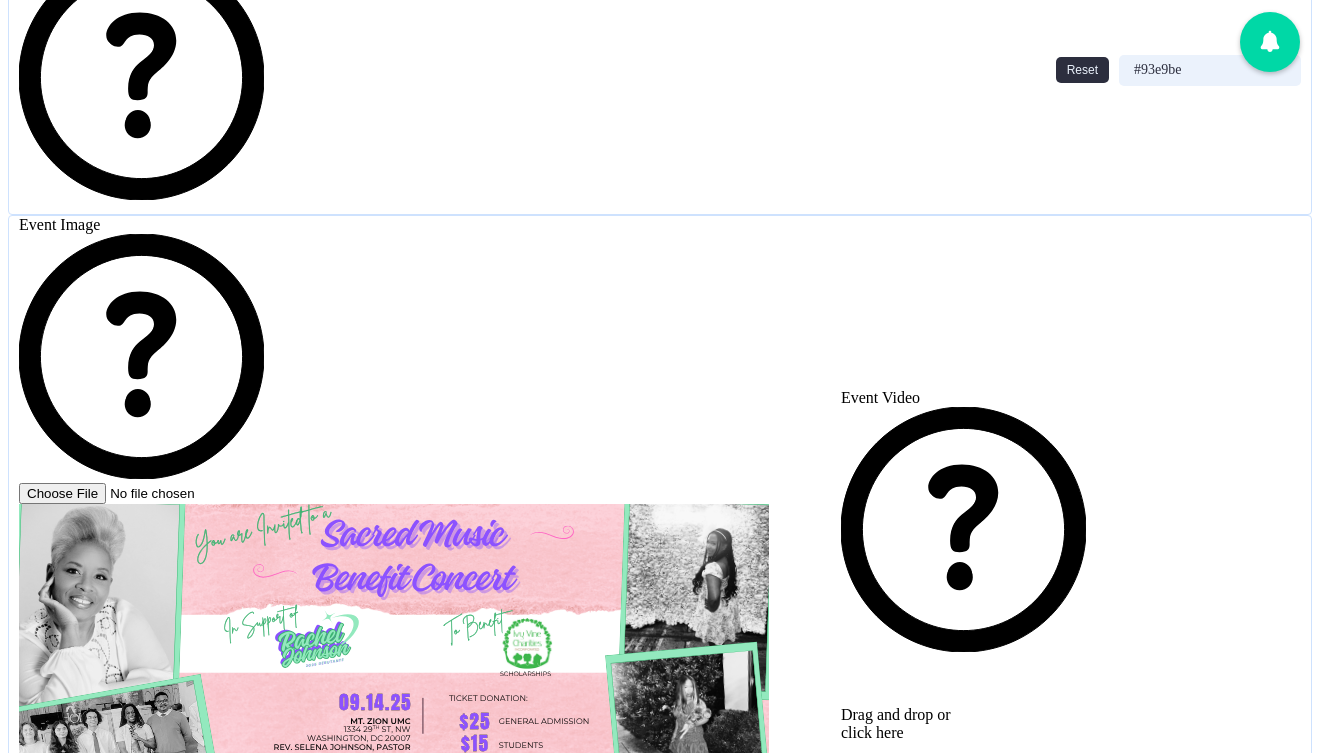 click at bounding box center [50, 1683] 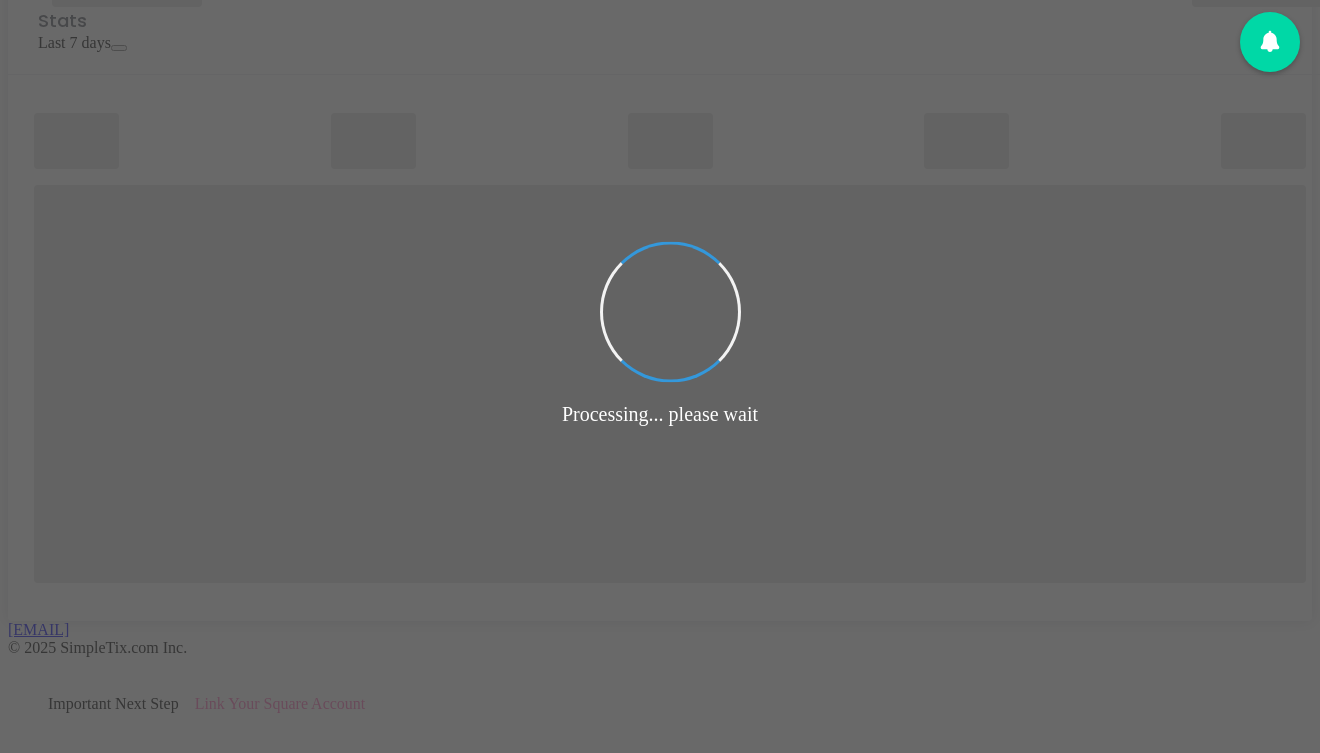 scroll, scrollTop: 86, scrollLeft: 0, axis: vertical 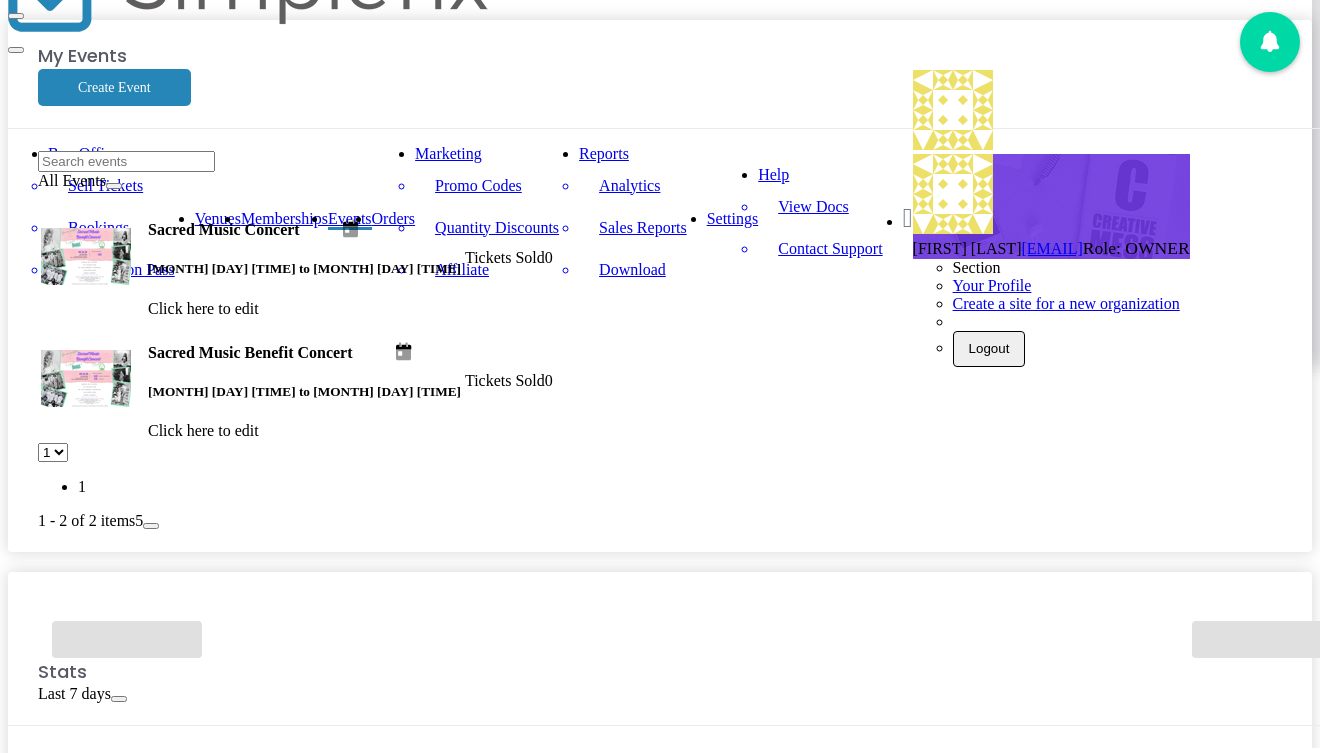 click on "Sacred Music Concert" 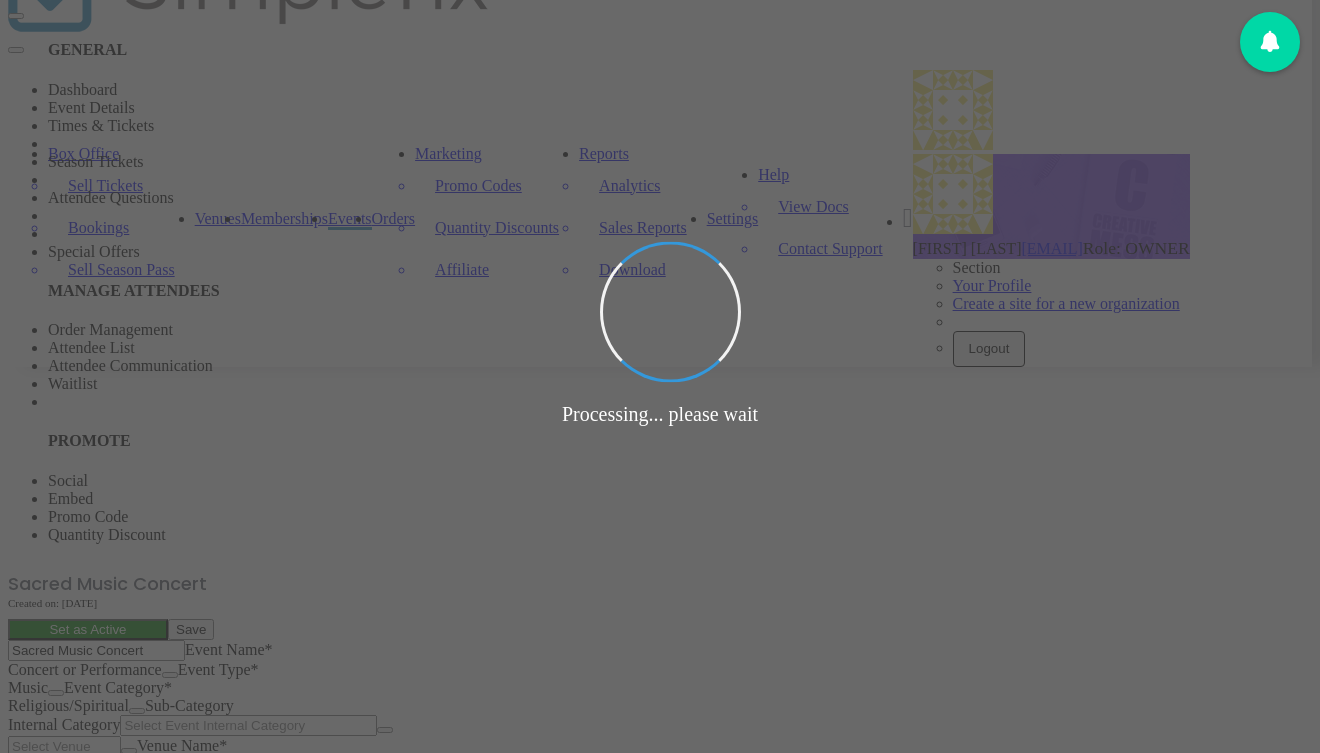 type on "Mt. Zion United Methodist Church" 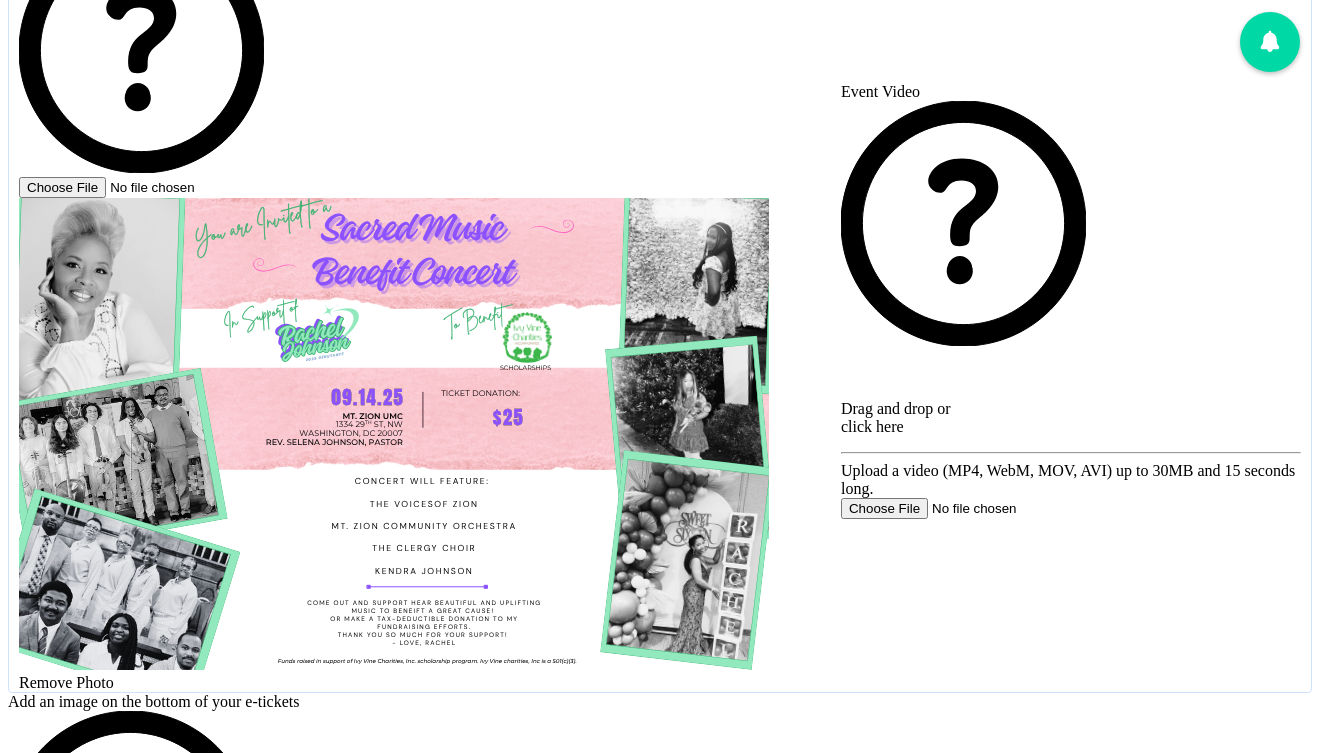 scroll, scrollTop: 2314, scrollLeft: 0, axis: vertical 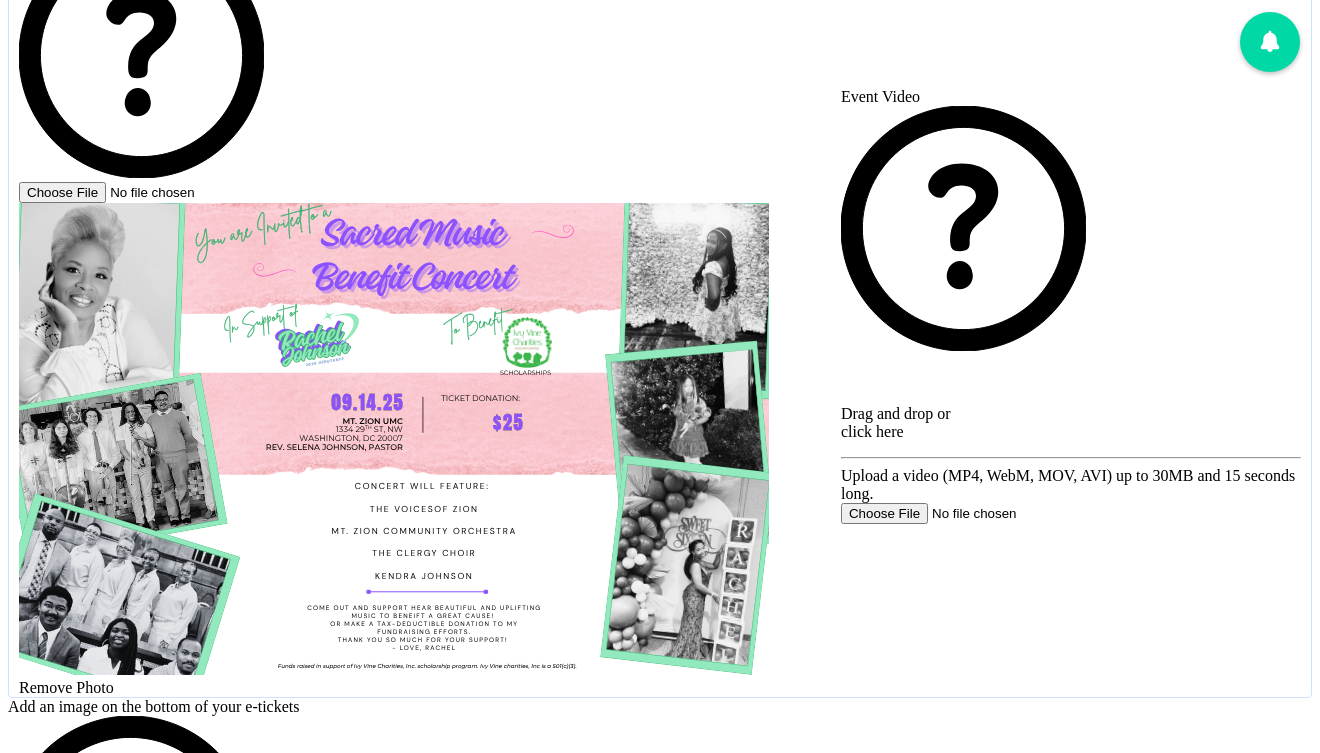 click at bounding box center [50, 1130] 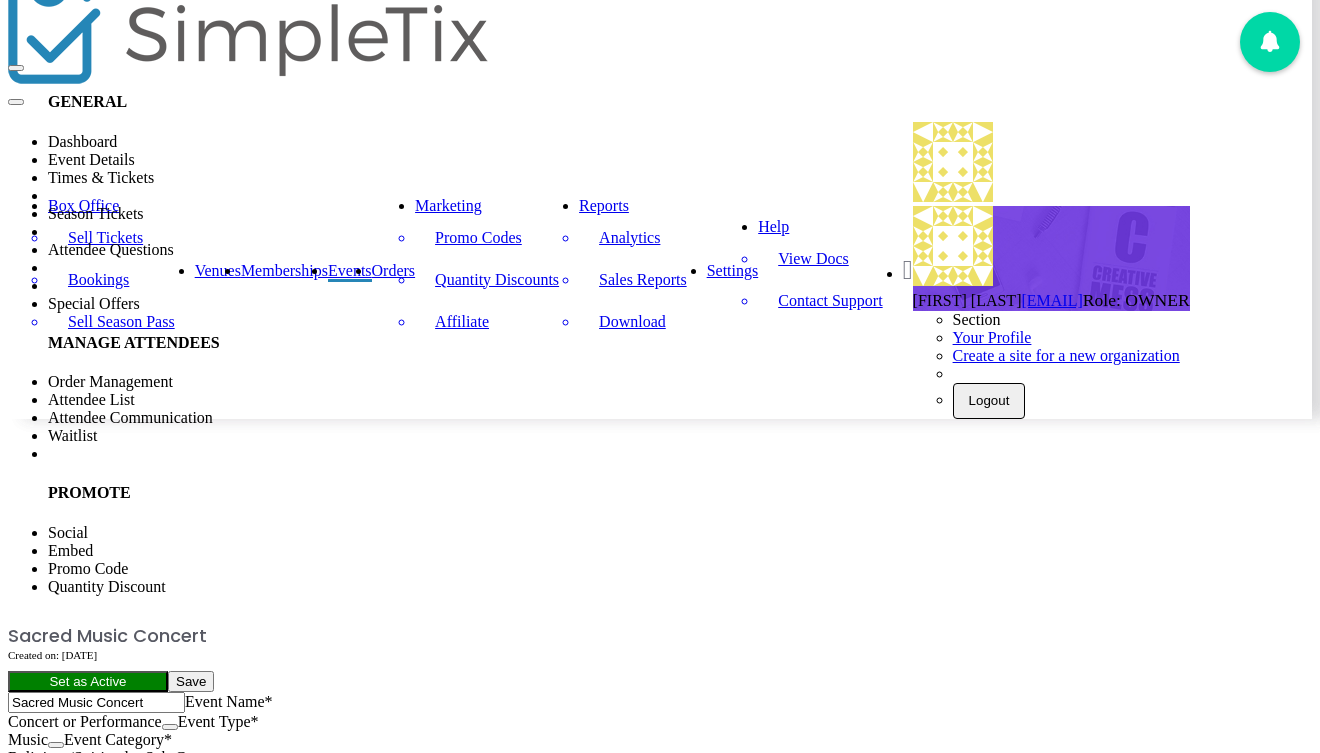 scroll, scrollTop: 0, scrollLeft: 0, axis: both 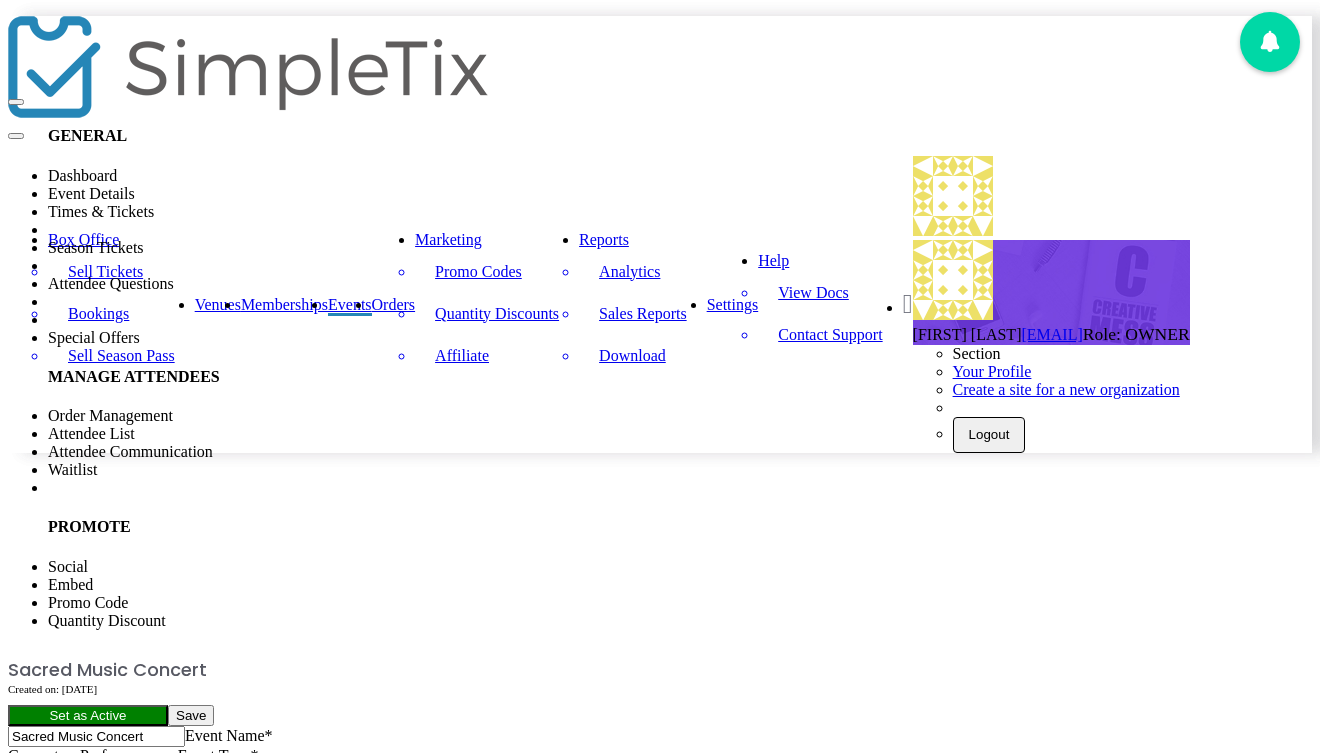 click on "Save" 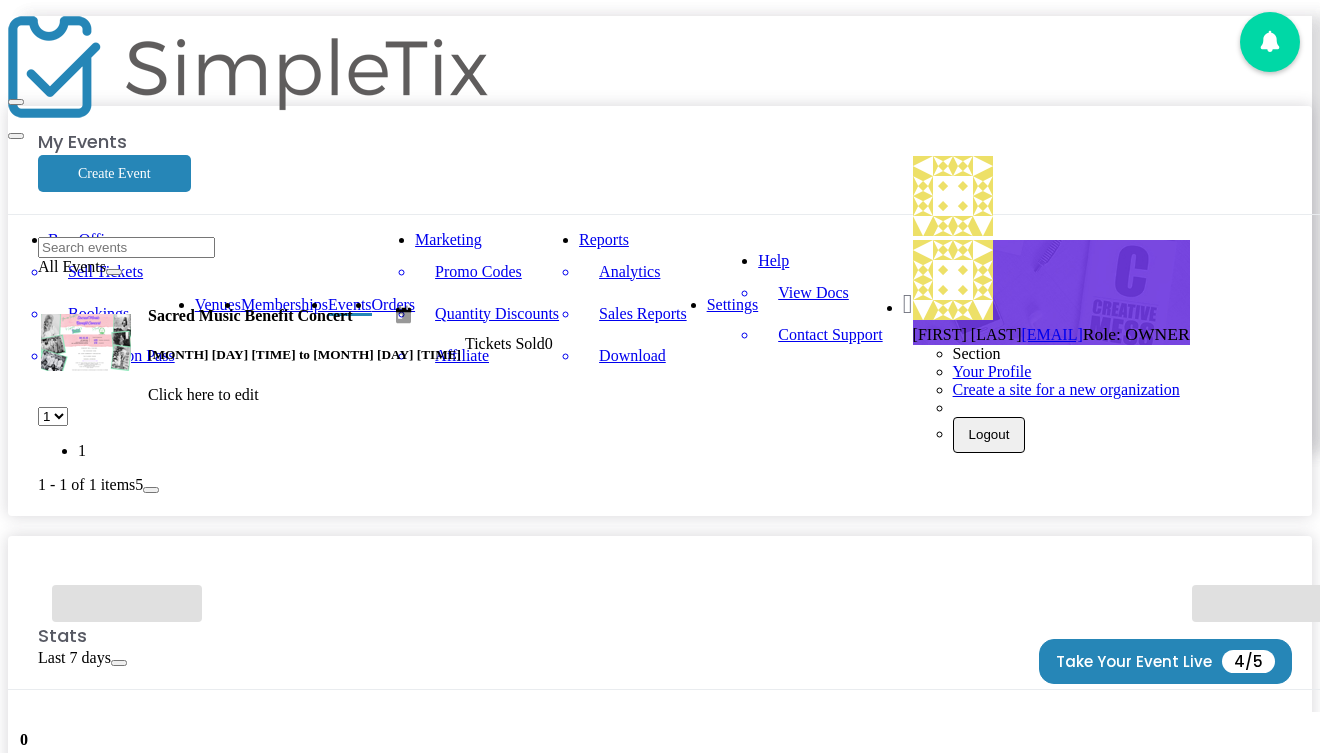 click on "Sacred Music Benefit Concert   [MM] [DD] [TIME] to [MM] [DD] [TIME]     Click here to edit" 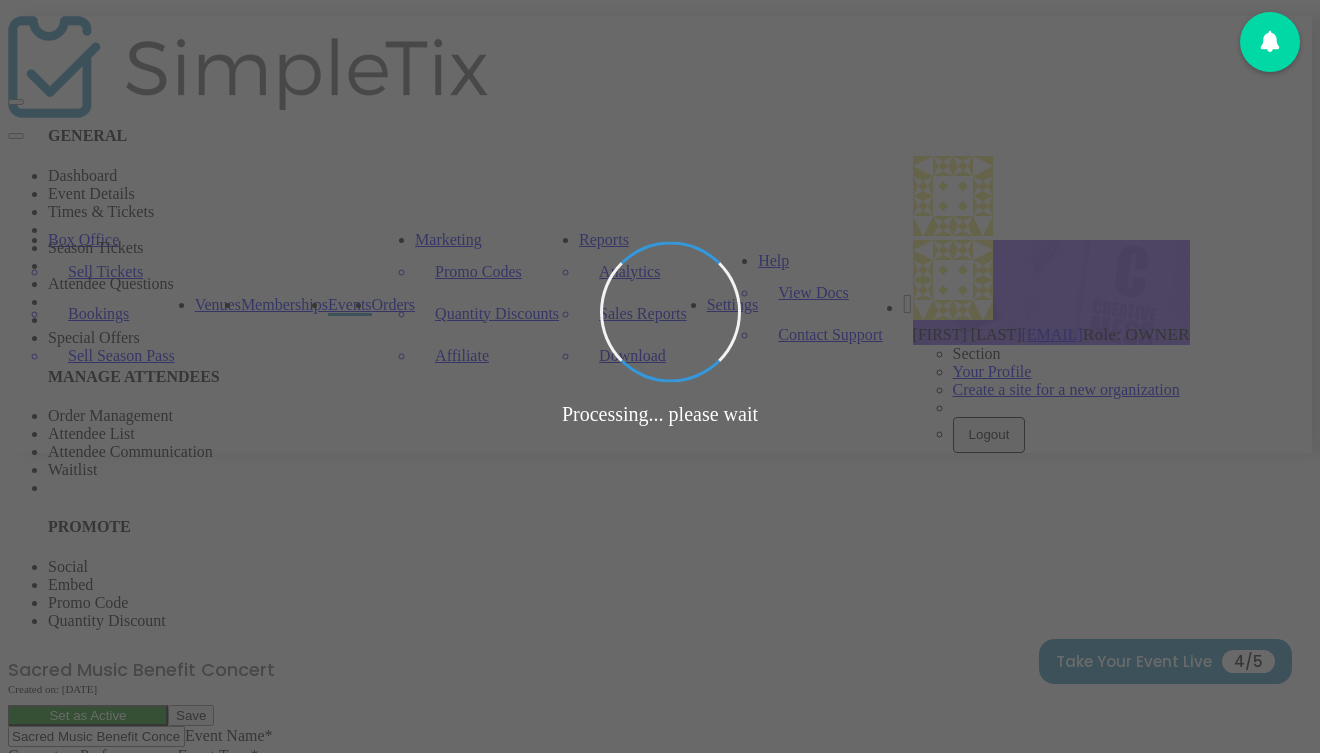 type on "Mt. Zion United Methodist Church" 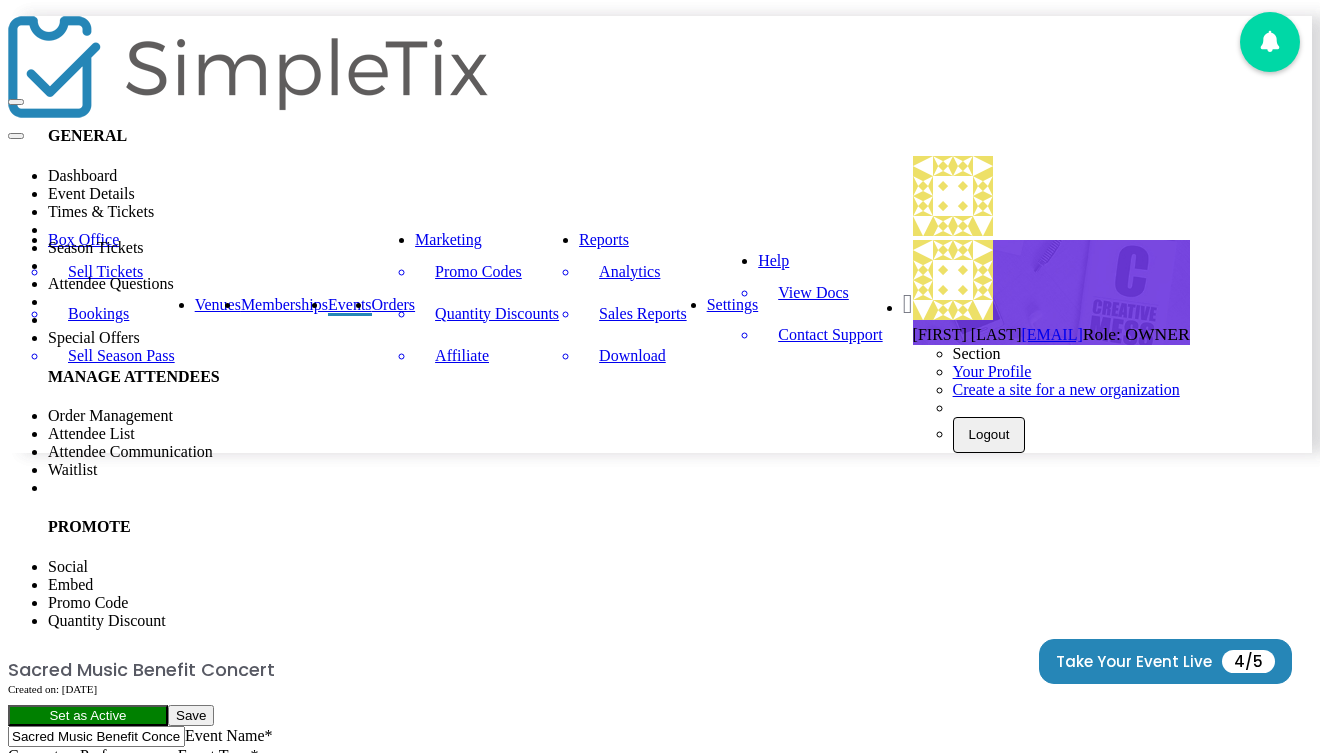 click on "Set as Active" 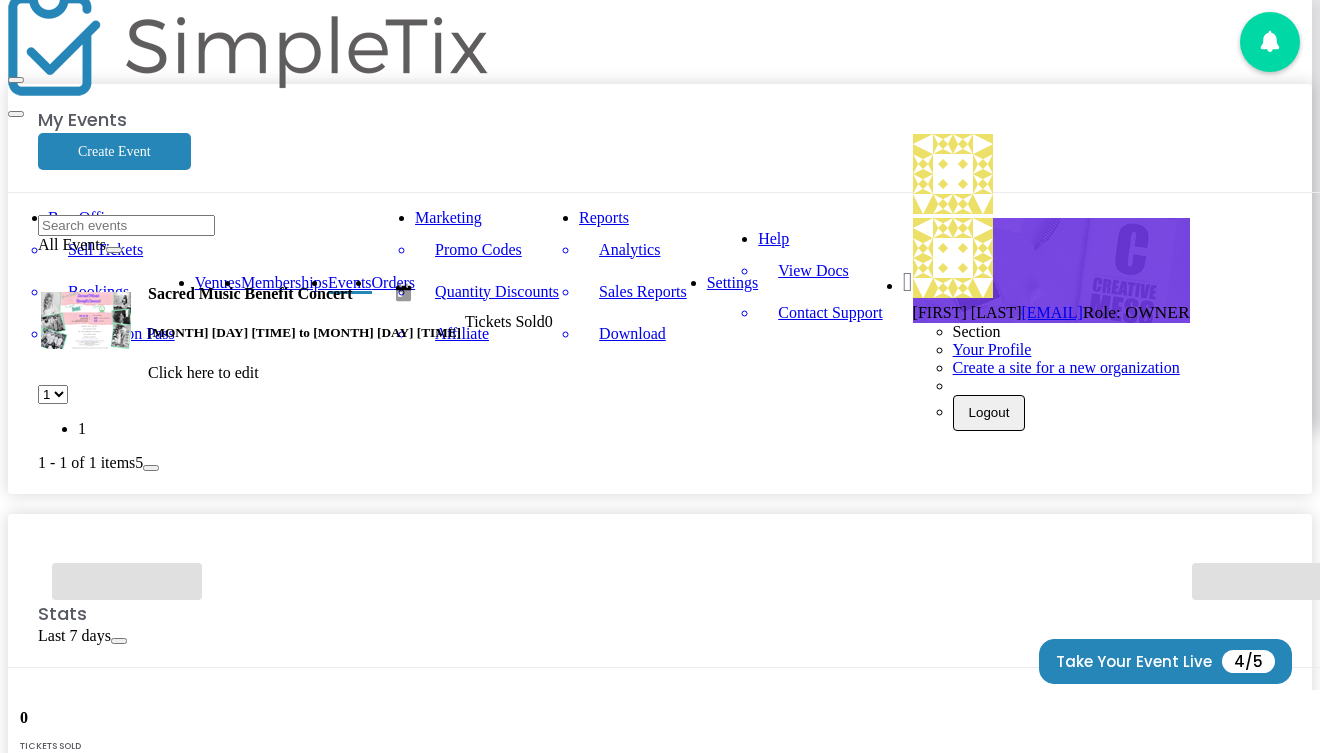 scroll, scrollTop: 0, scrollLeft: 0, axis: both 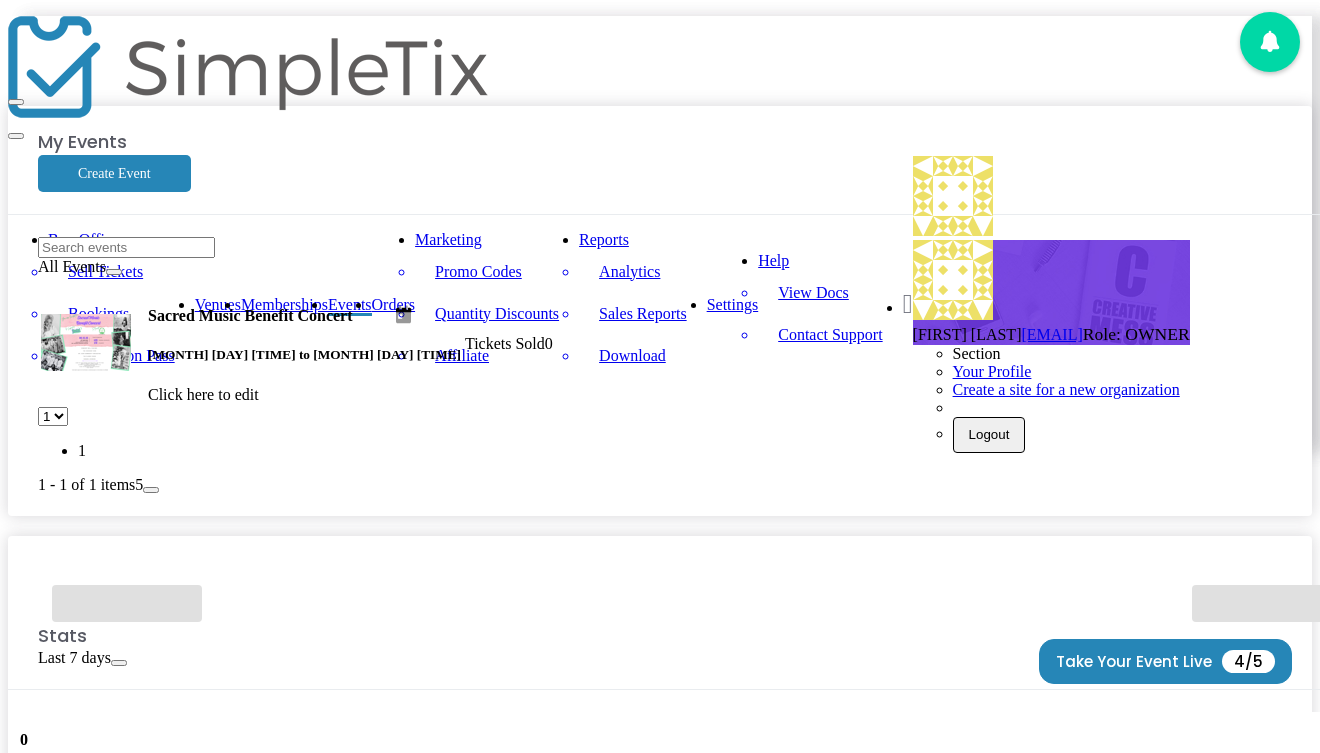 click 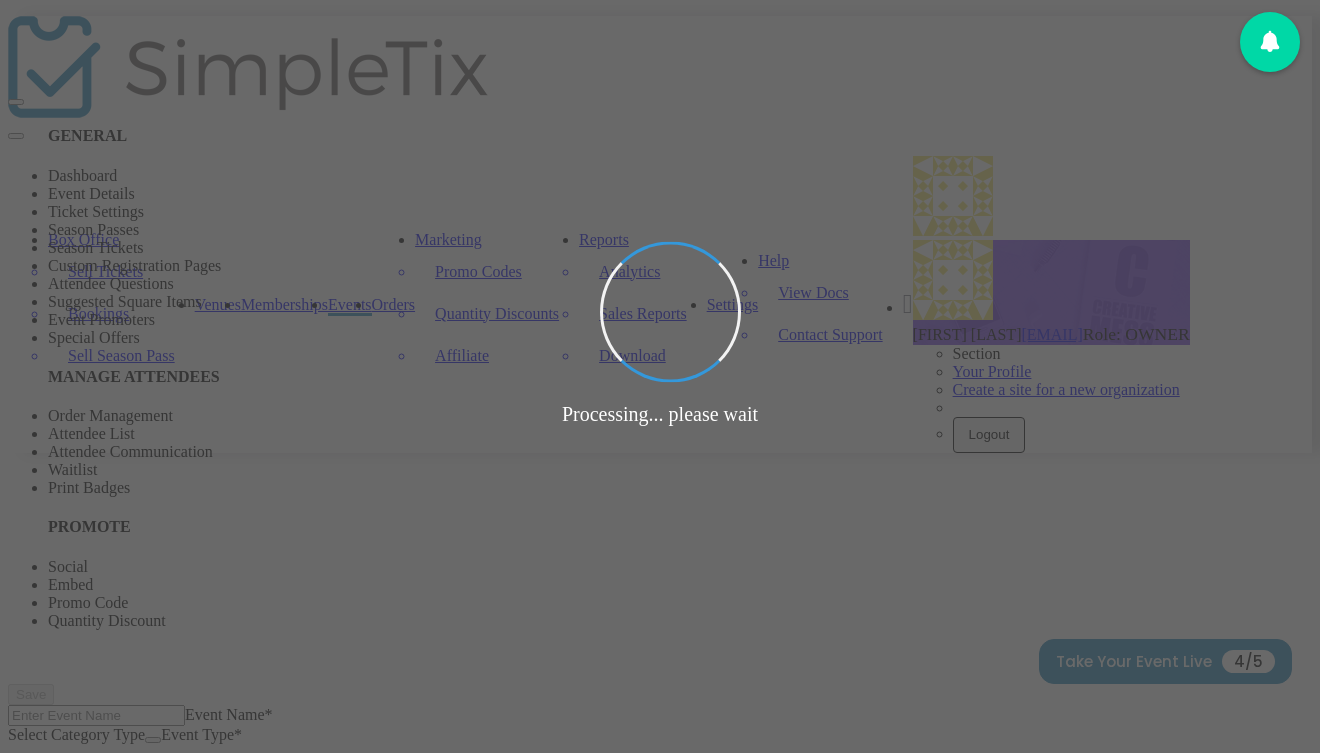 type on "Sacred Music Benefit Concert" 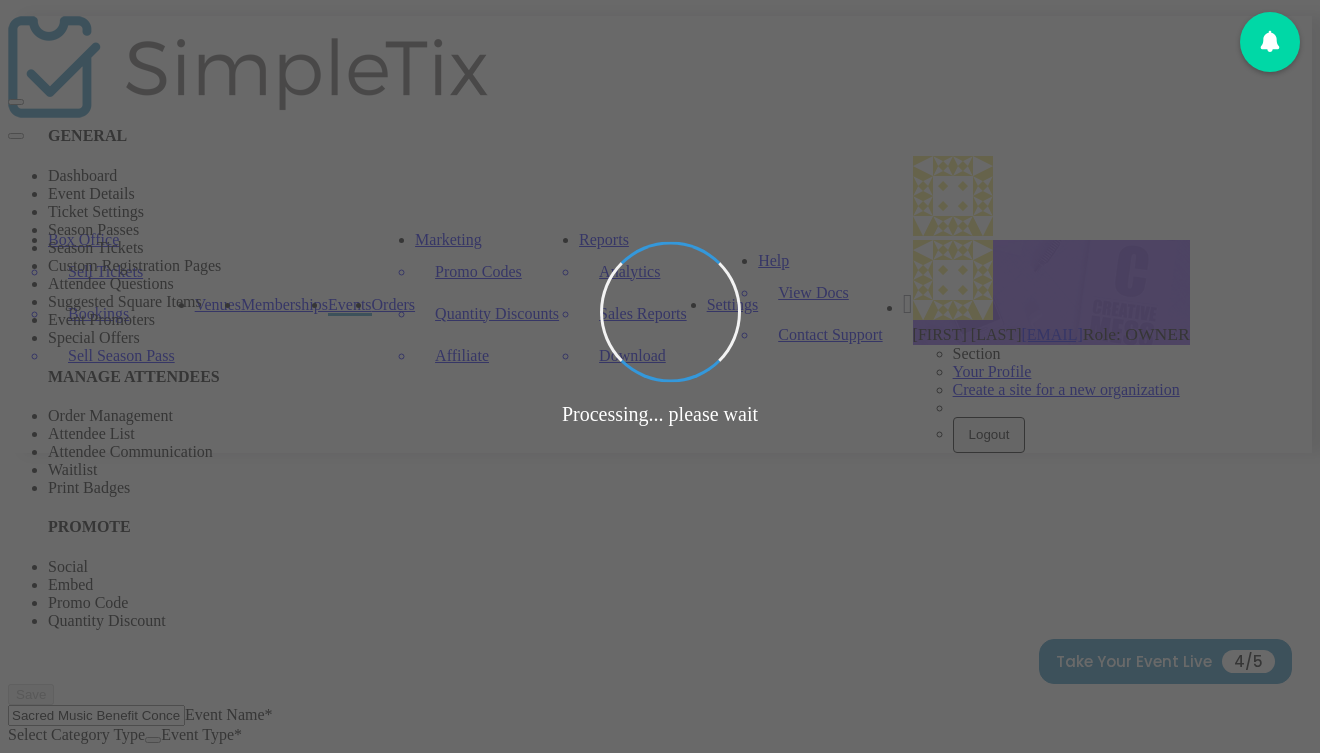 type on "Buy Tickets" 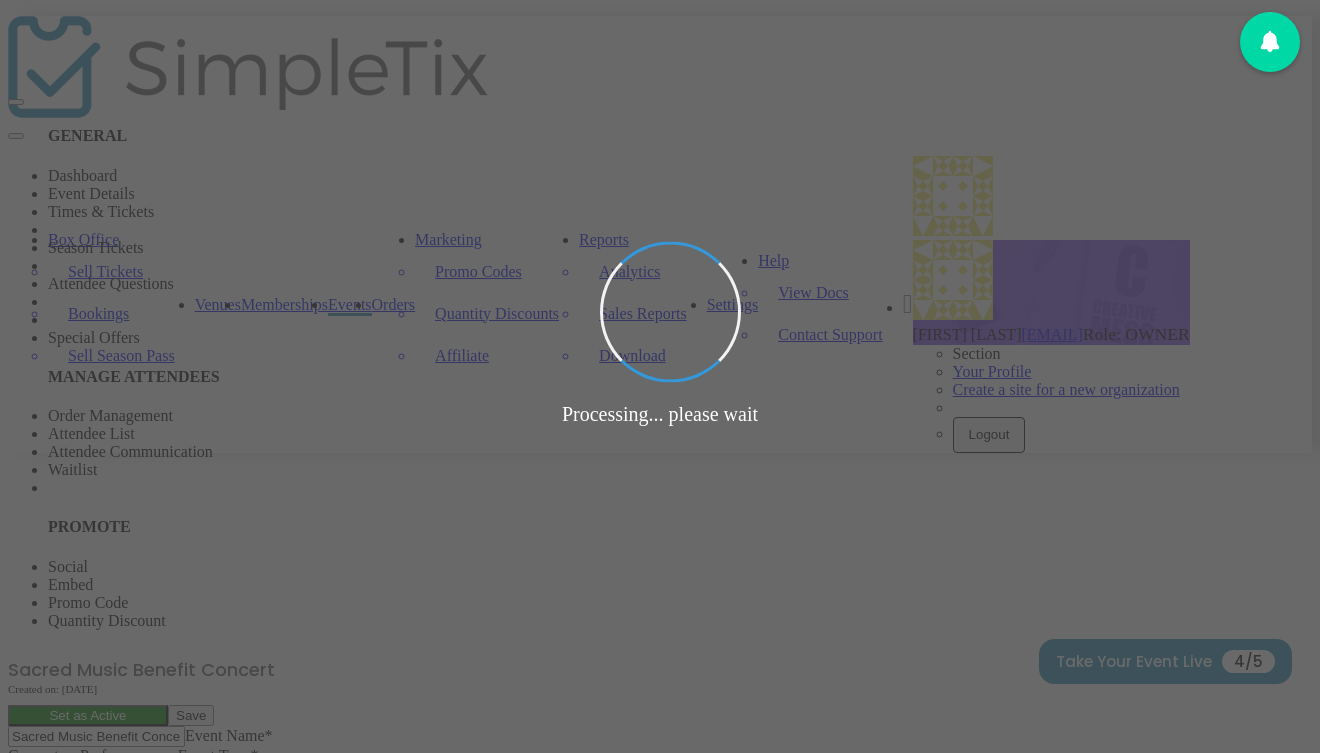type on "Mt. Zion United Methodist Church" 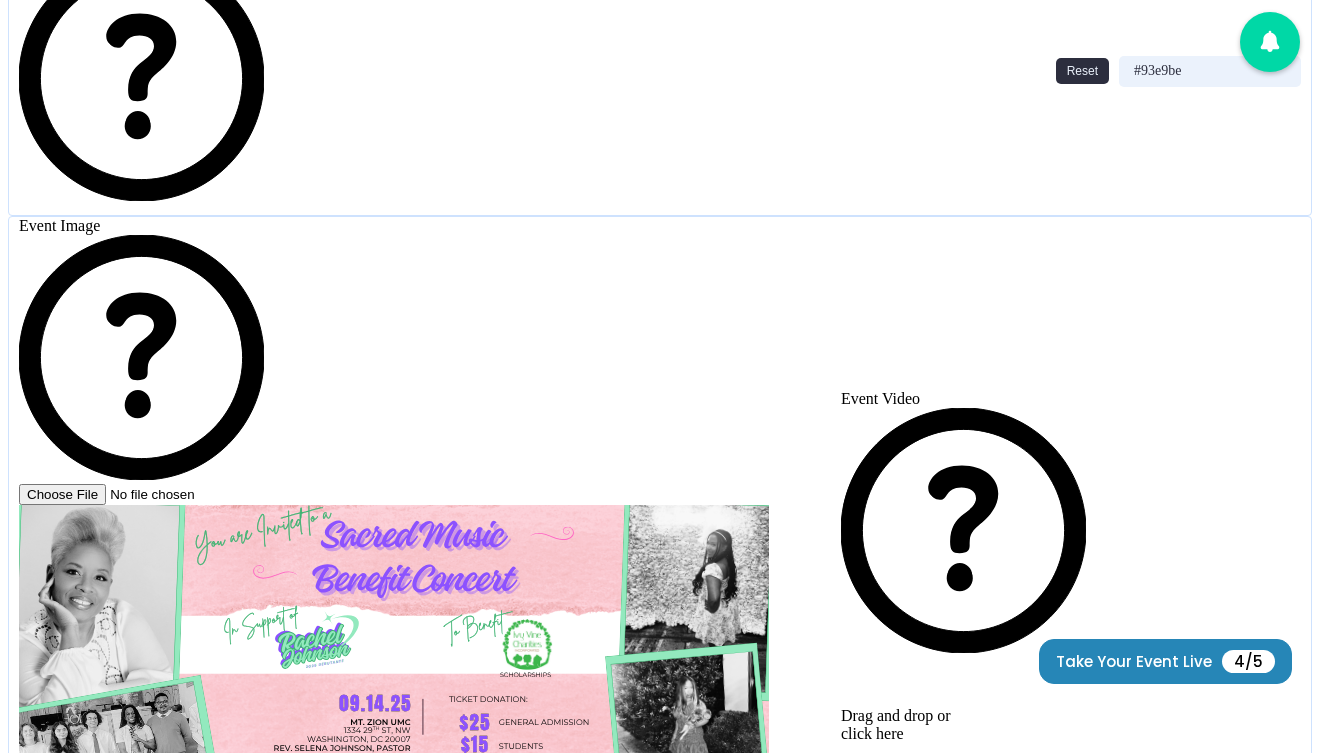 scroll, scrollTop: 2026, scrollLeft: 0, axis: vertical 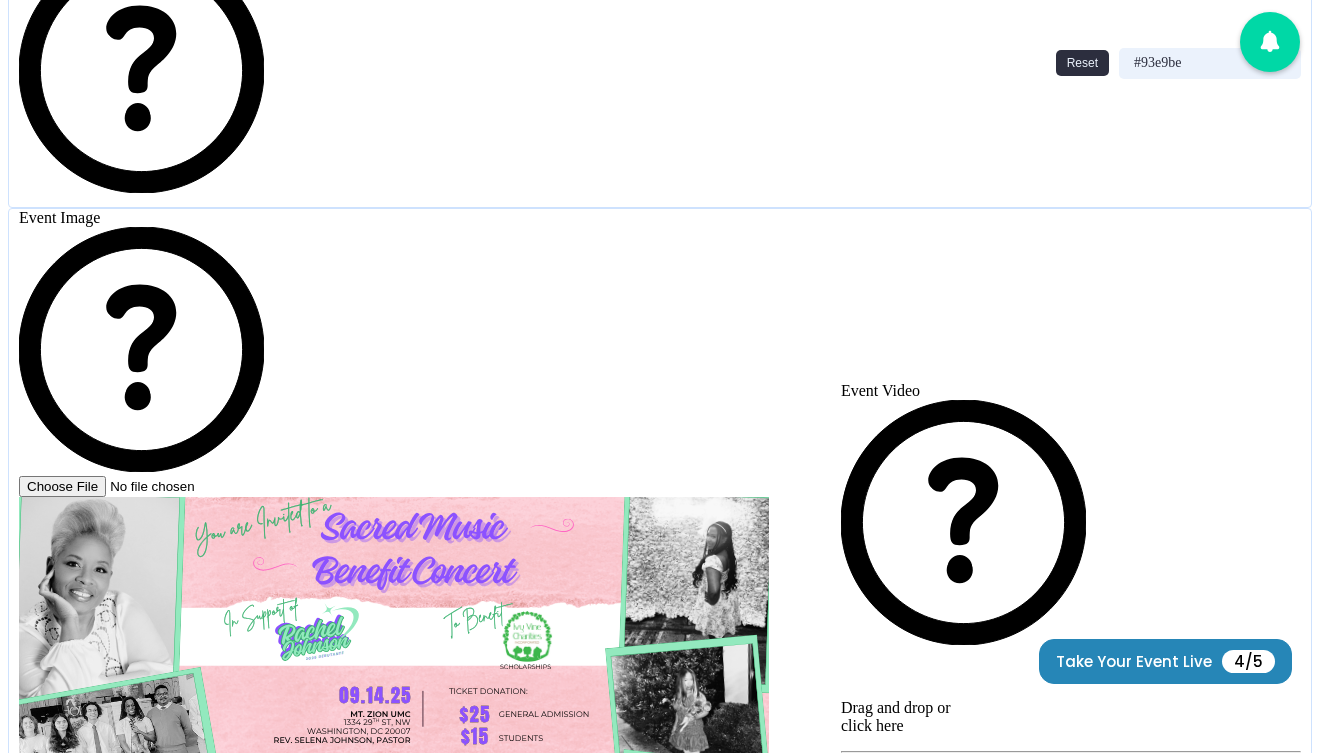click at bounding box center [50, 1676] 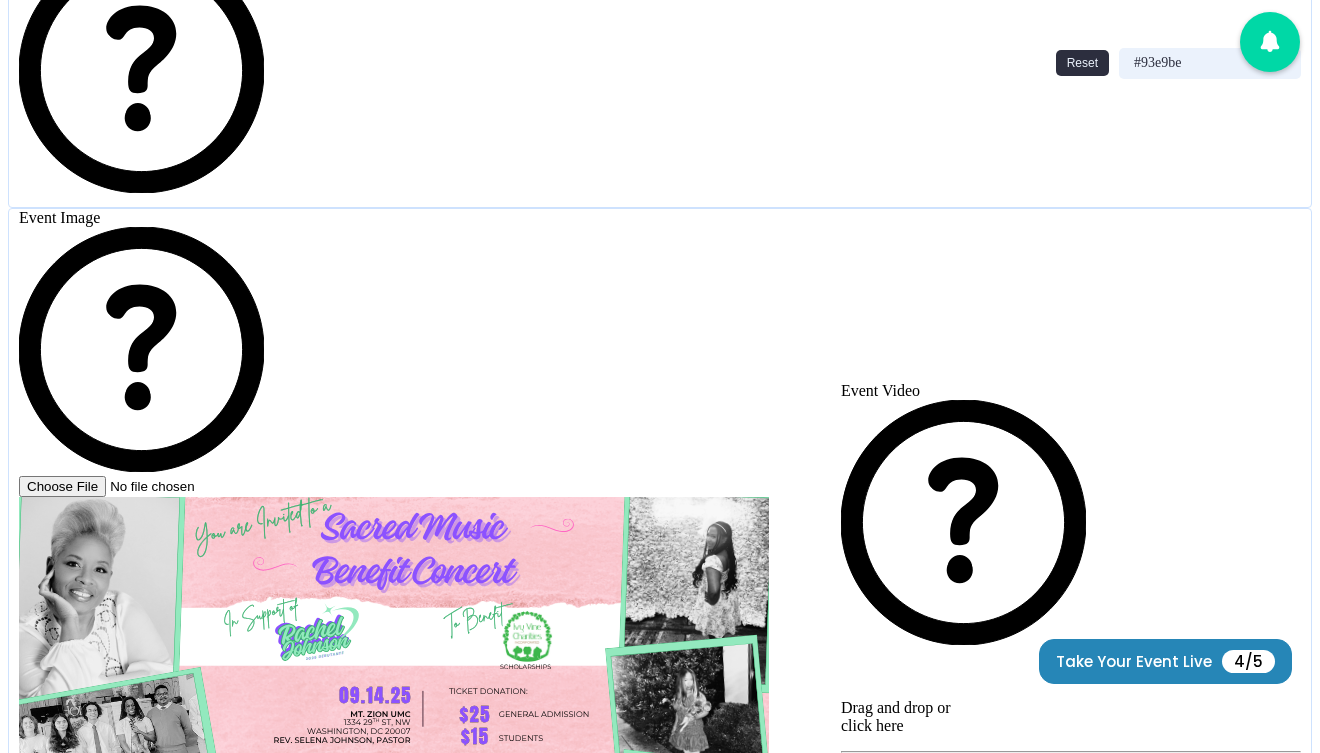 click on "Active" at bounding box center [680, 3799] 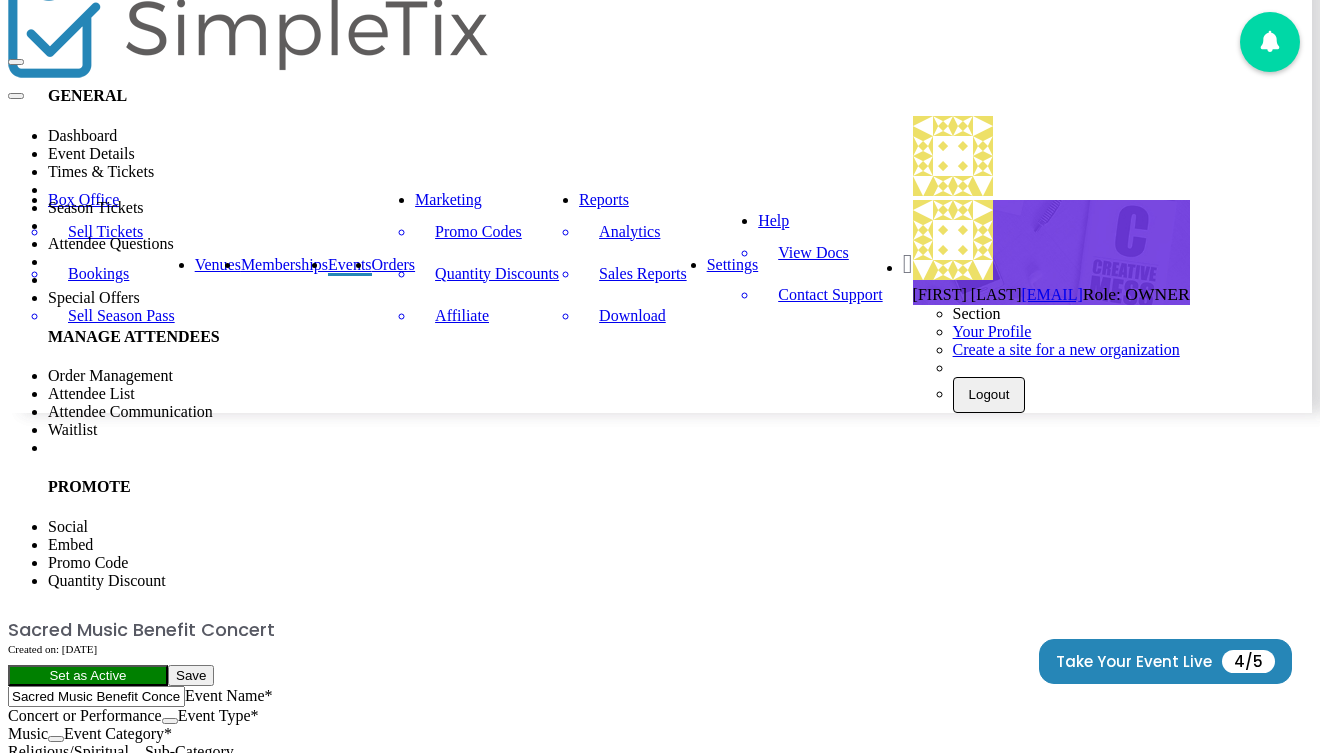 scroll, scrollTop: 0, scrollLeft: 0, axis: both 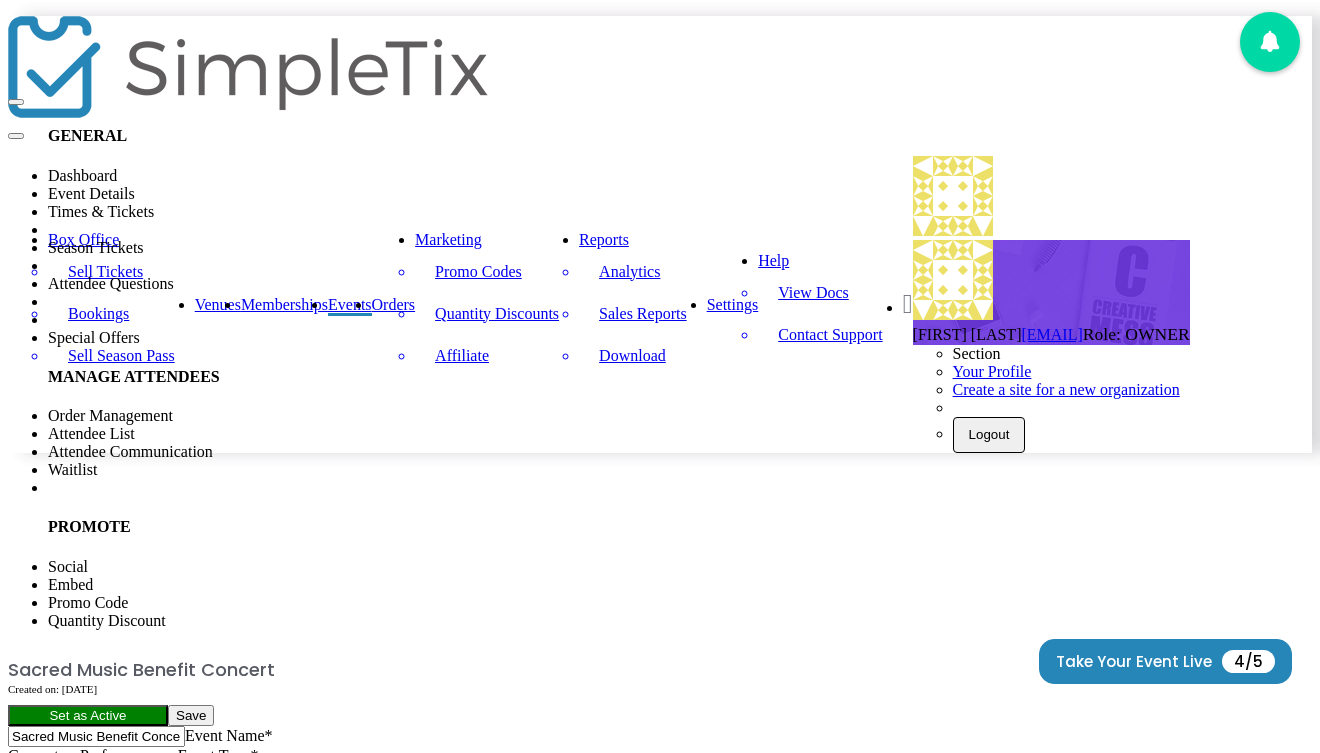 click on "Save" 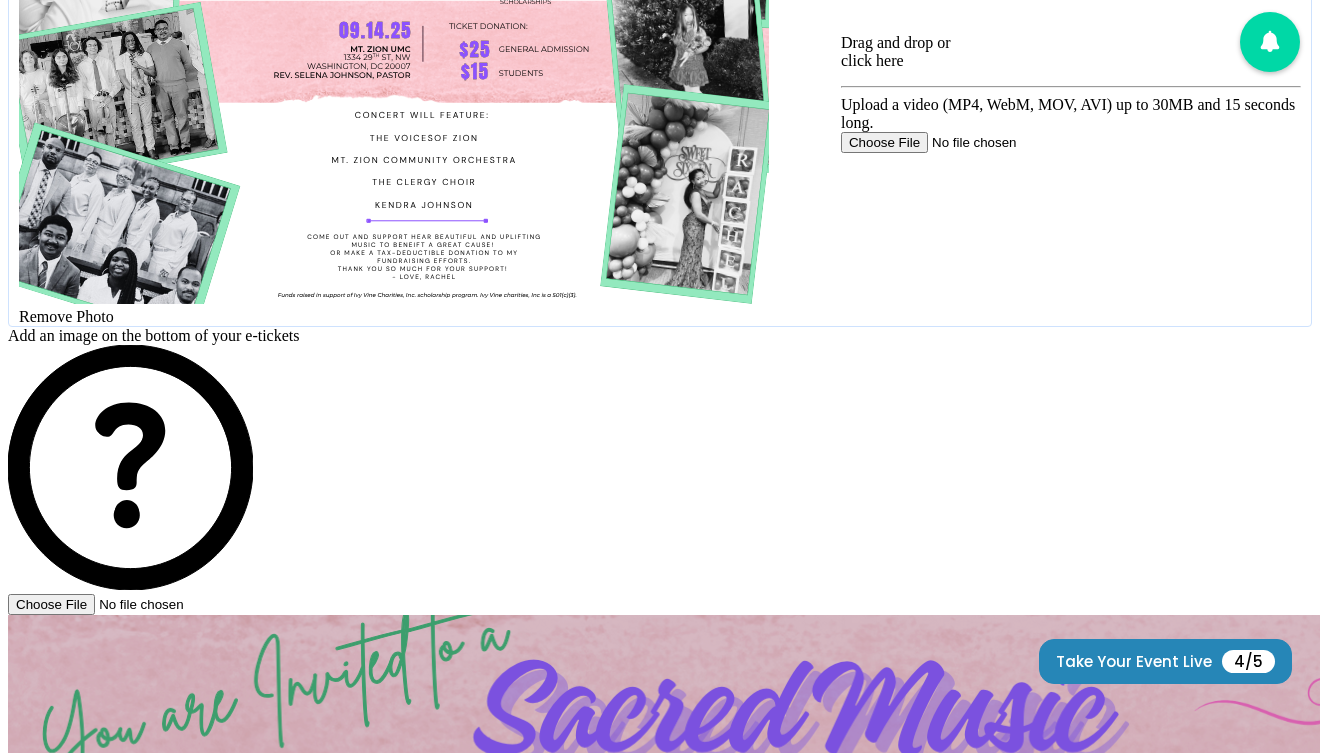 scroll, scrollTop: 2960, scrollLeft: 0, axis: vertical 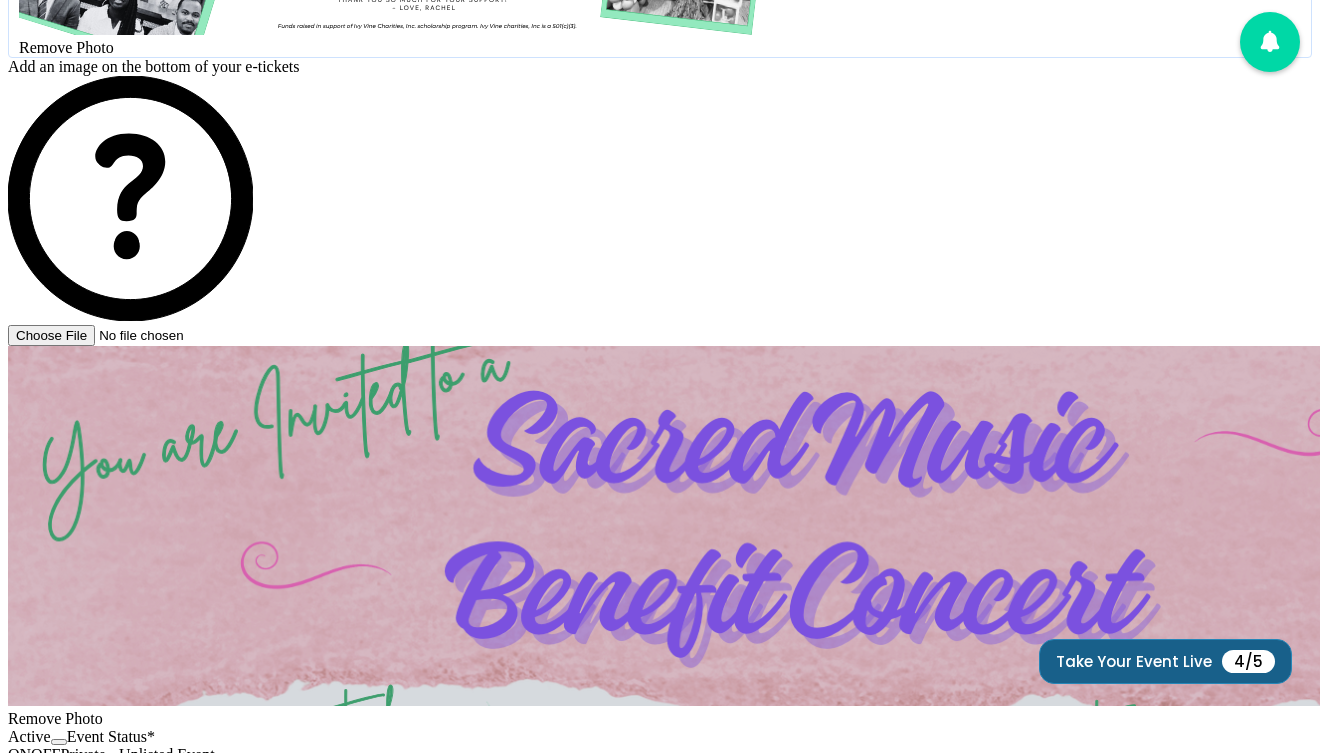 click on "Take Your Event Live  4/5" 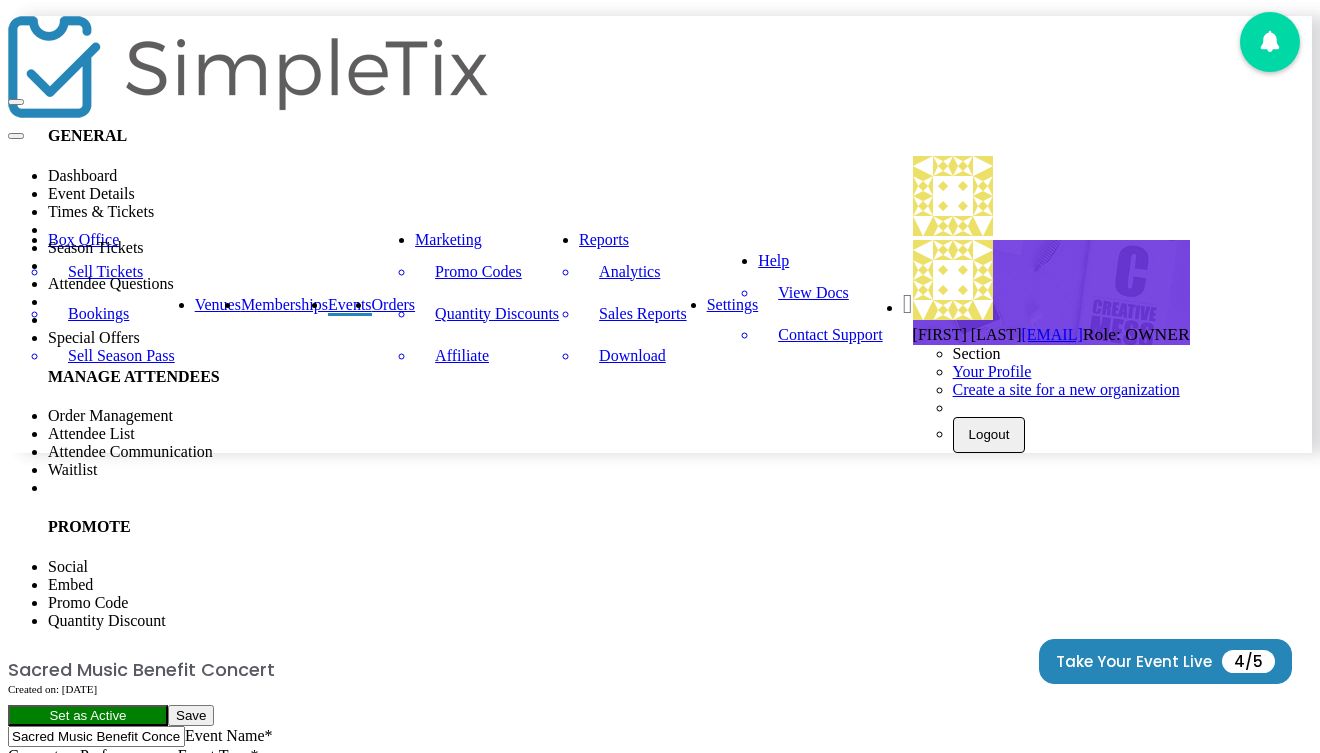 click on "Add Processor" at bounding box center (603, 6277) 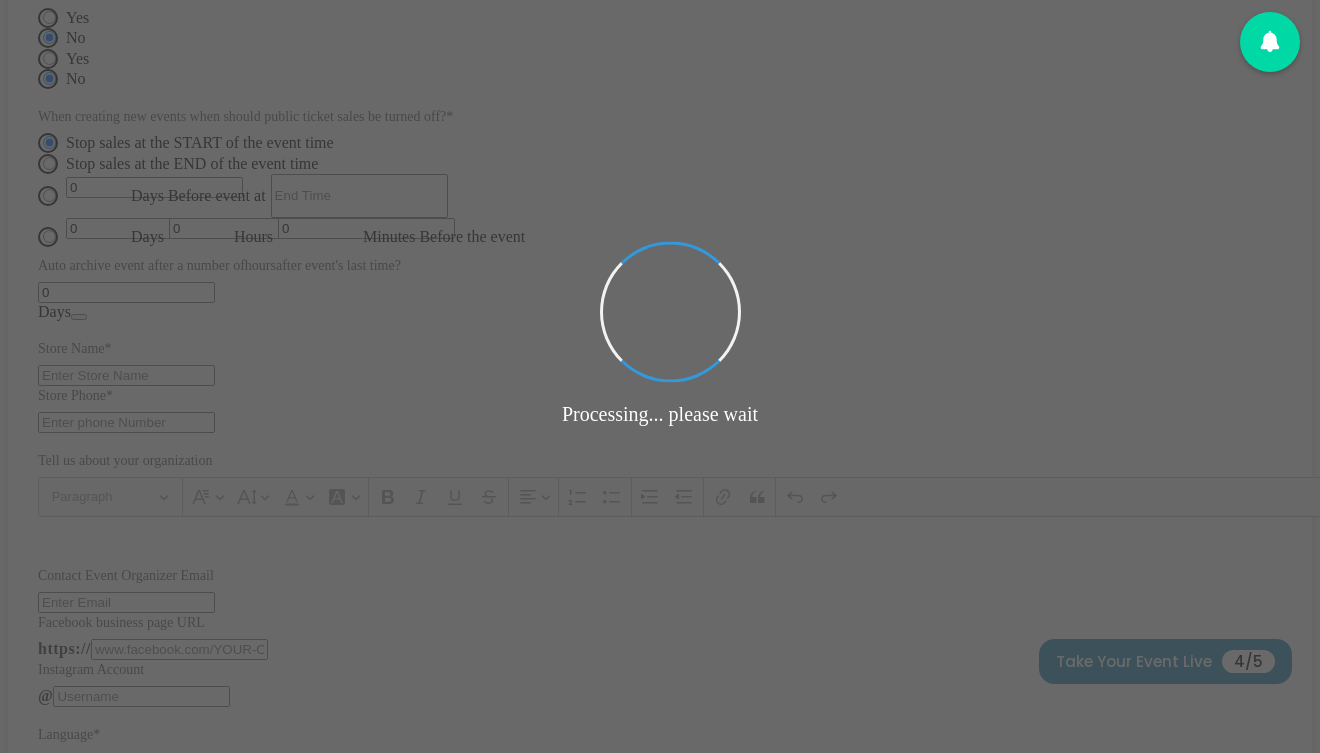 type on "https://[DOMAIN]" 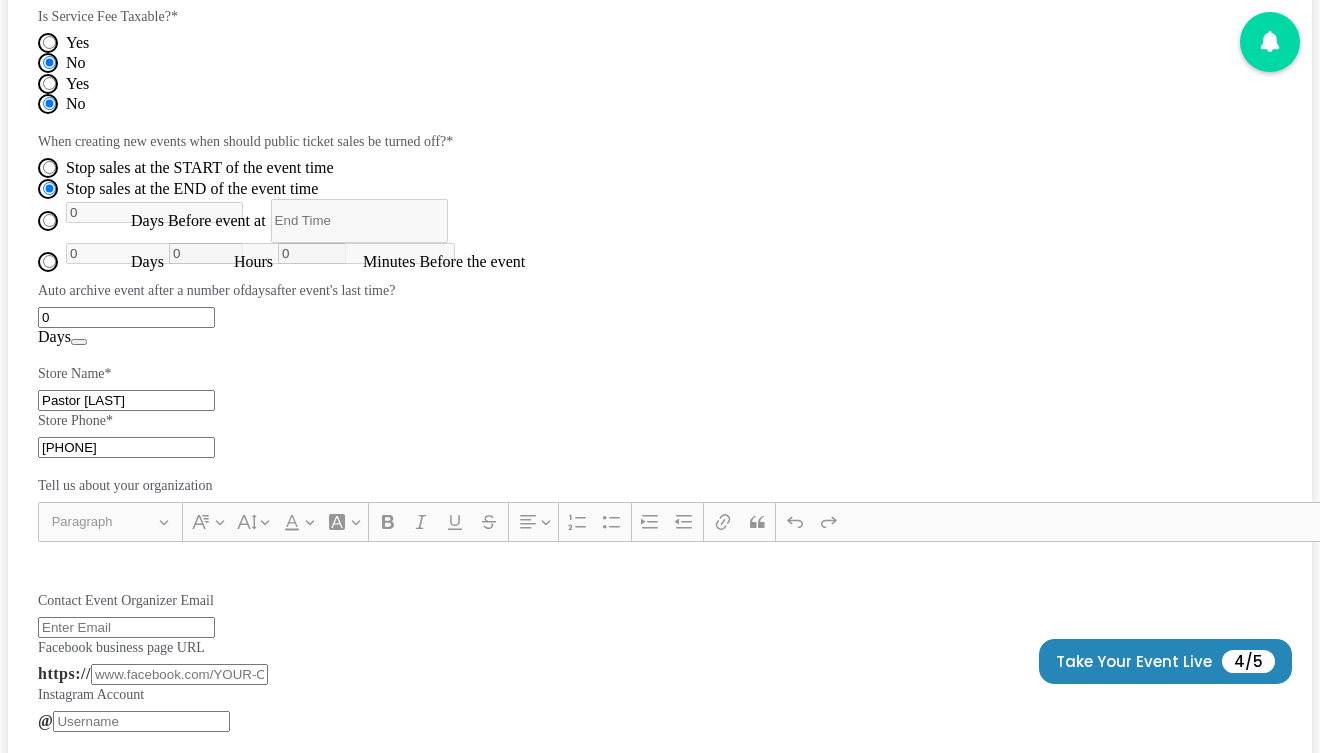 scroll, scrollTop: 1669, scrollLeft: 0, axis: vertical 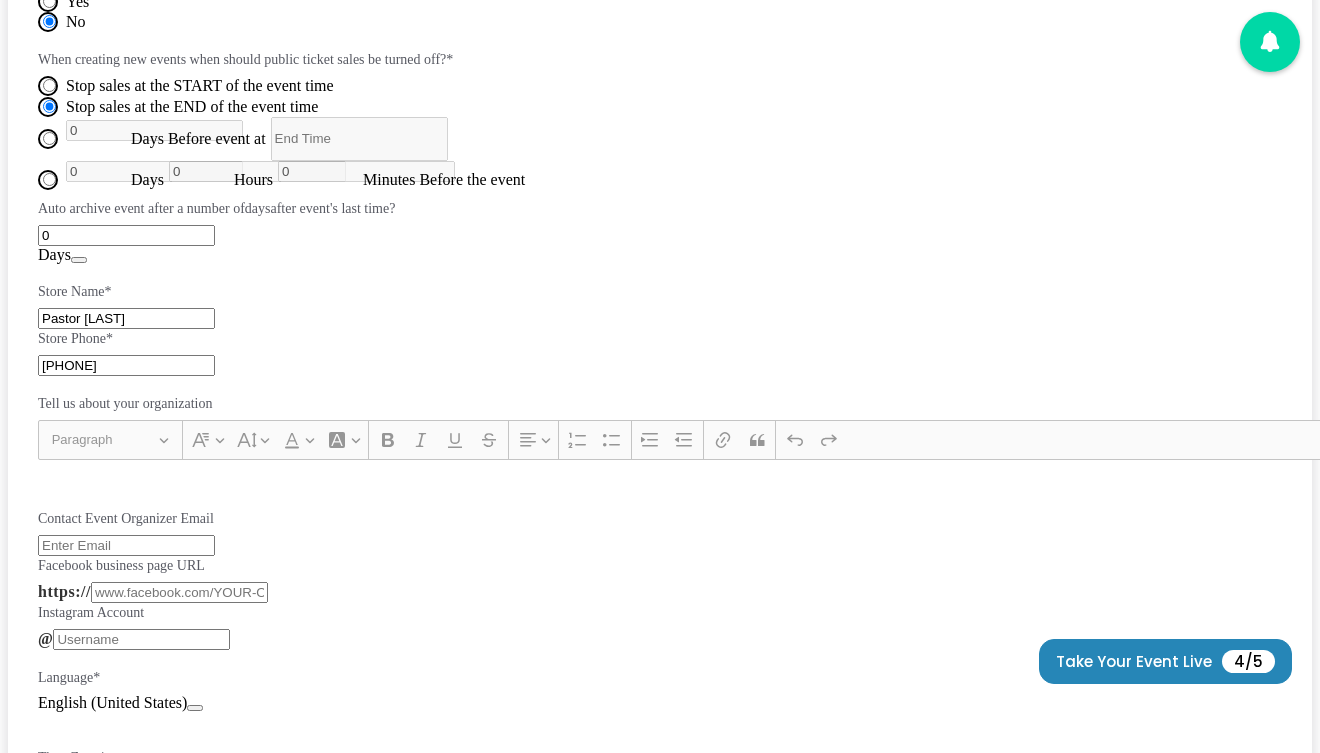 click 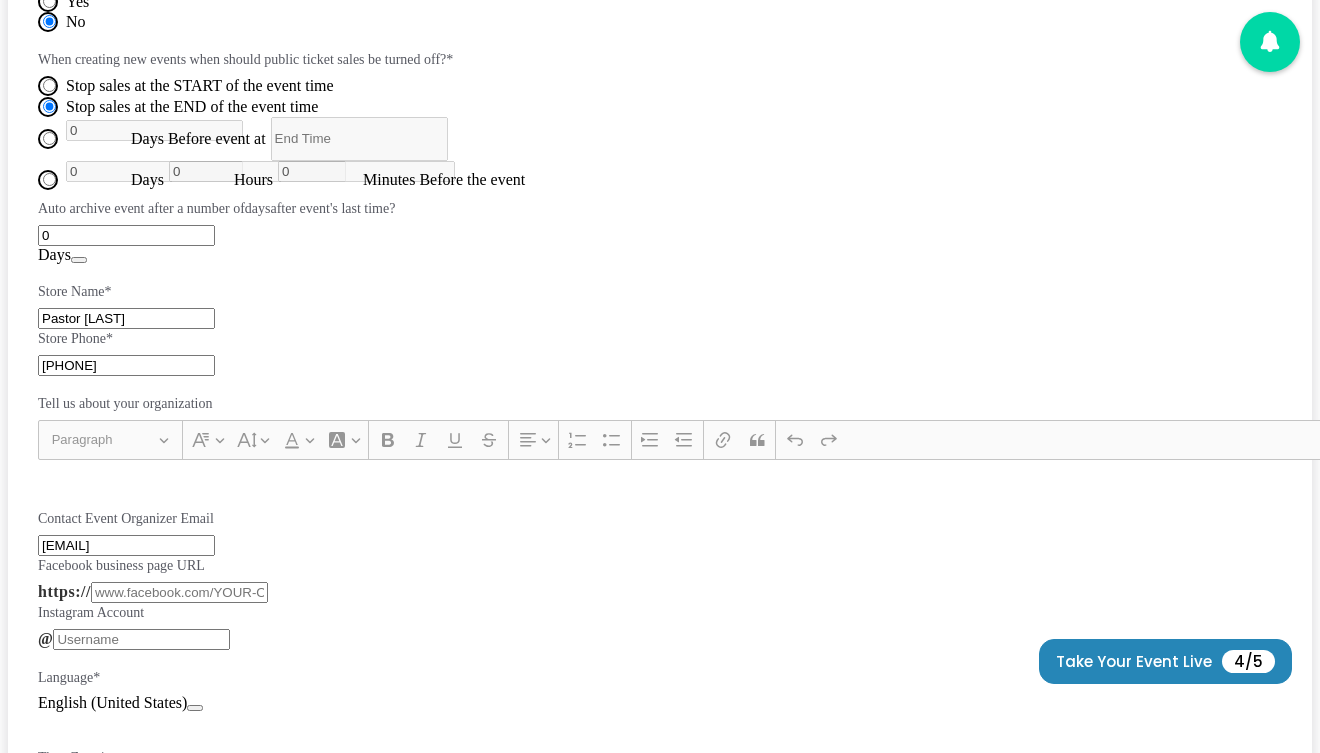 click 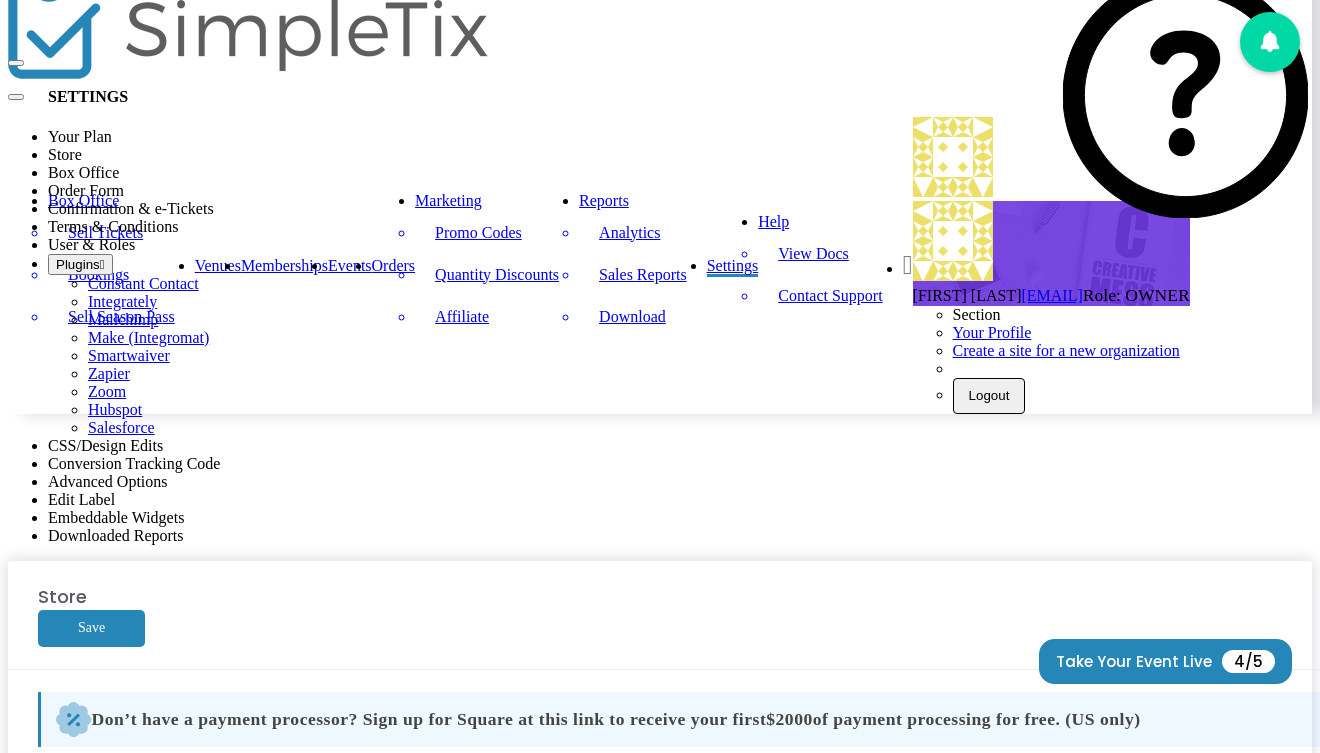 scroll, scrollTop: 0, scrollLeft: 0, axis: both 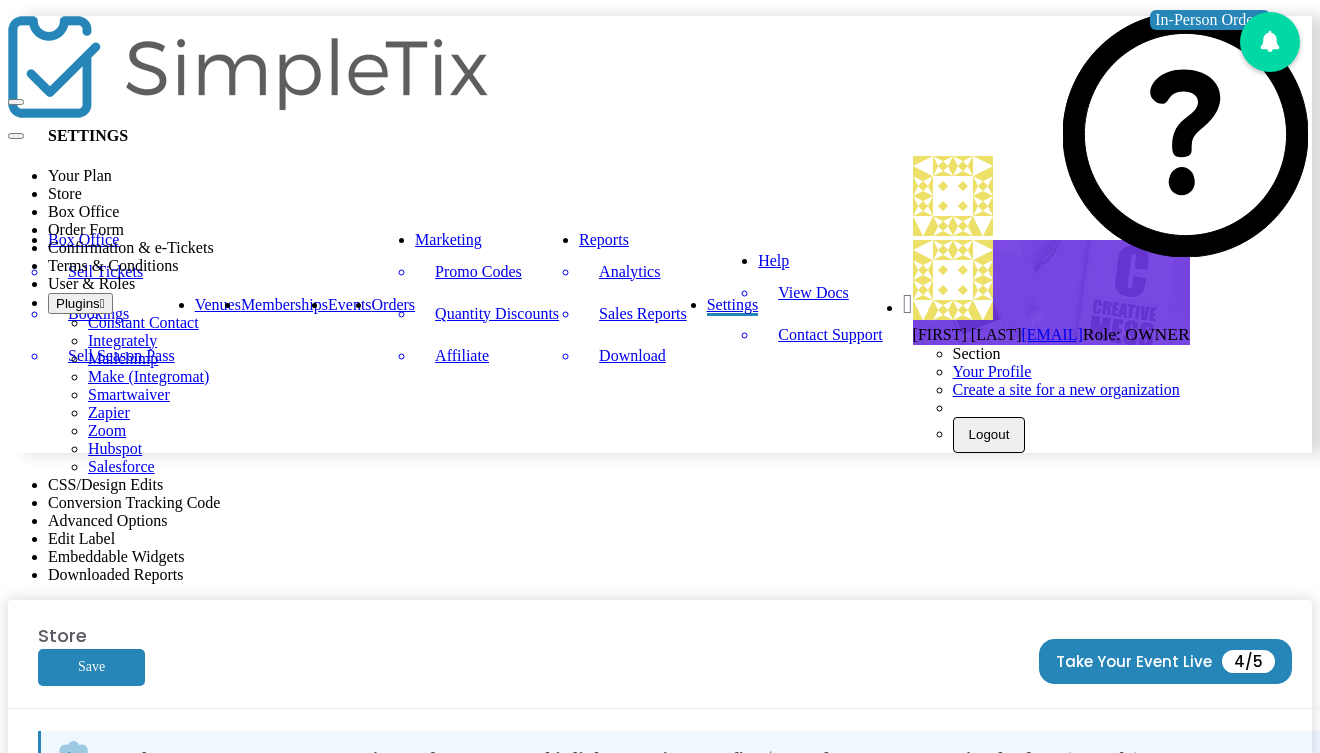 type on "[USERNAME]" 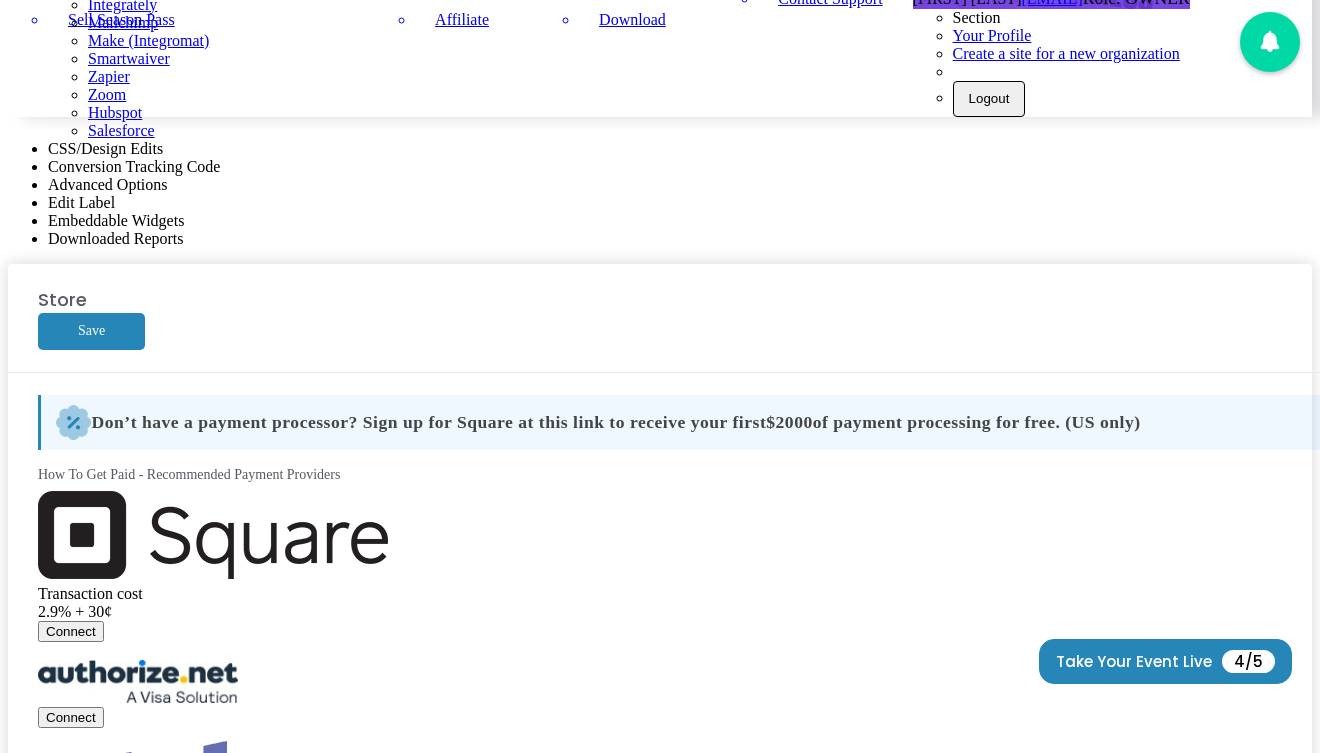 scroll, scrollTop: 320, scrollLeft: 0, axis: vertical 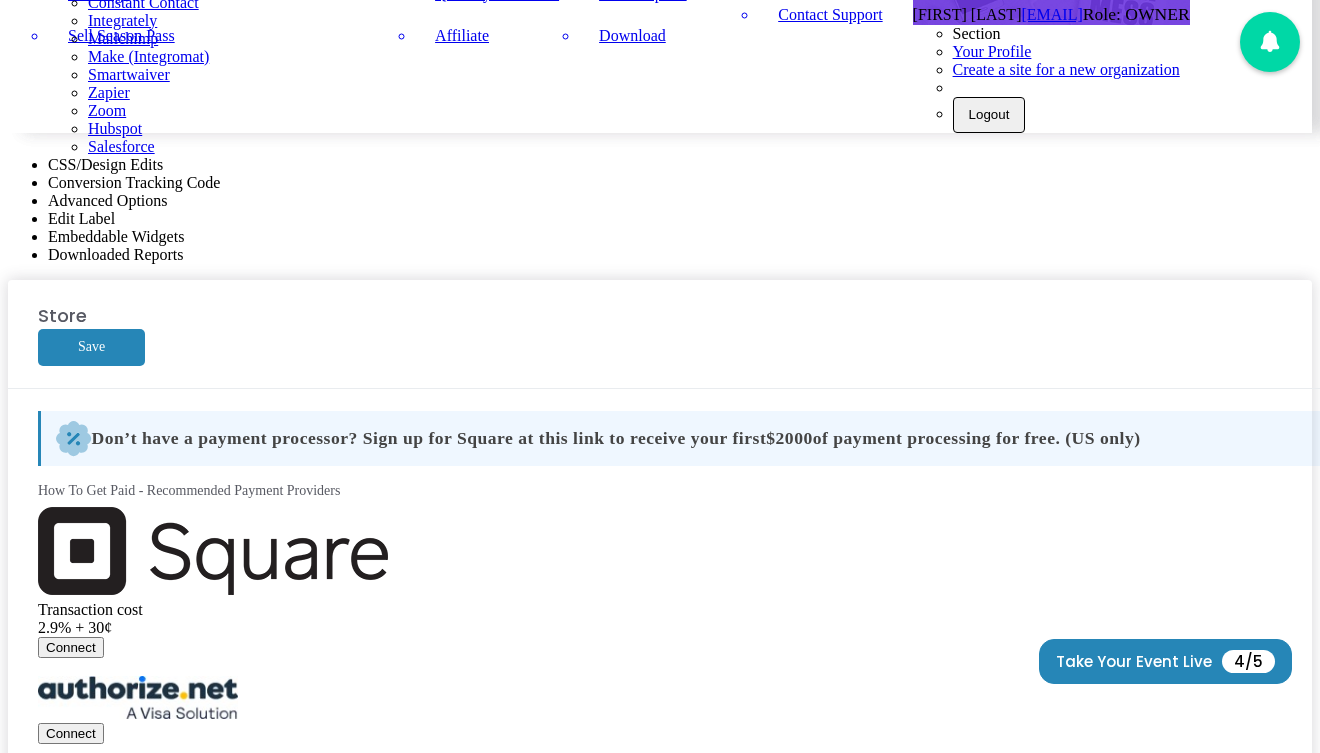 click on "Connect" 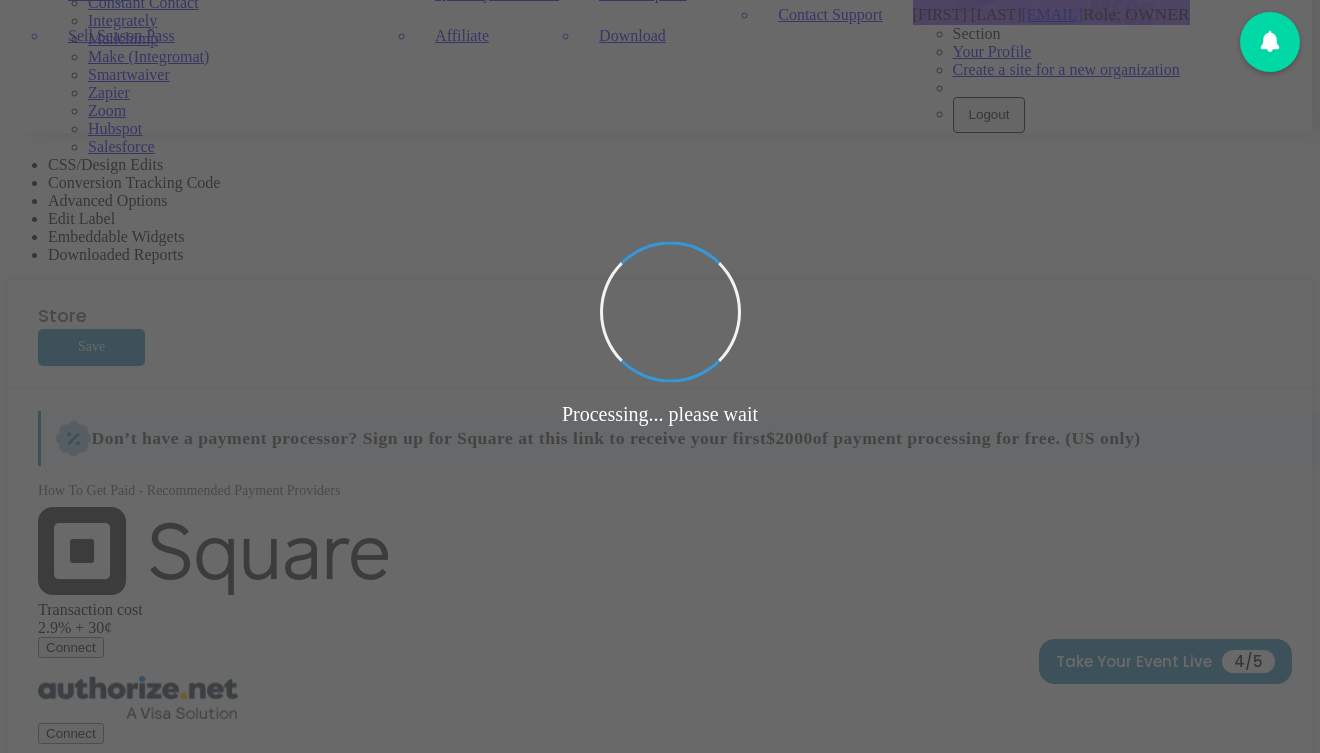 scroll, scrollTop: 0, scrollLeft: 0, axis: both 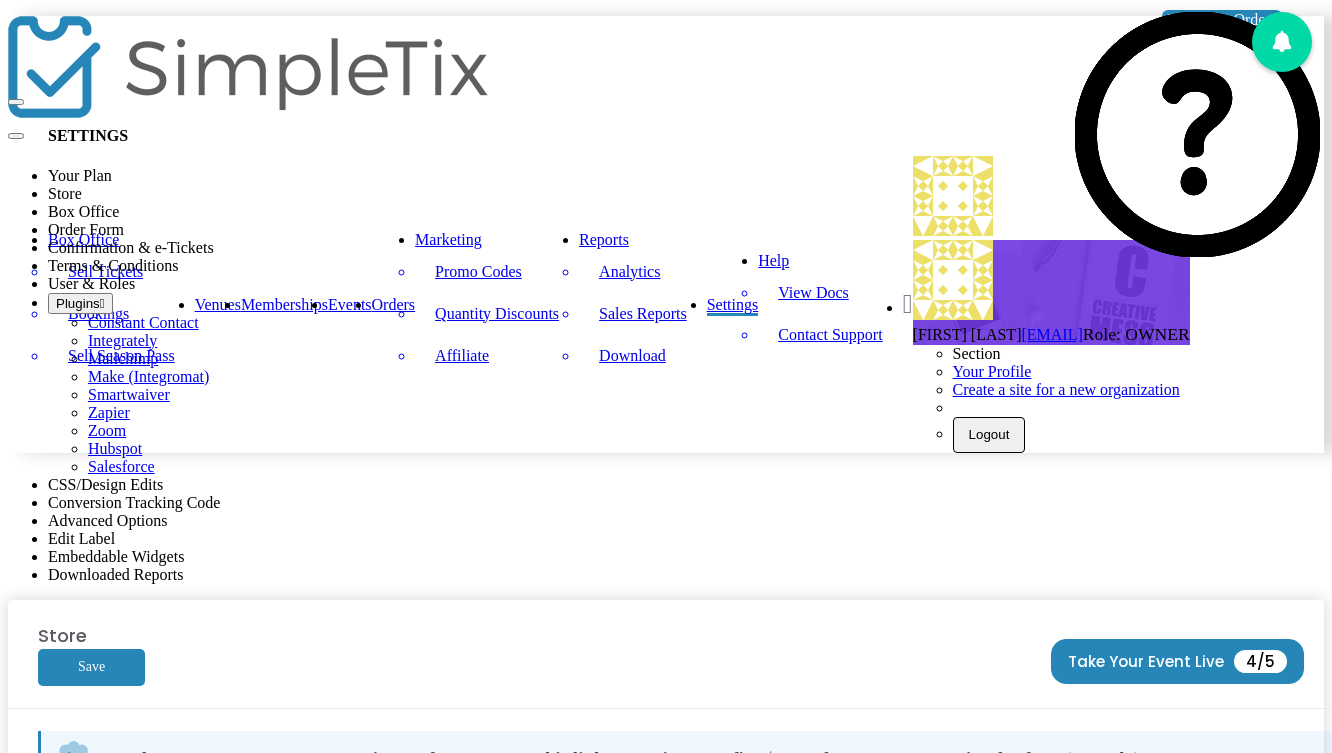click 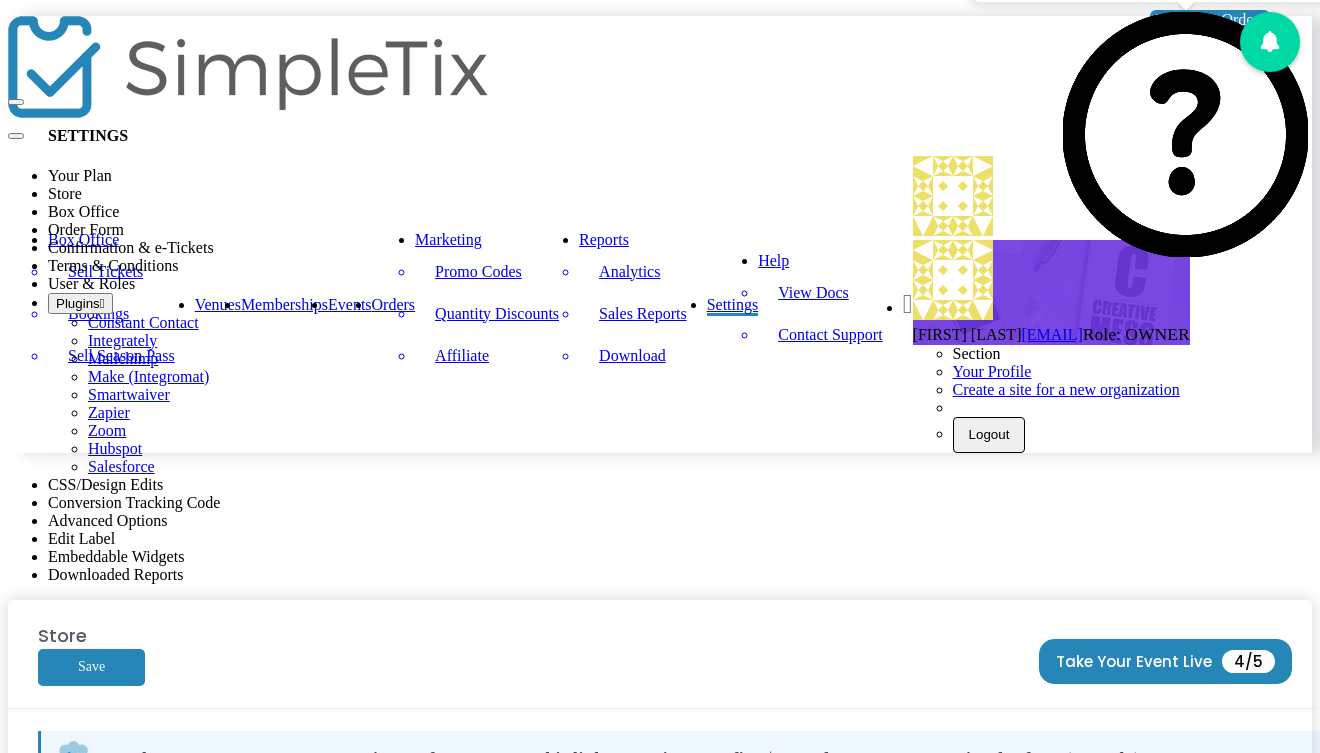 click on "Authorize.net" 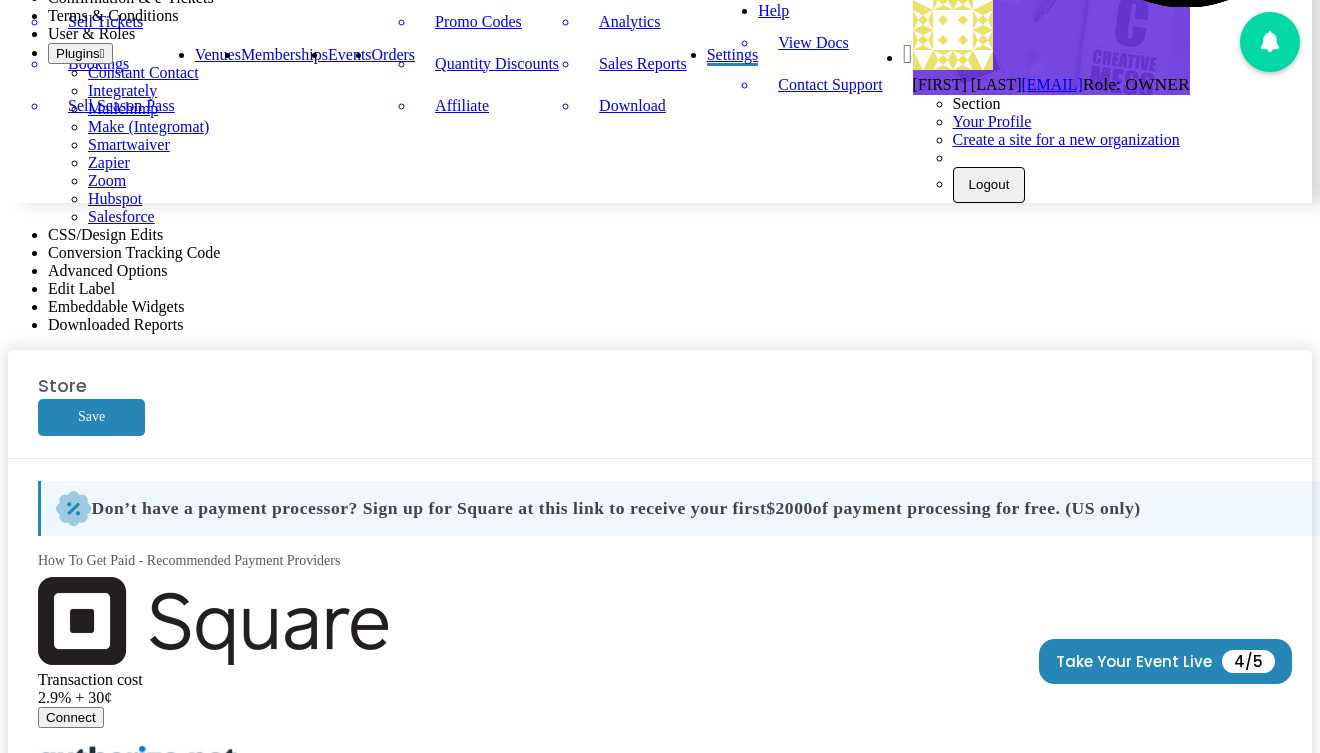 scroll, scrollTop: 0, scrollLeft: 0, axis: both 